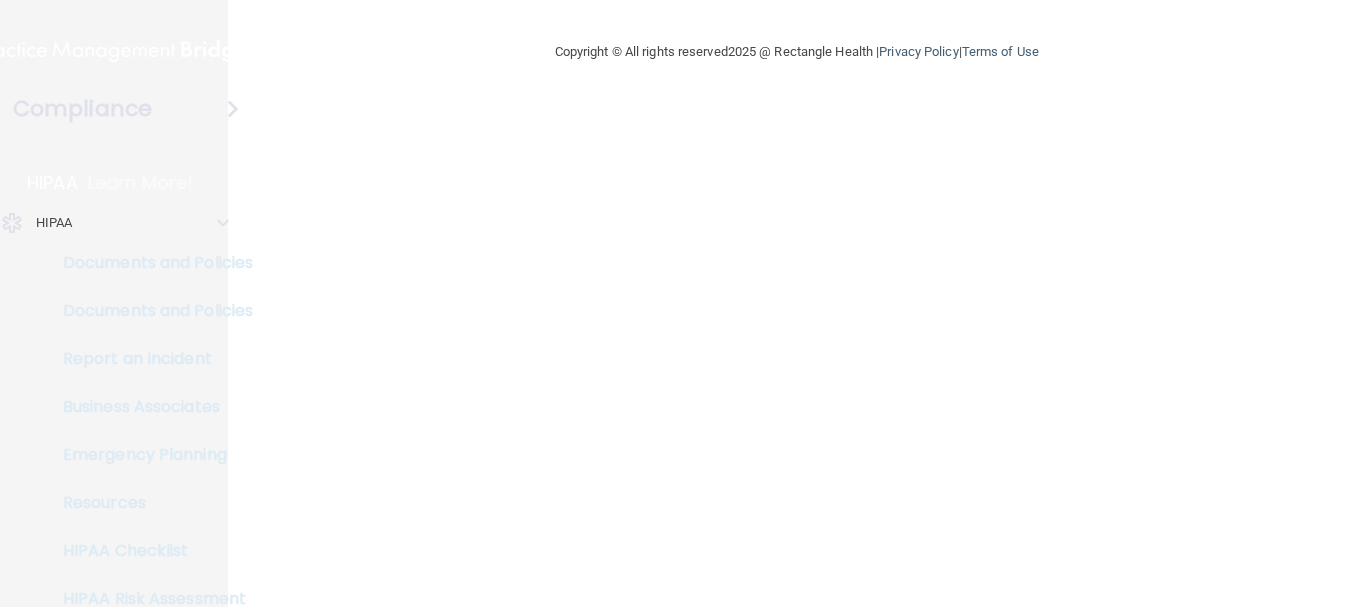scroll, scrollTop: 0, scrollLeft: 0, axis: both 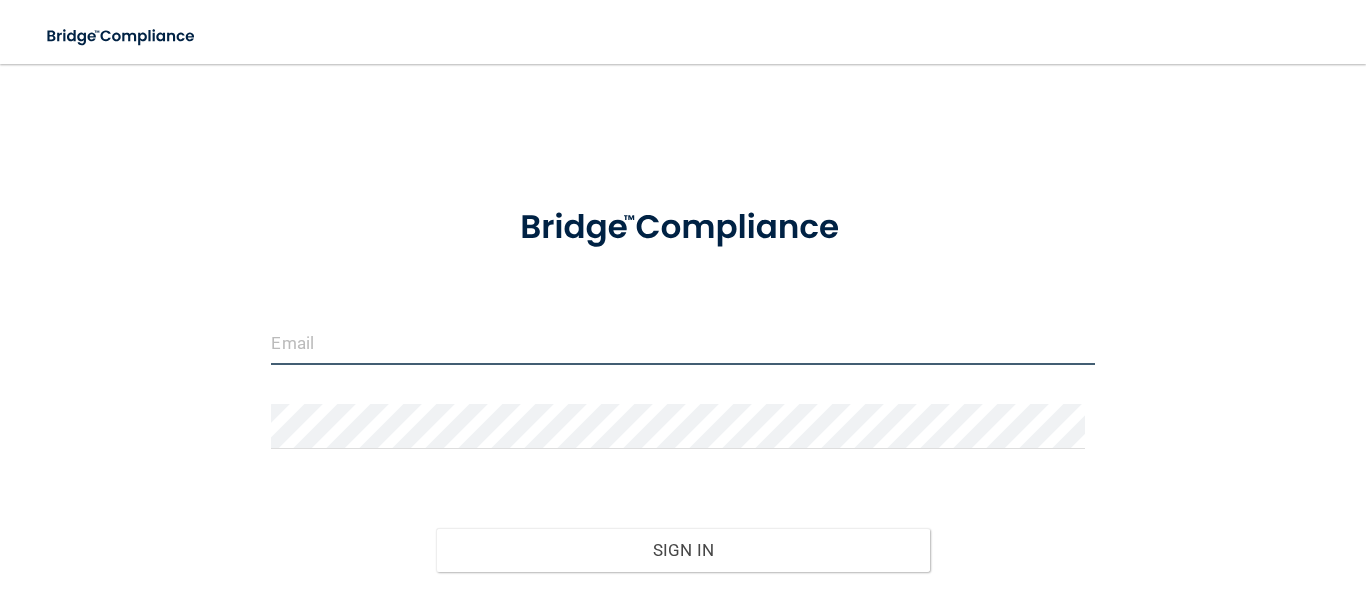 click at bounding box center (682, 342) 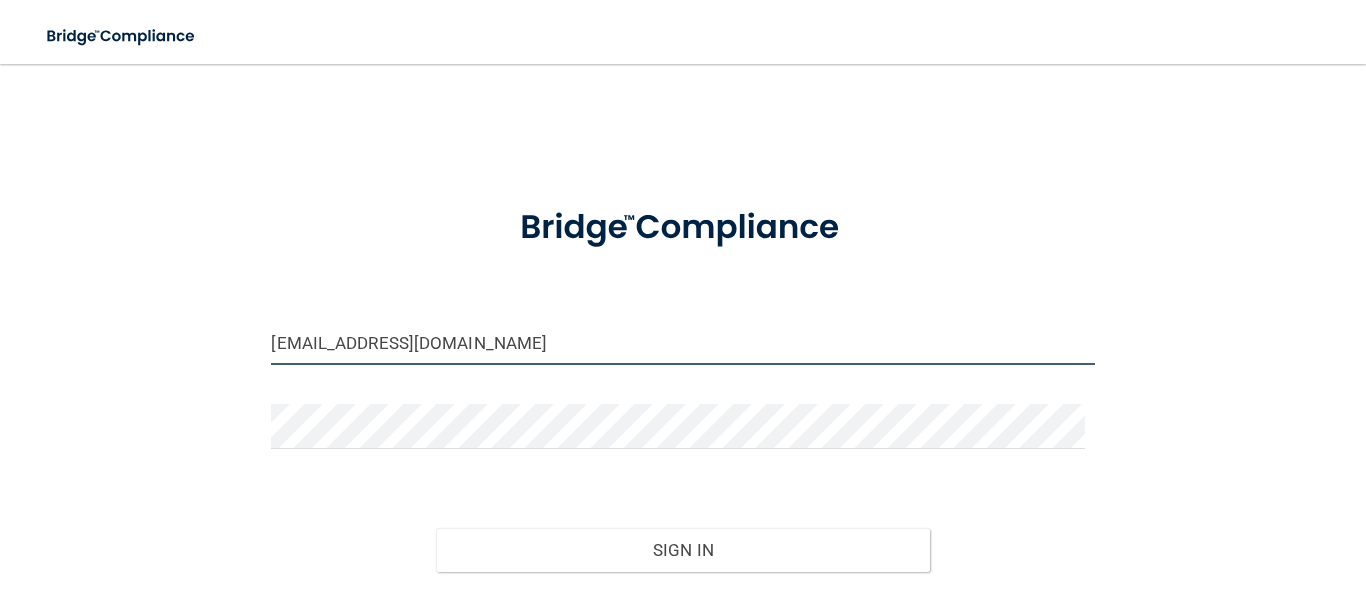 type on "[EMAIL_ADDRESS][DOMAIN_NAME]" 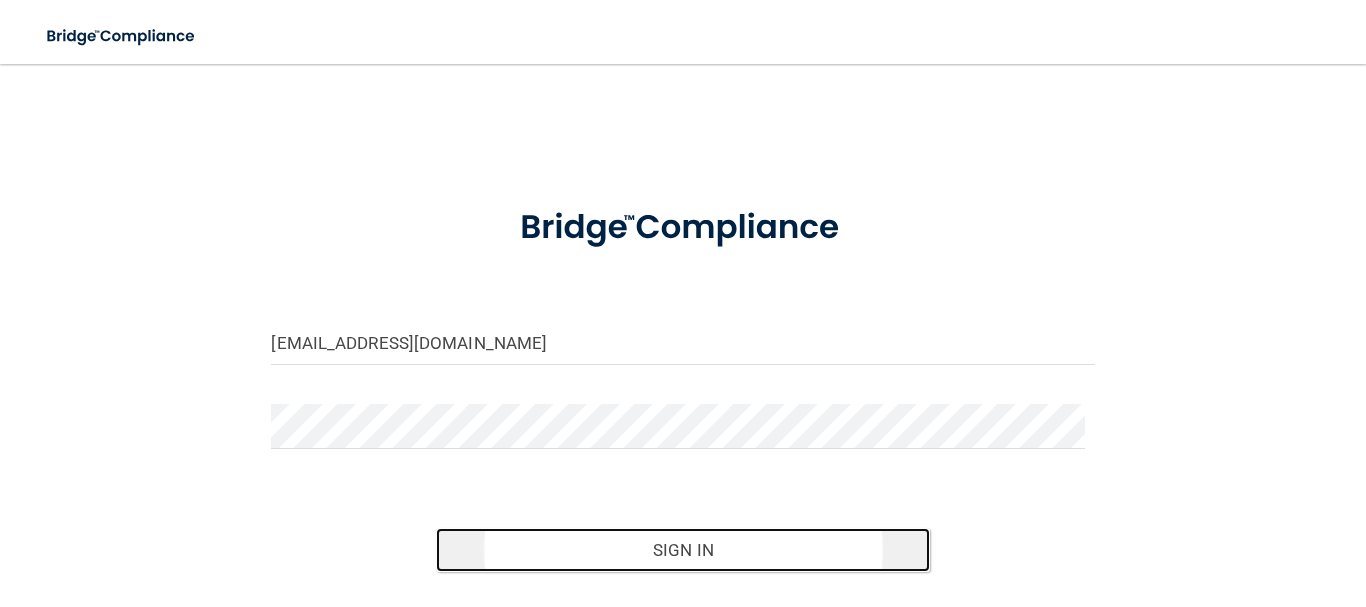 click on "Sign In" at bounding box center [683, 550] 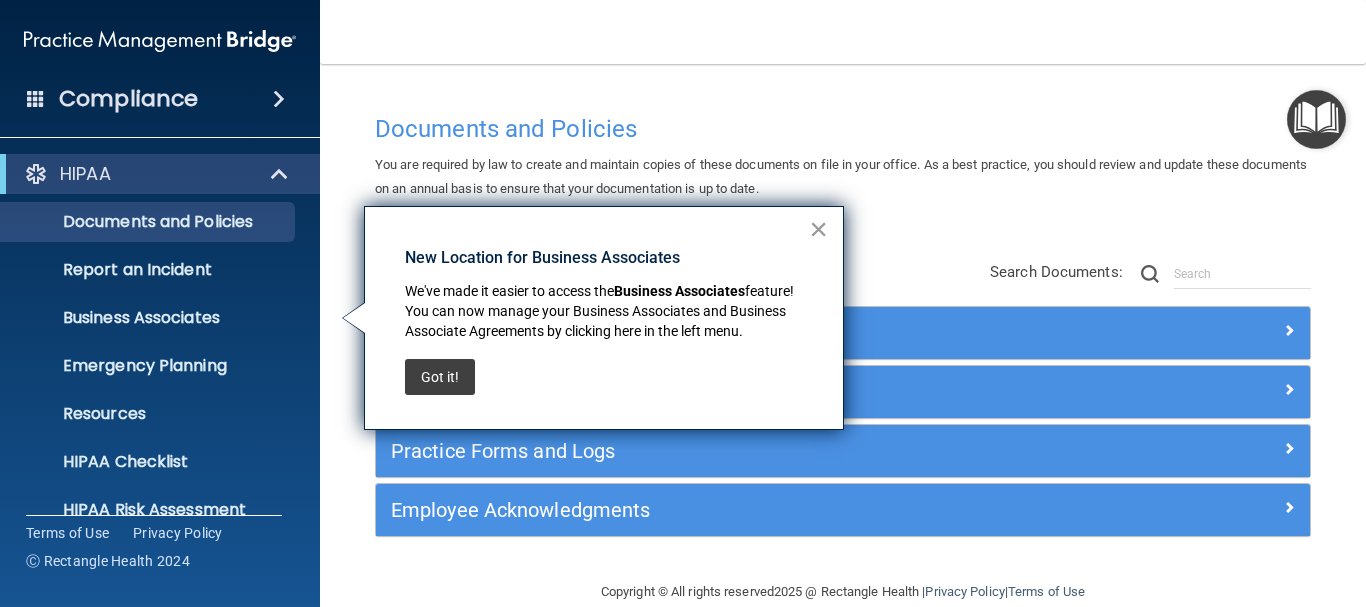 click on "×" at bounding box center [818, 229] 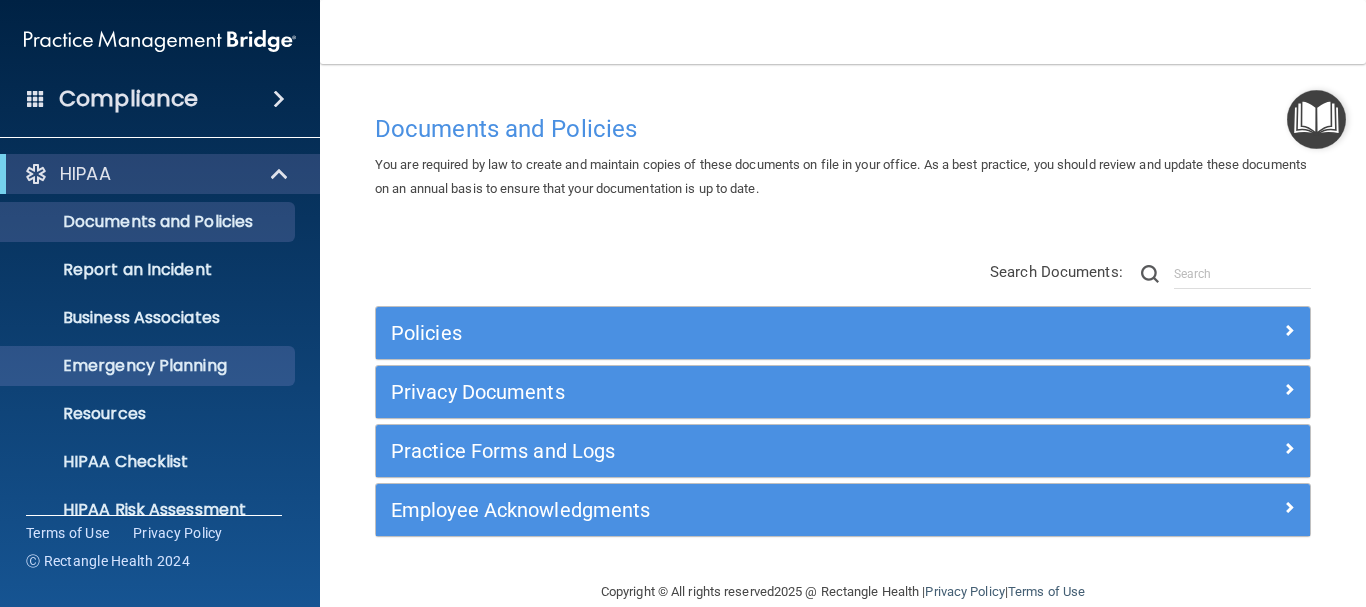 scroll, scrollTop: 100, scrollLeft: 0, axis: vertical 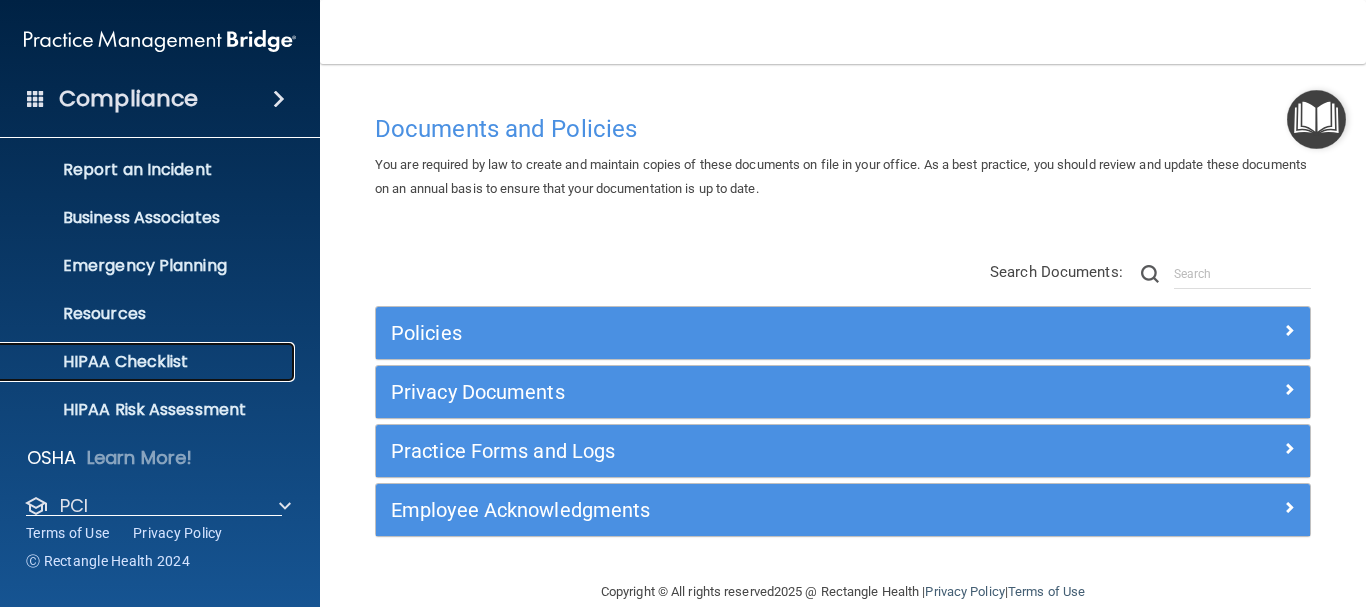 click on "HIPAA Checklist" at bounding box center [149, 362] 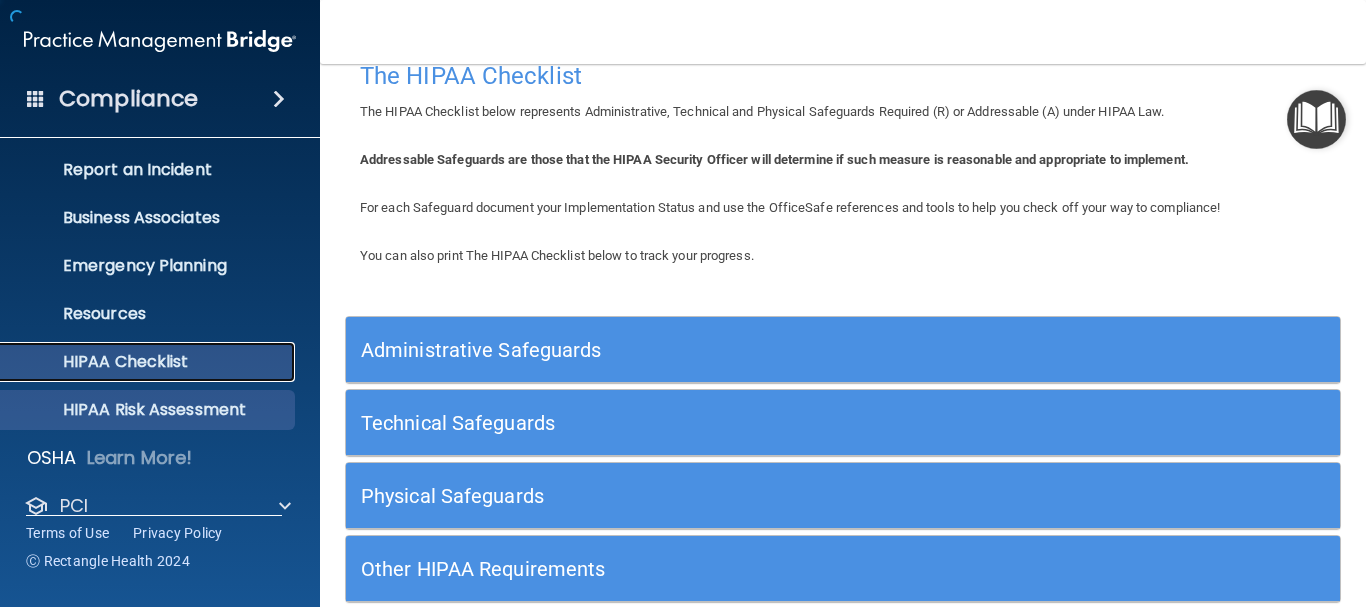 scroll, scrollTop: 151, scrollLeft: 0, axis: vertical 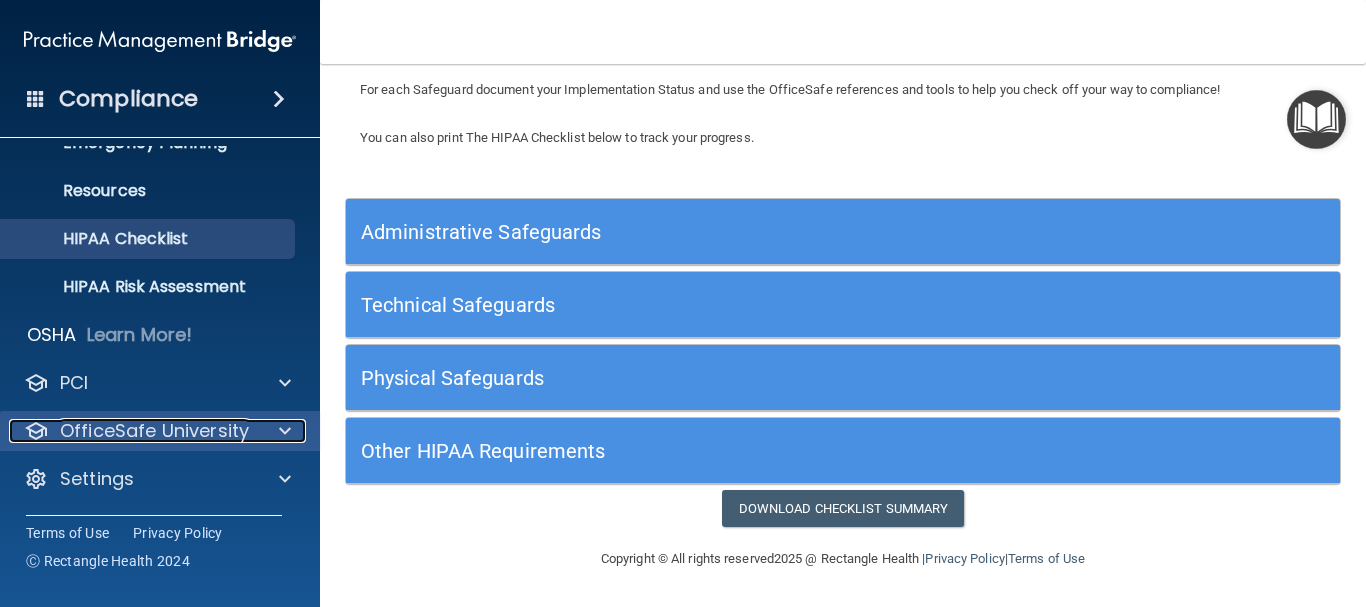 click on "OfficeSafe University" at bounding box center (154, 431) 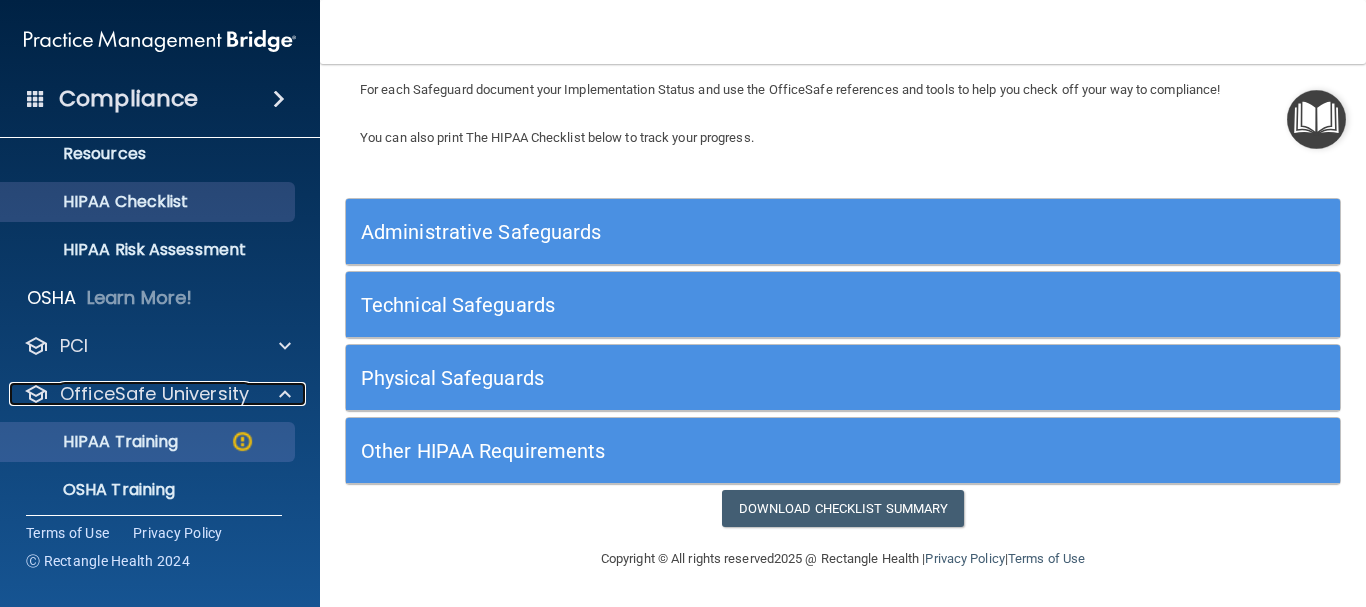 scroll, scrollTop: 323, scrollLeft: 0, axis: vertical 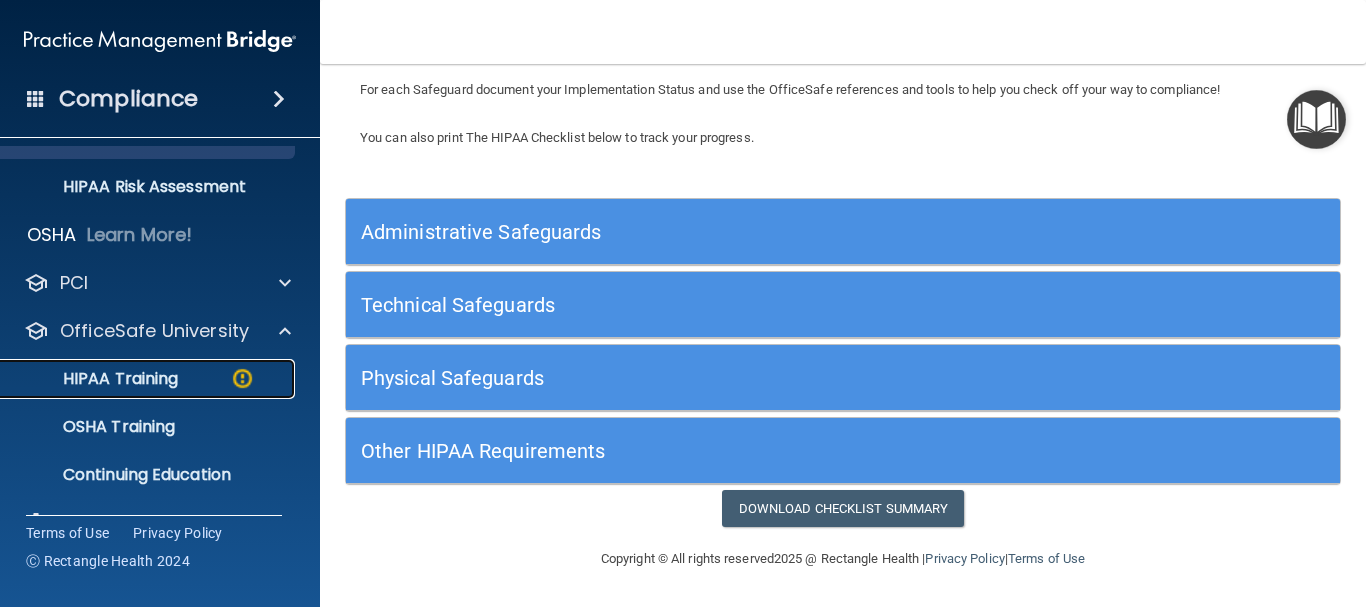 click on "HIPAA Training" at bounding box center (95, 379) 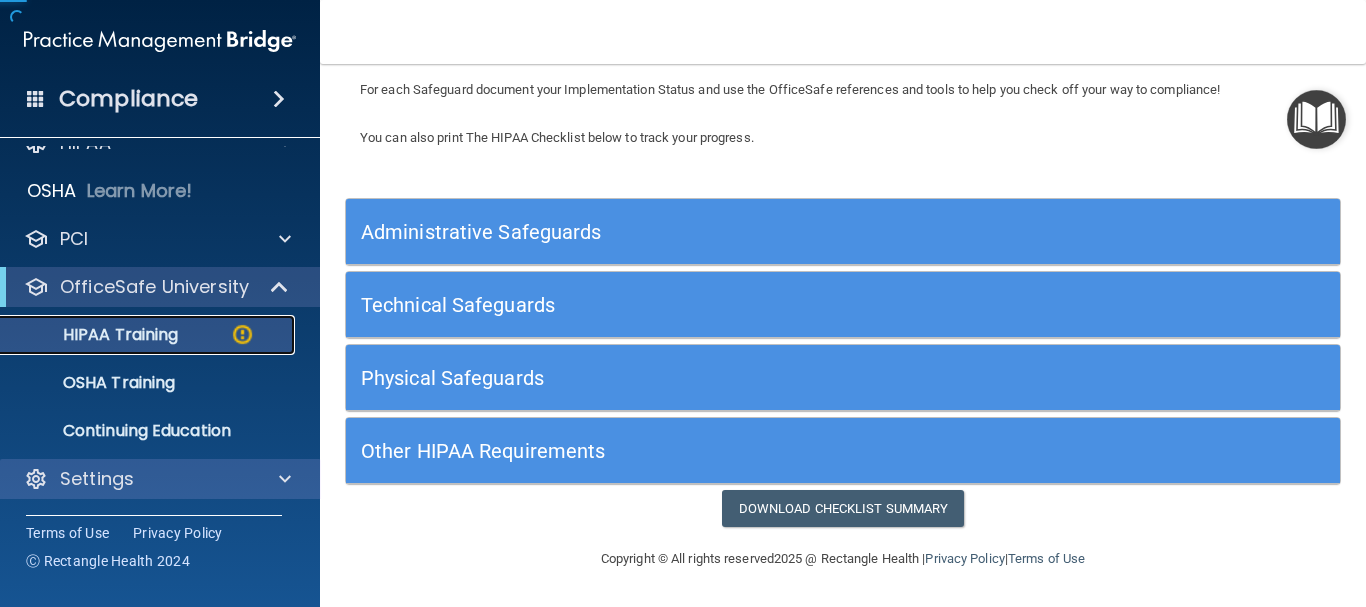 scroll, scrollTop: 31, scrollLeft: 0, axis: vertical 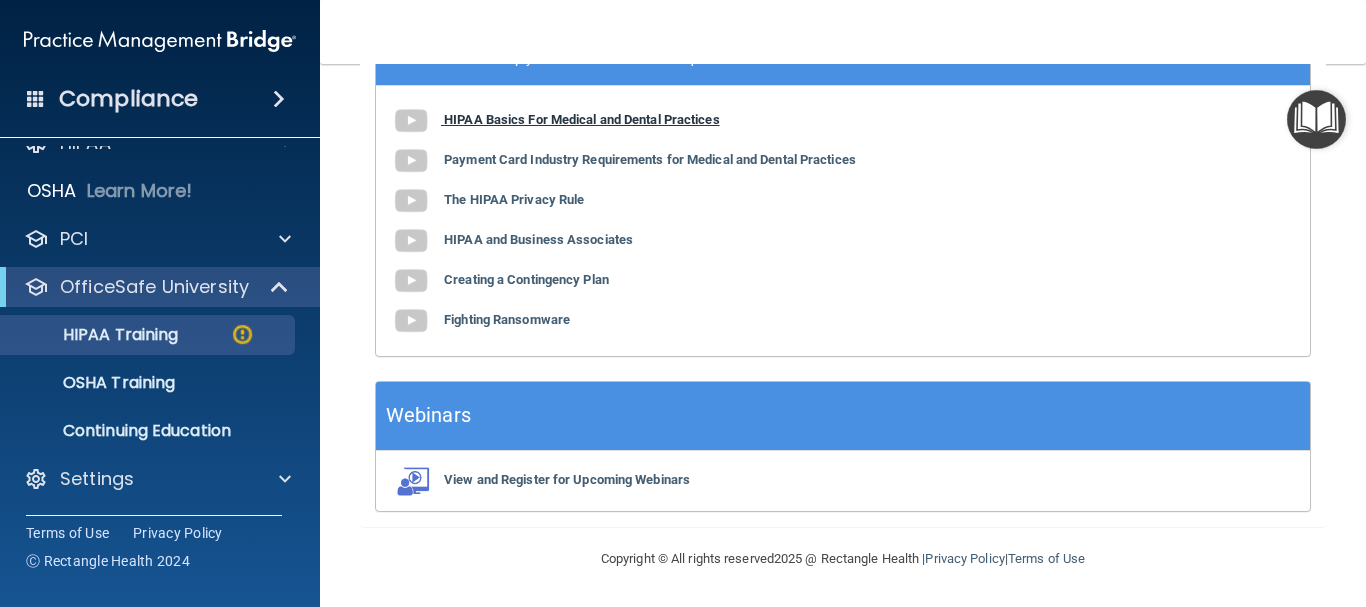 click on "HIPAA Basics For Medical and Dental Practices" at bounding box center [582, 119] 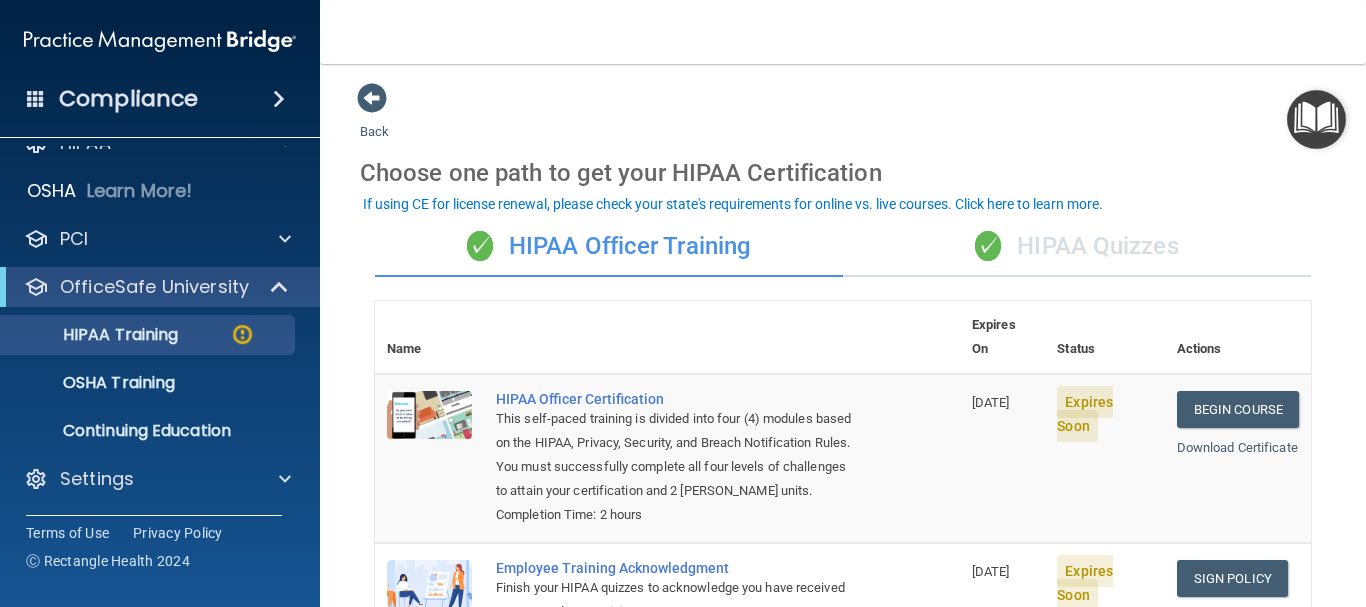 scroll, scrollTop: 0, scrollLeft: 0, axis: both 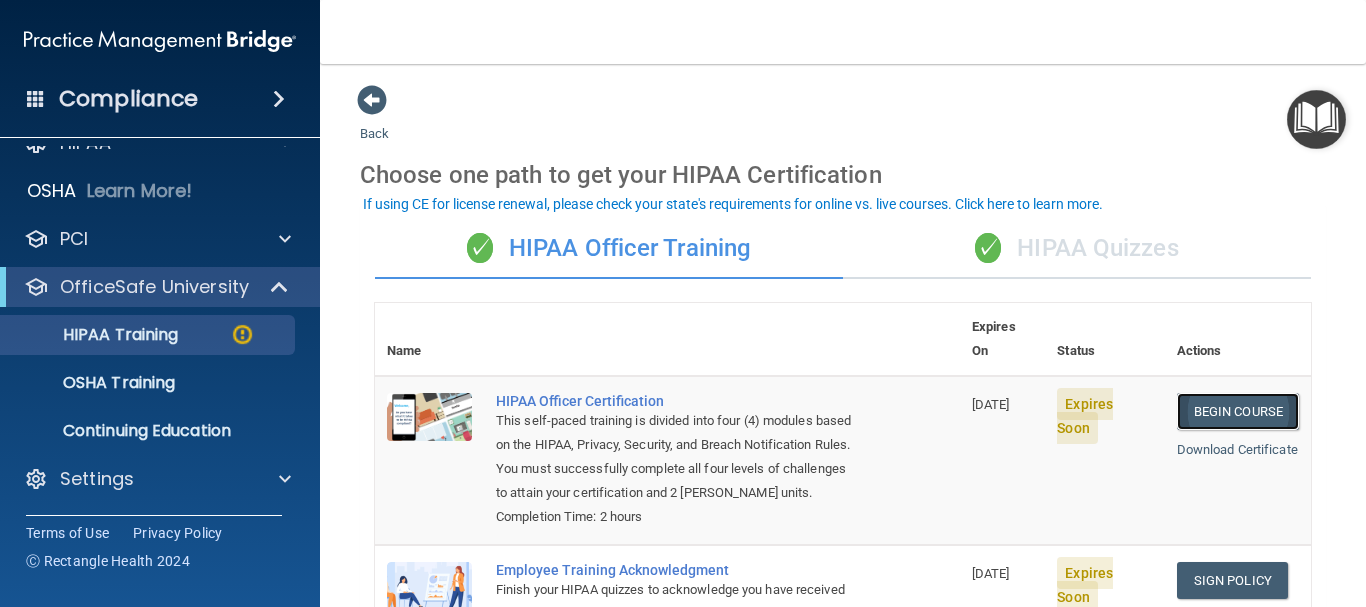 click on "Begin Course" at bounding box center [1238, 411] 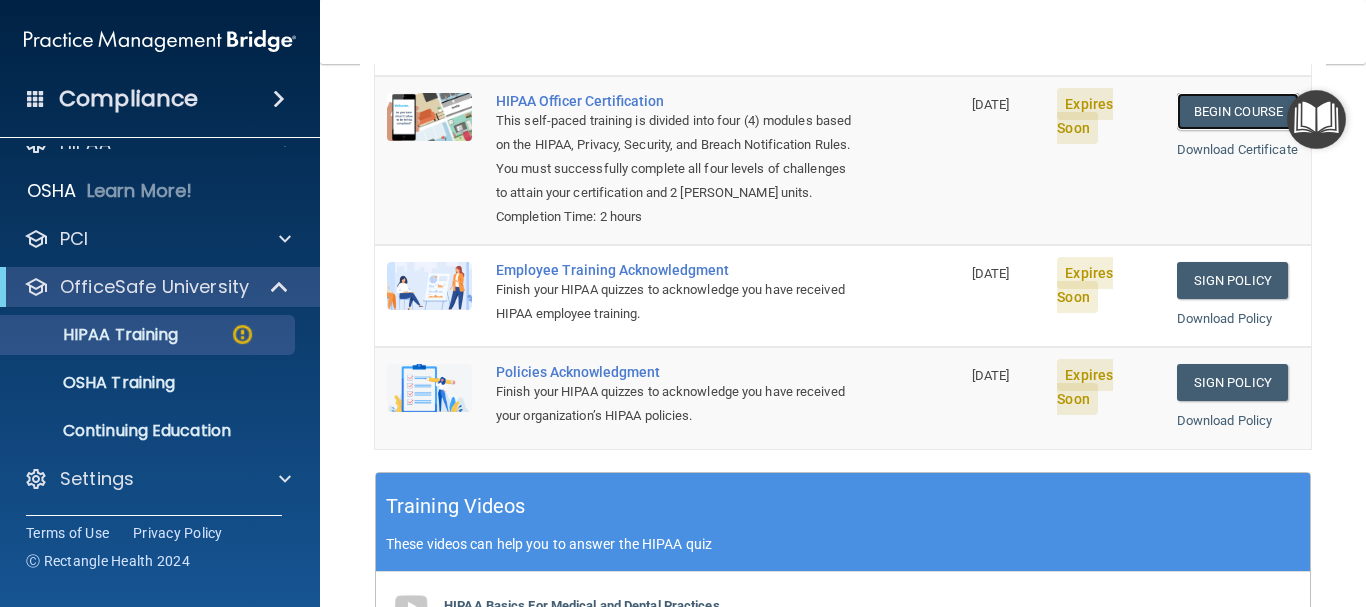 scroll, scrollTop: 200, scrollLeft: 0, axis: vertical 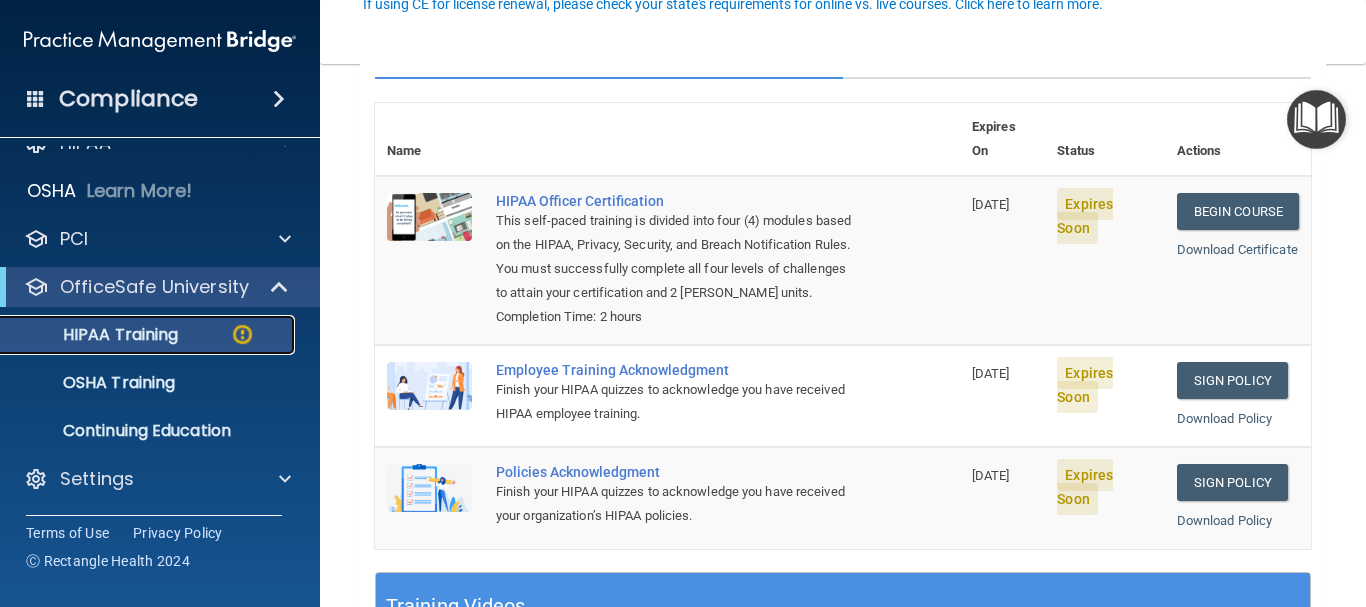 click on "HIPAA Training" at bounding box center [149, 335] 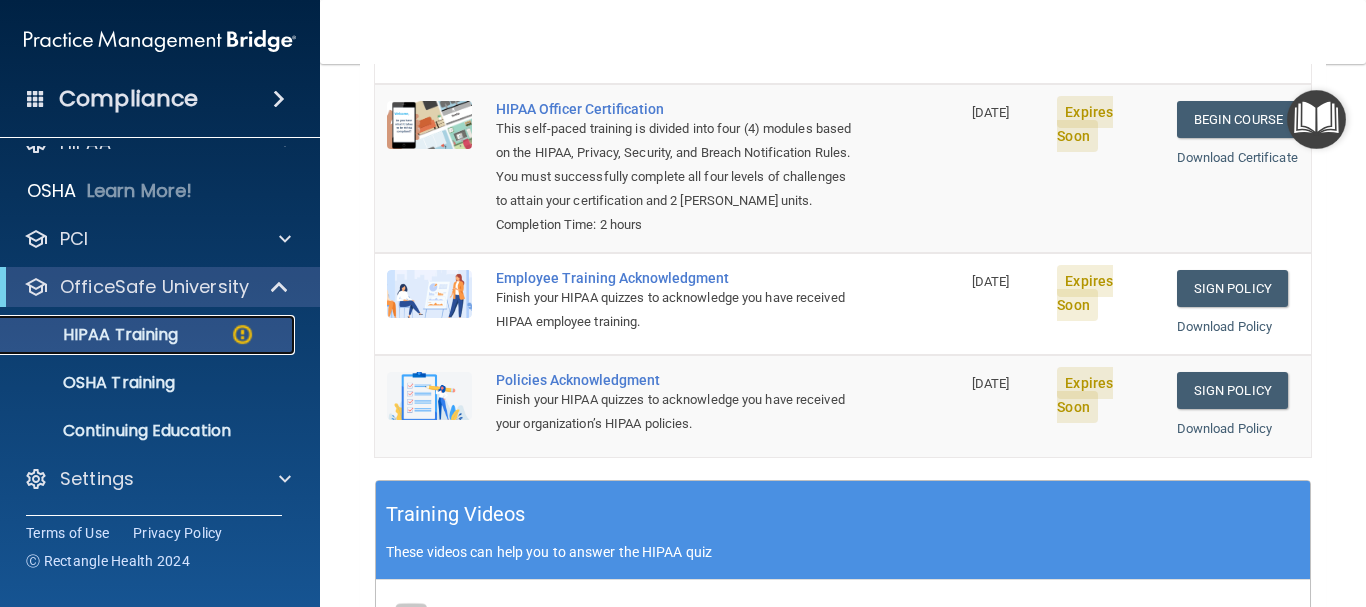 scroll, scrollTop: 287, scrollLeft: 0, axis: vertical 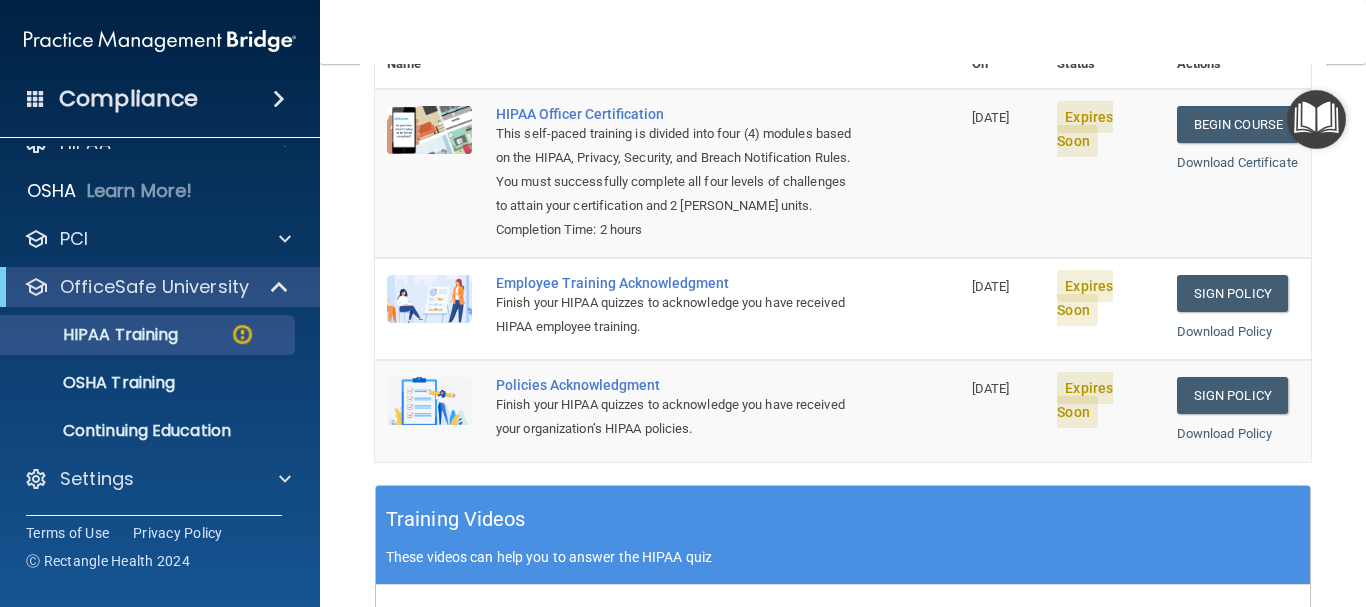 click at bounding box center [429, 299] 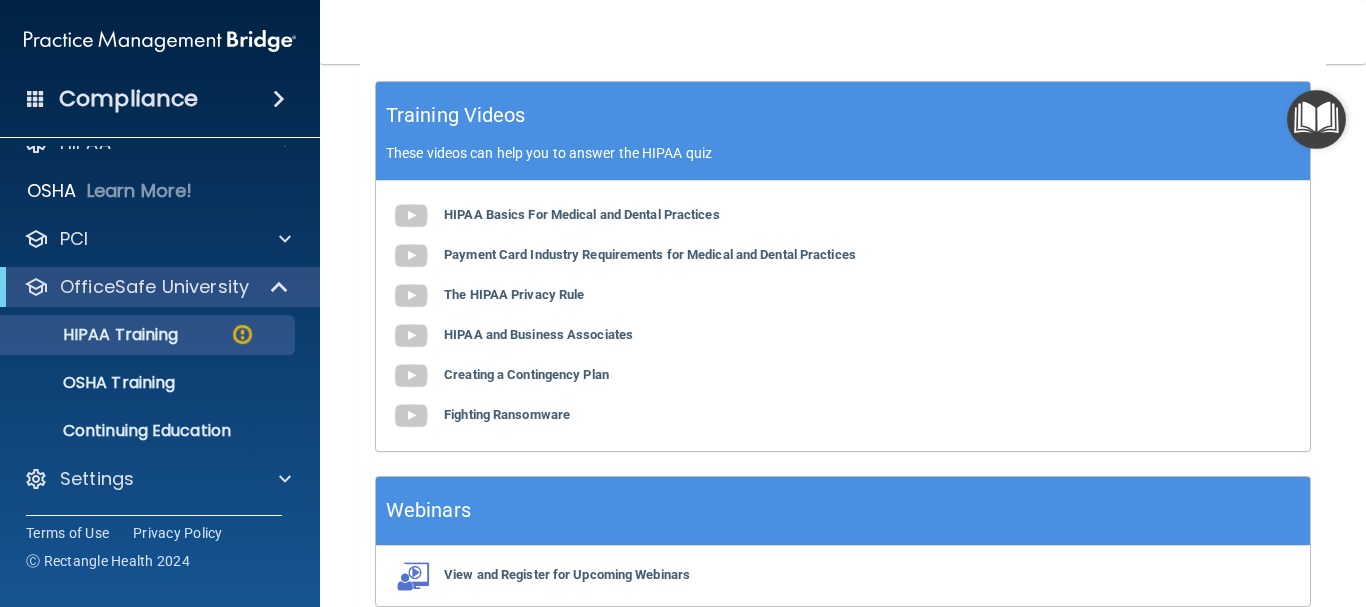 scroll, scrollTop: 587, scrollLeft: 0, axis: vertical 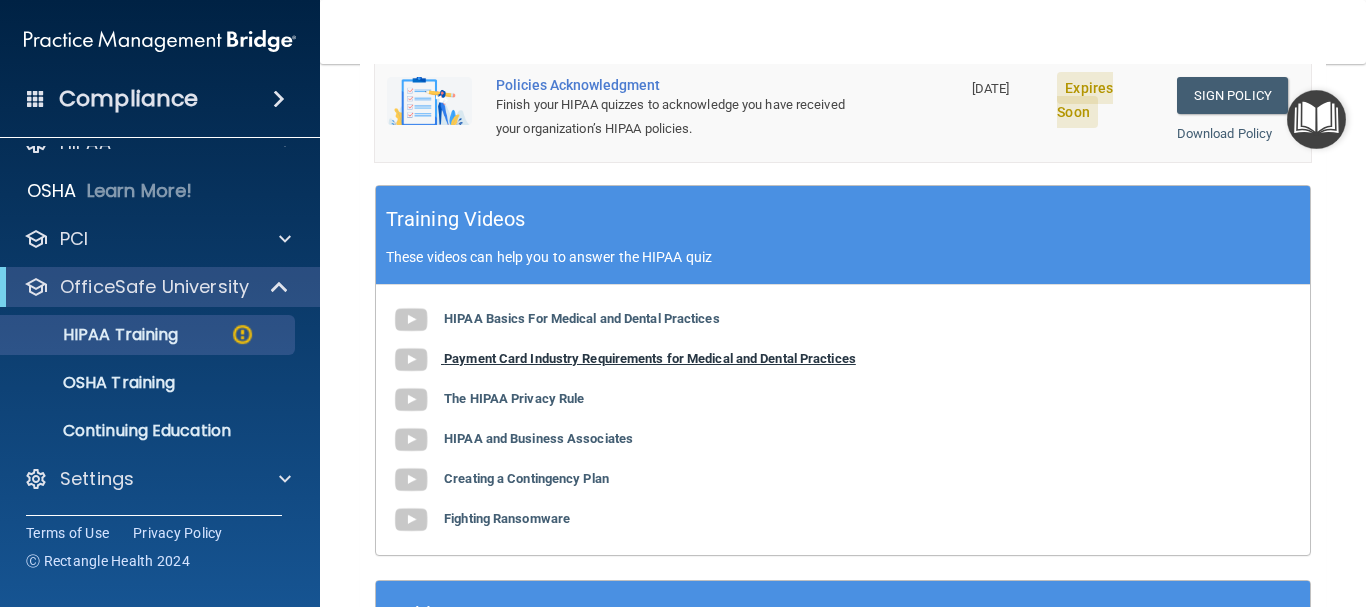 click on "Payment Card Industry Requirements for Medical and Dental Practices" at bounding box center [650, 358] 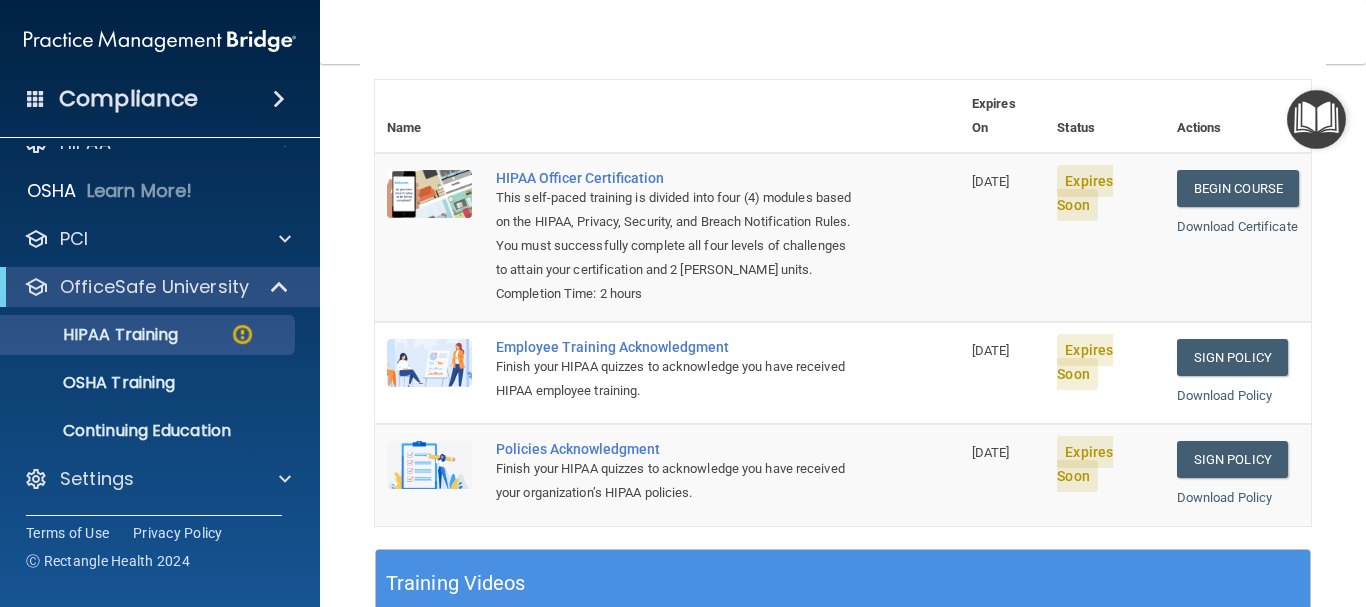 scroll, scrollTop: 187, scrollLeft: 0, axis: vertical 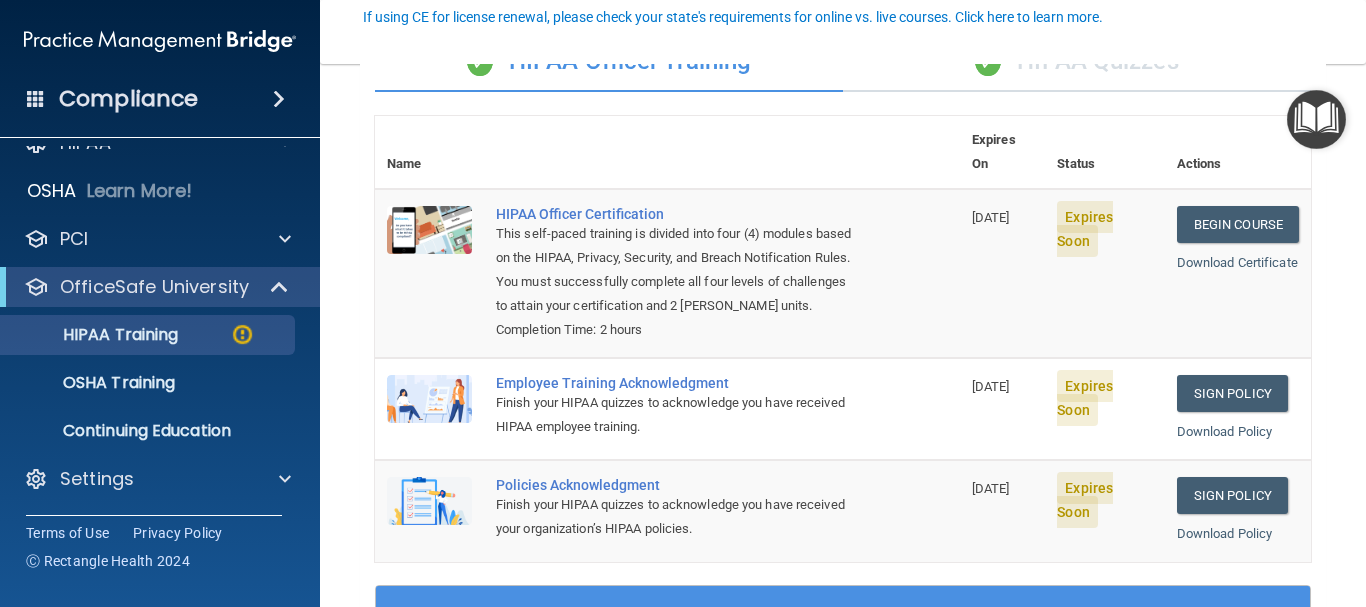 click at bounding box center [429, 399] 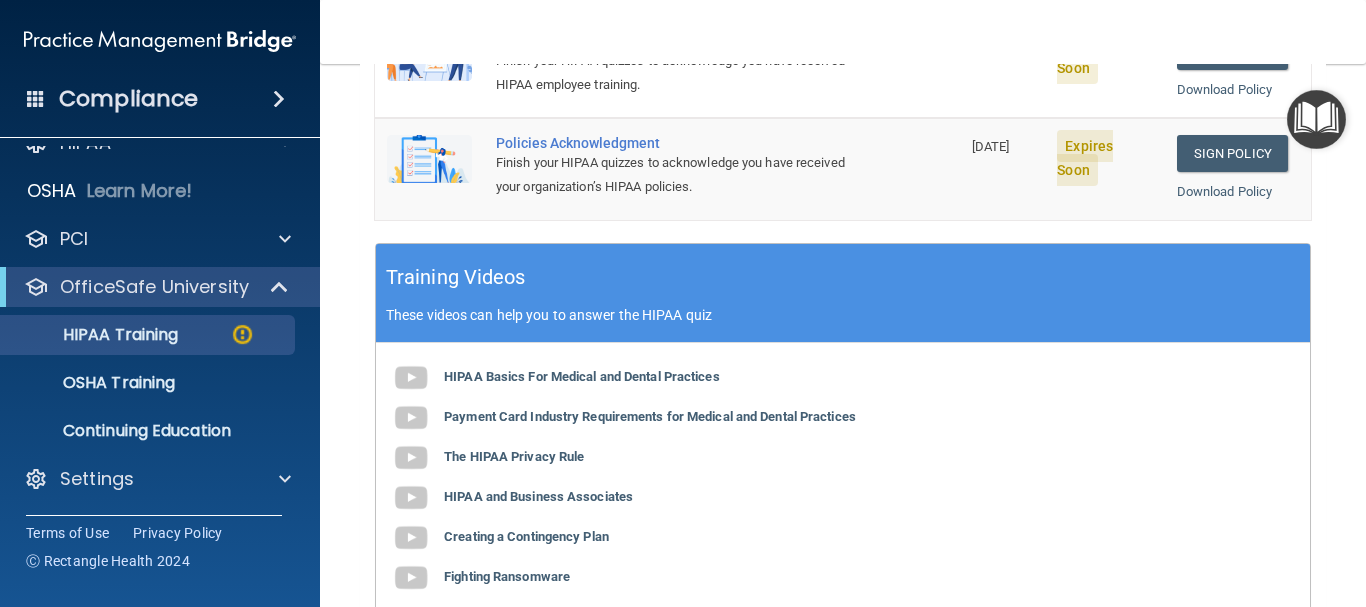 scroll, scrollTop: 587, scrollLeft: 0, axis: vertical 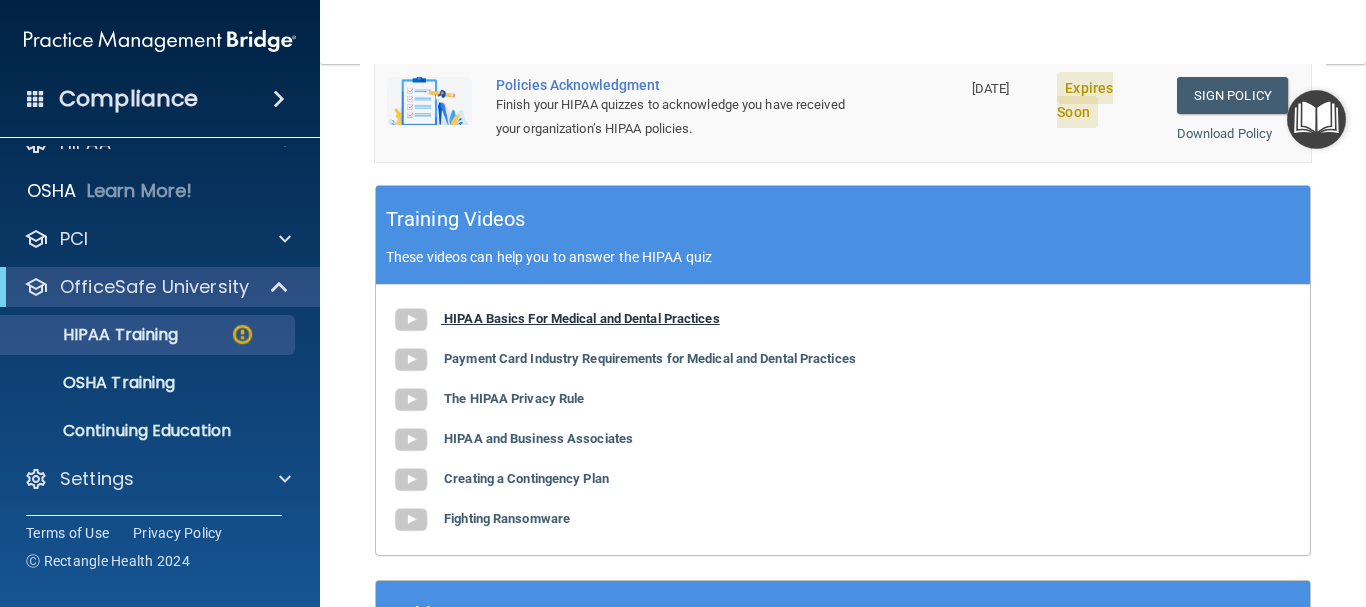 click on "HIPAA Basics For Medical and Dental Practices" at bounding box center [582, 318] 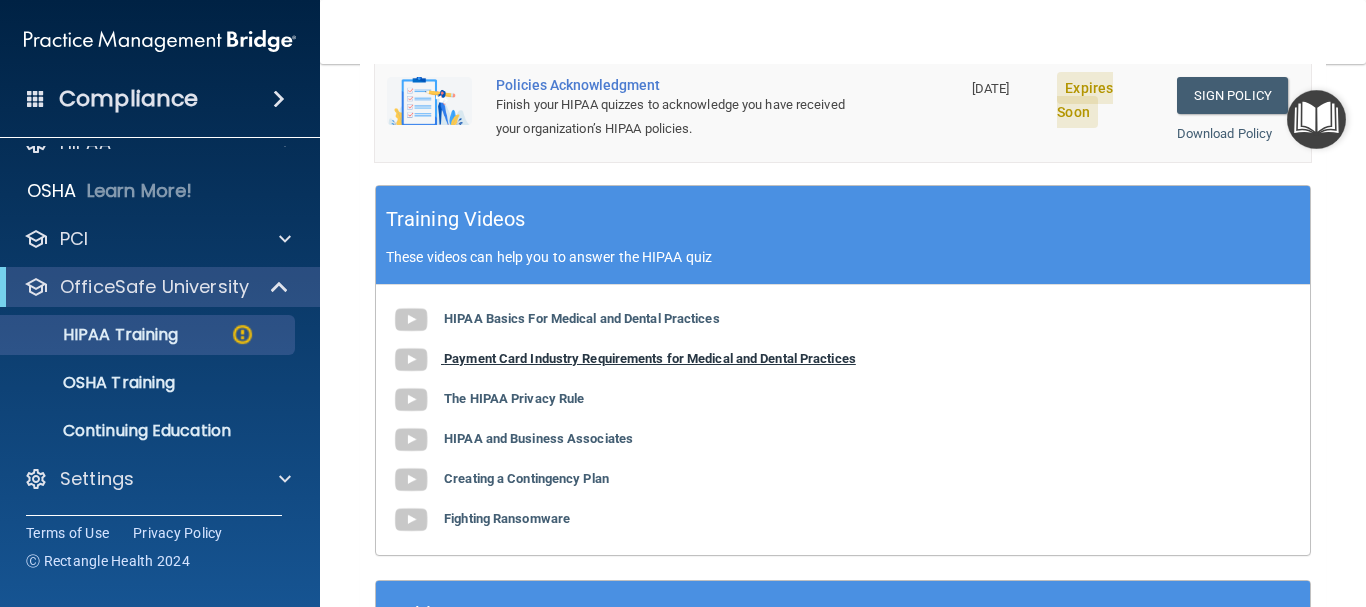 click on "Payment Card Industry Requirements for Medical and Dental Practices" at bounding box center [650, 358] 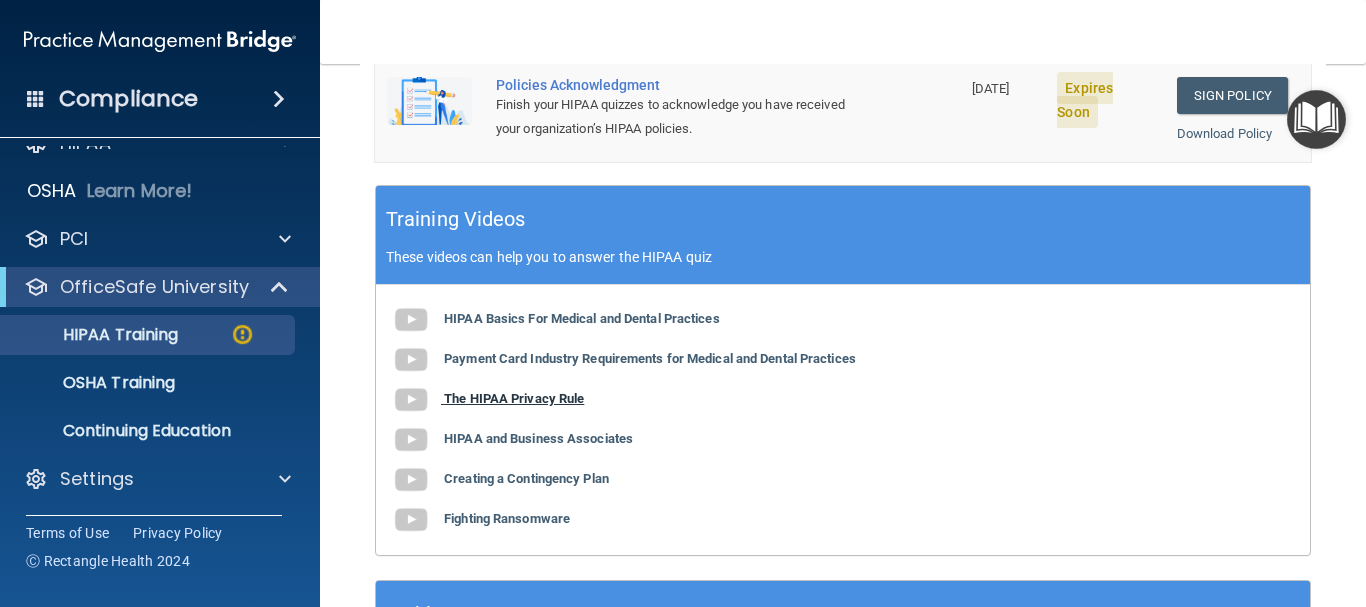 click on "The HIPAA Privacy Rule" at bounding box center (514, 398) 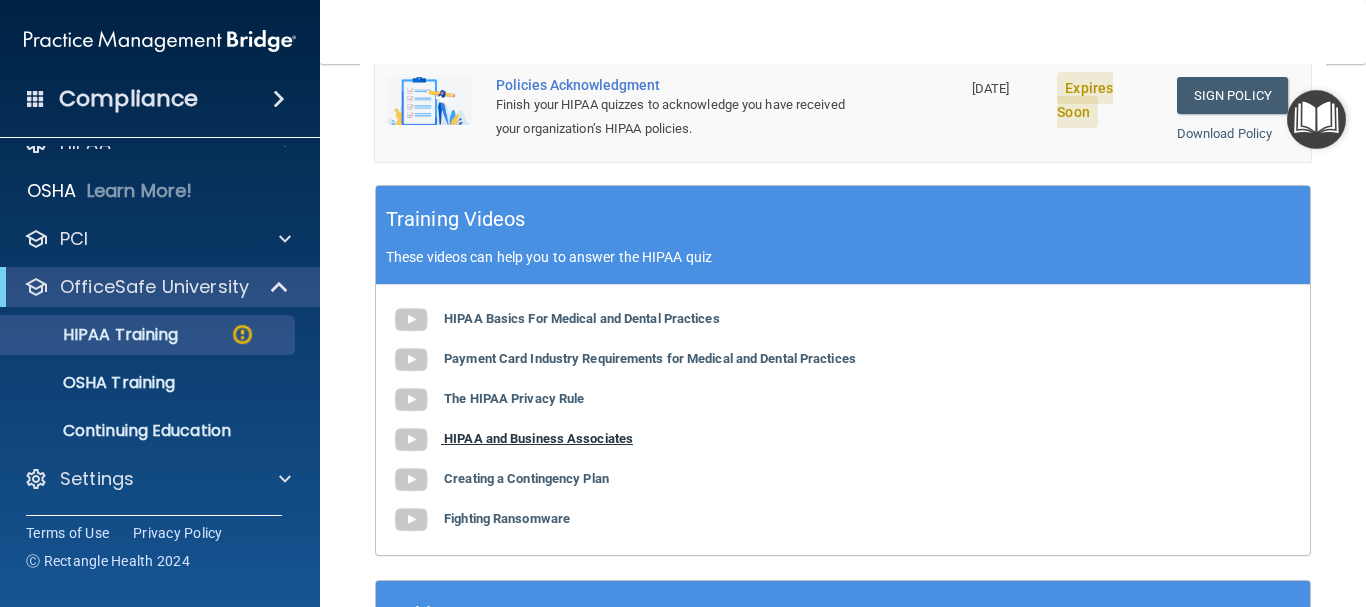 click on "HIPAA and Business Associates" at bounding box center (538, 438) 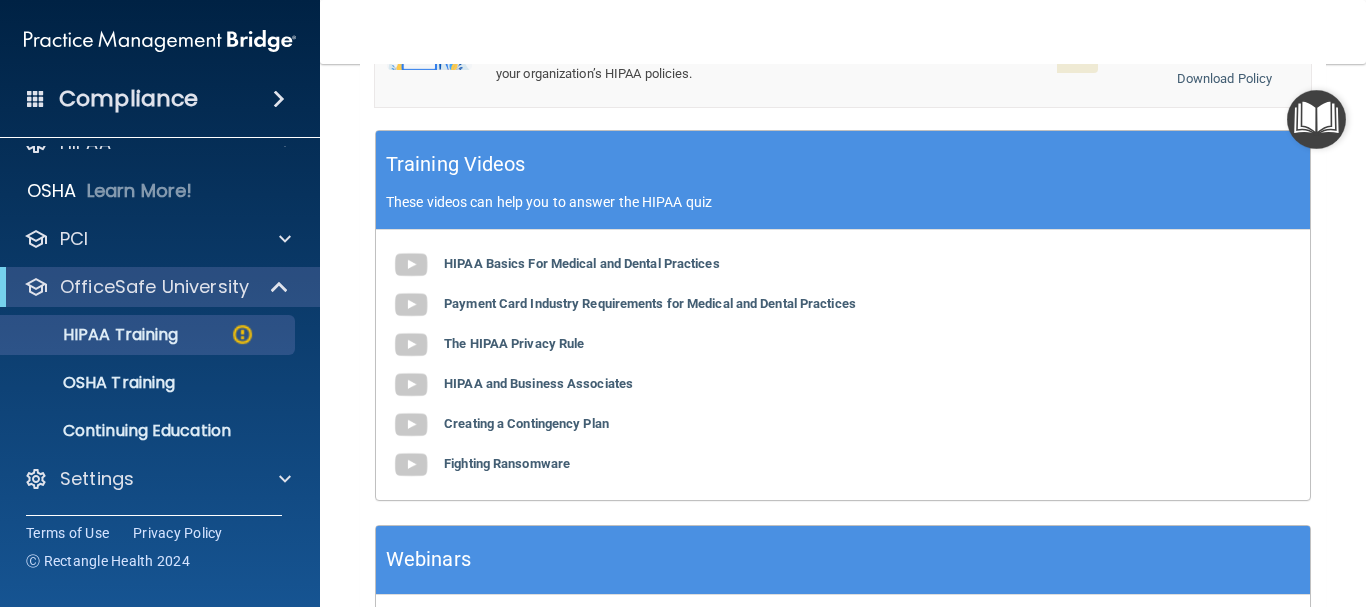 scroll, scrollTop: 687, scrollLeft: 0, axis: vertical 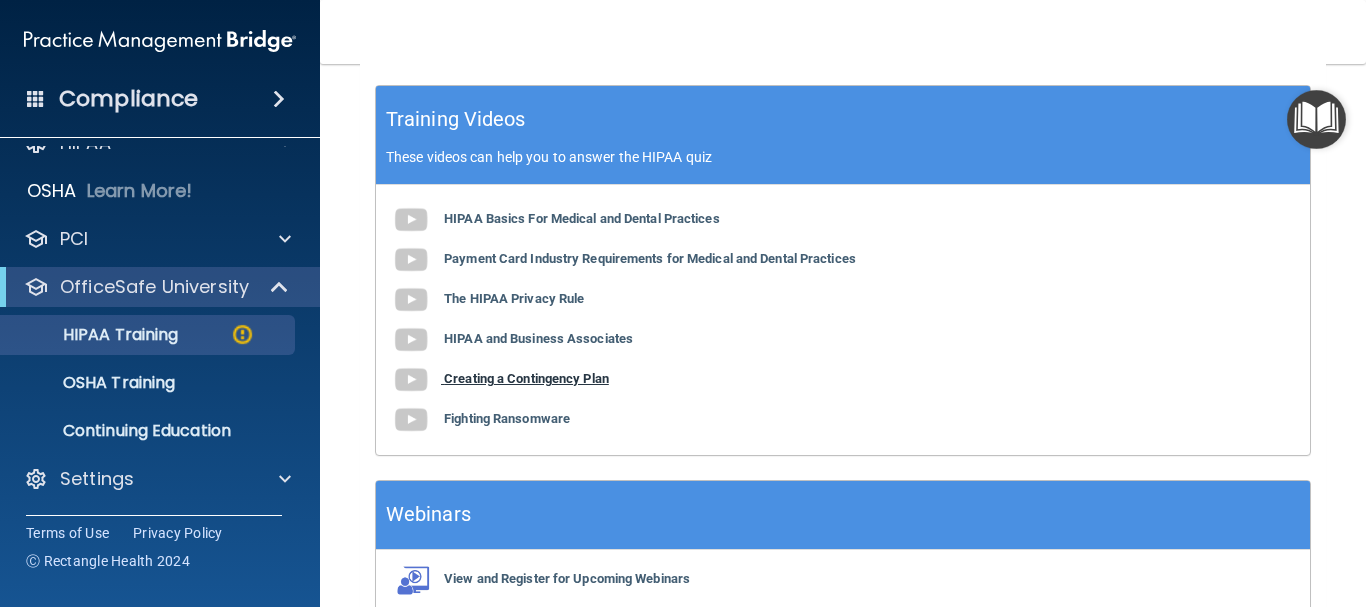 click on "Creating a Contingency Plan" at bounding box center (526, 378) 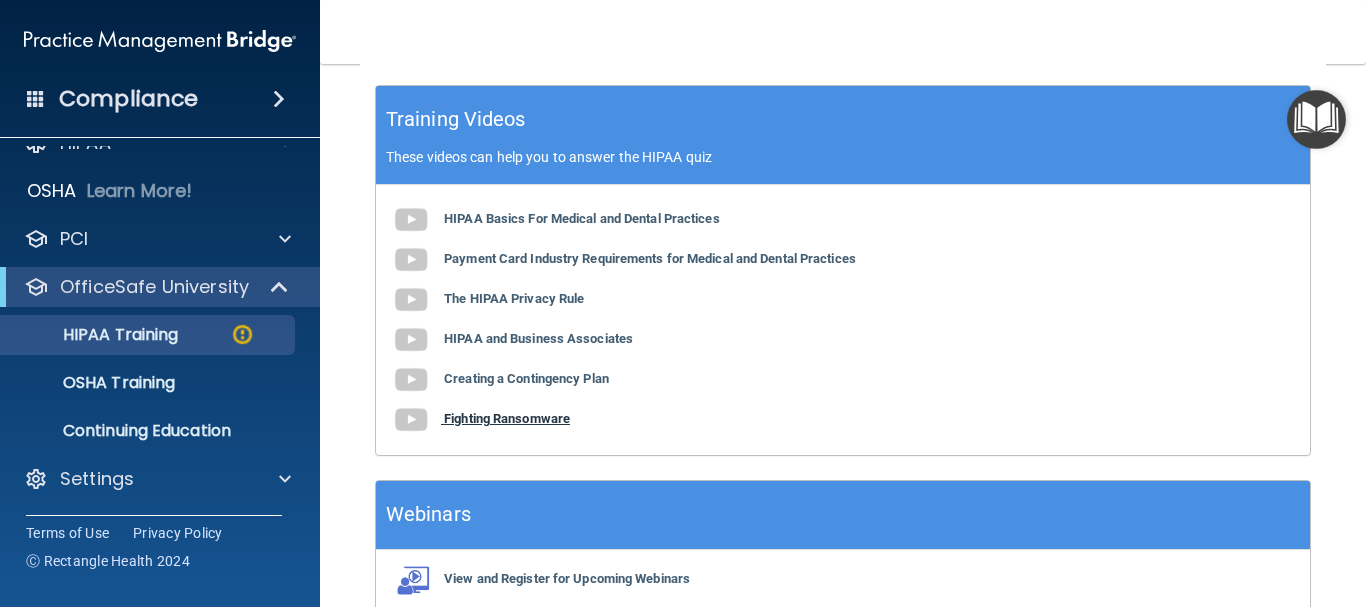 click on "Fighting Ransomware" at bounding box center (507, 418) 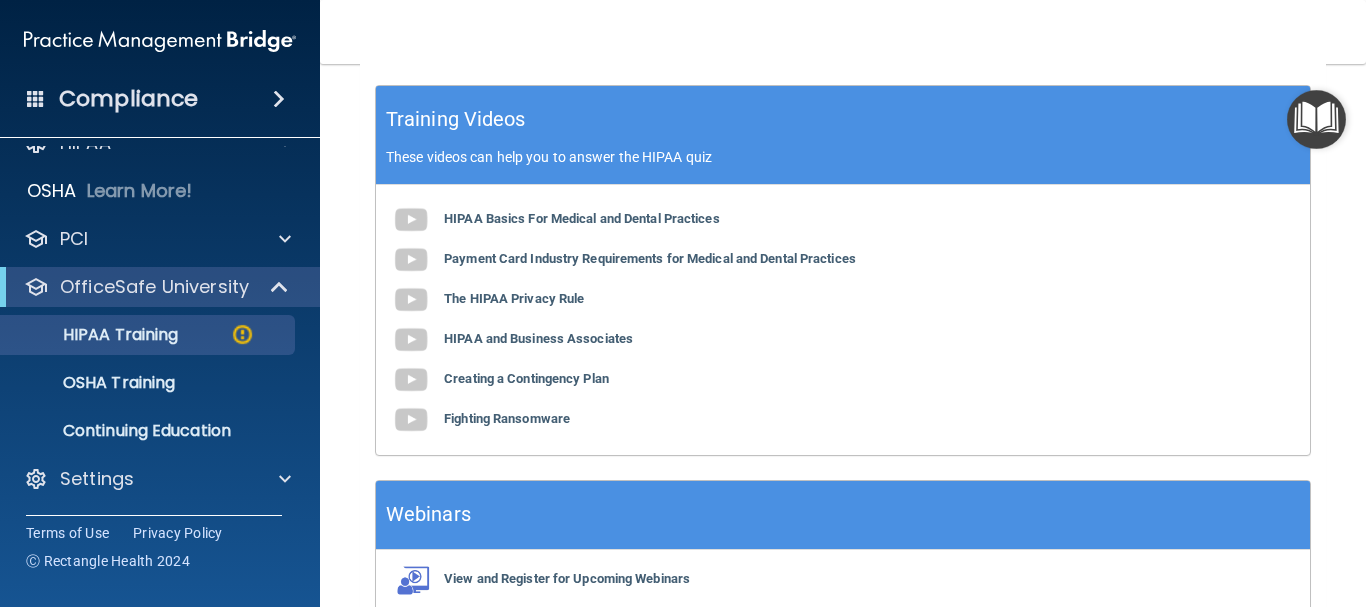 scroll, scrollTop: 787, scrollLeft: 0, axis: vertical 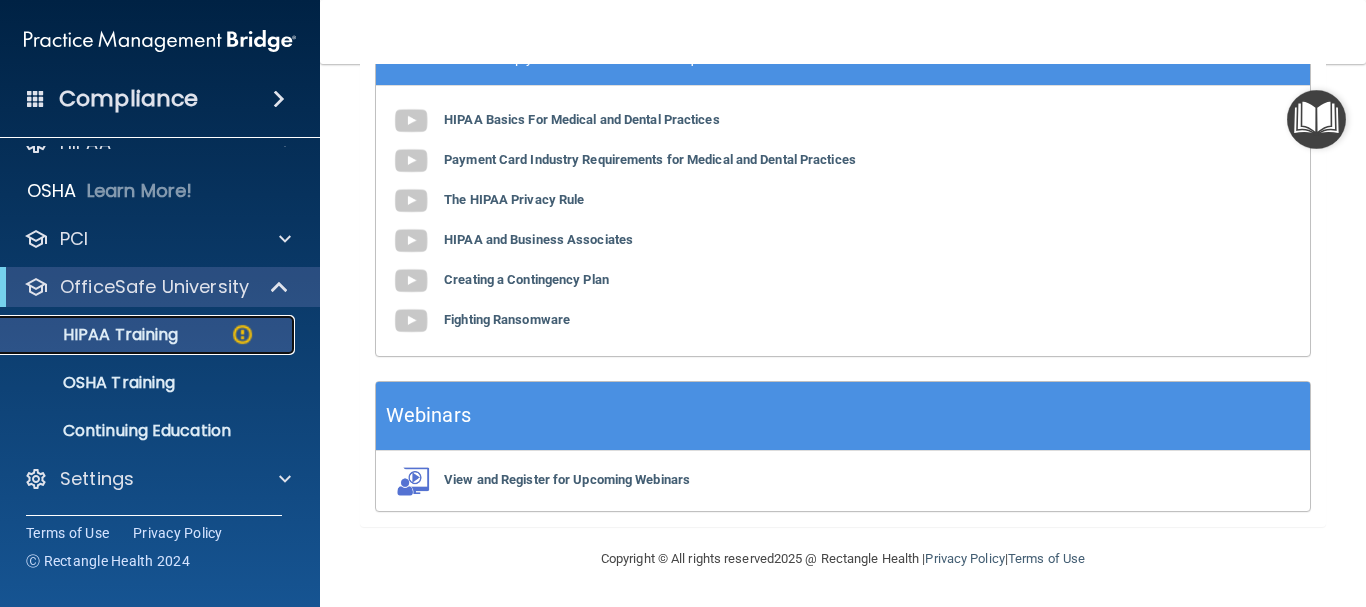 click at bounding box center [242, 334] 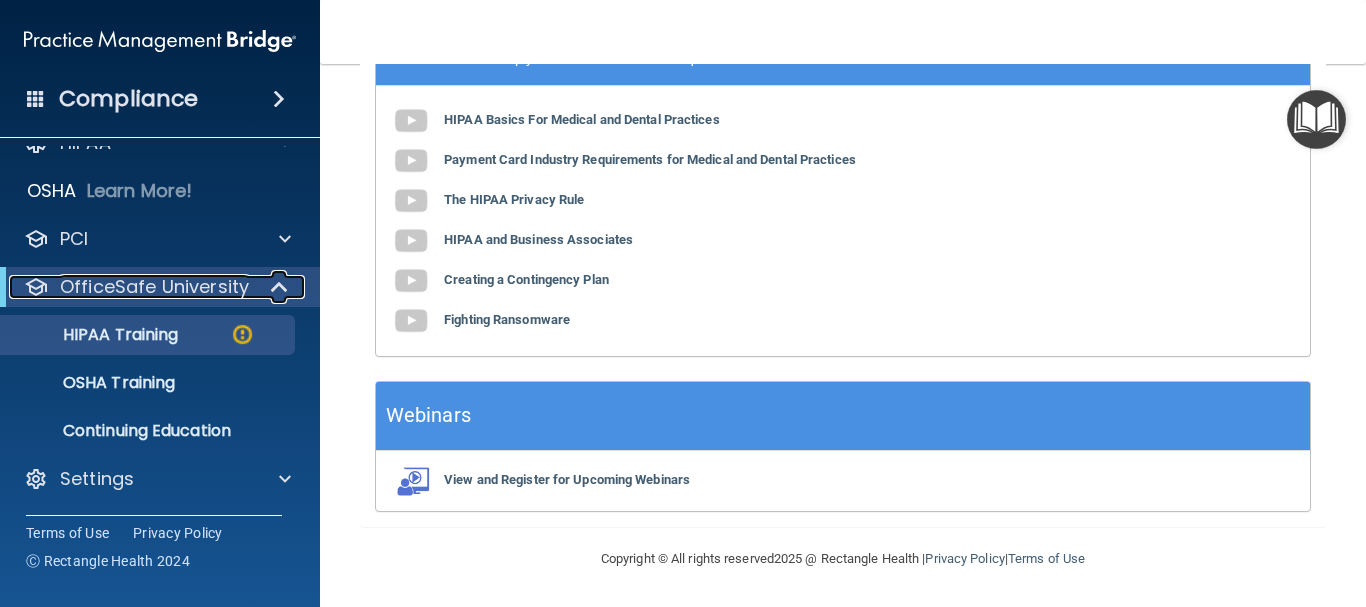 click at bounding box center [281, 287] 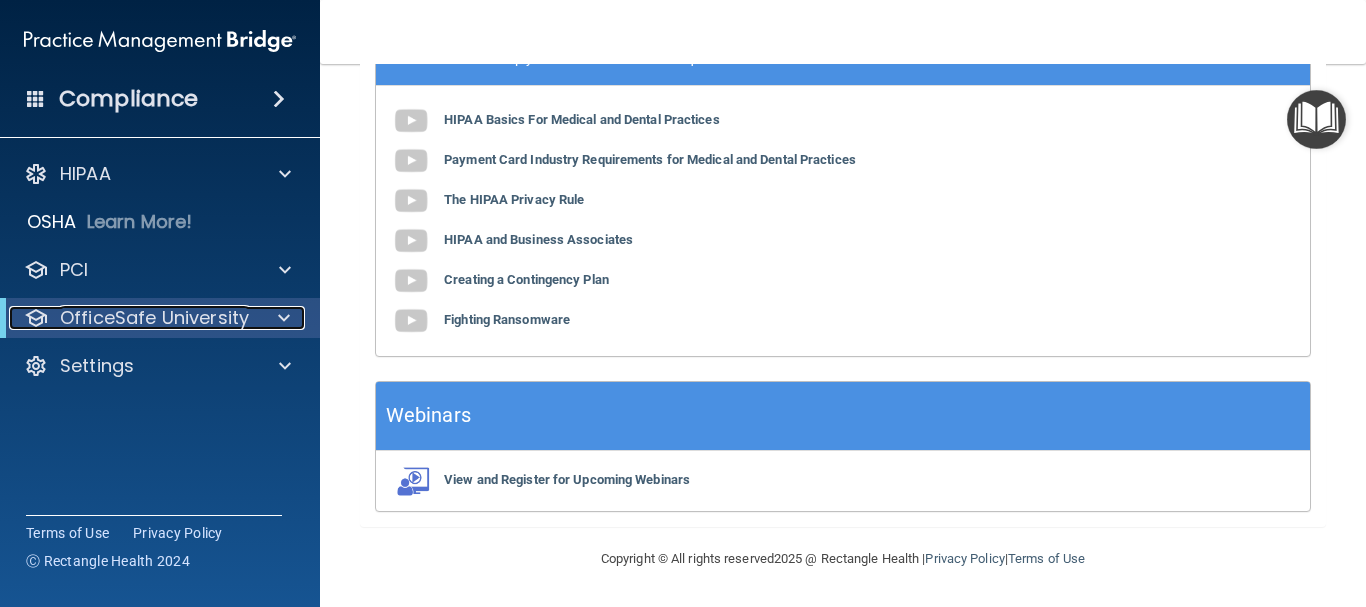 scroll, scrollTop: 0, scrollLeft: 0, axis: both 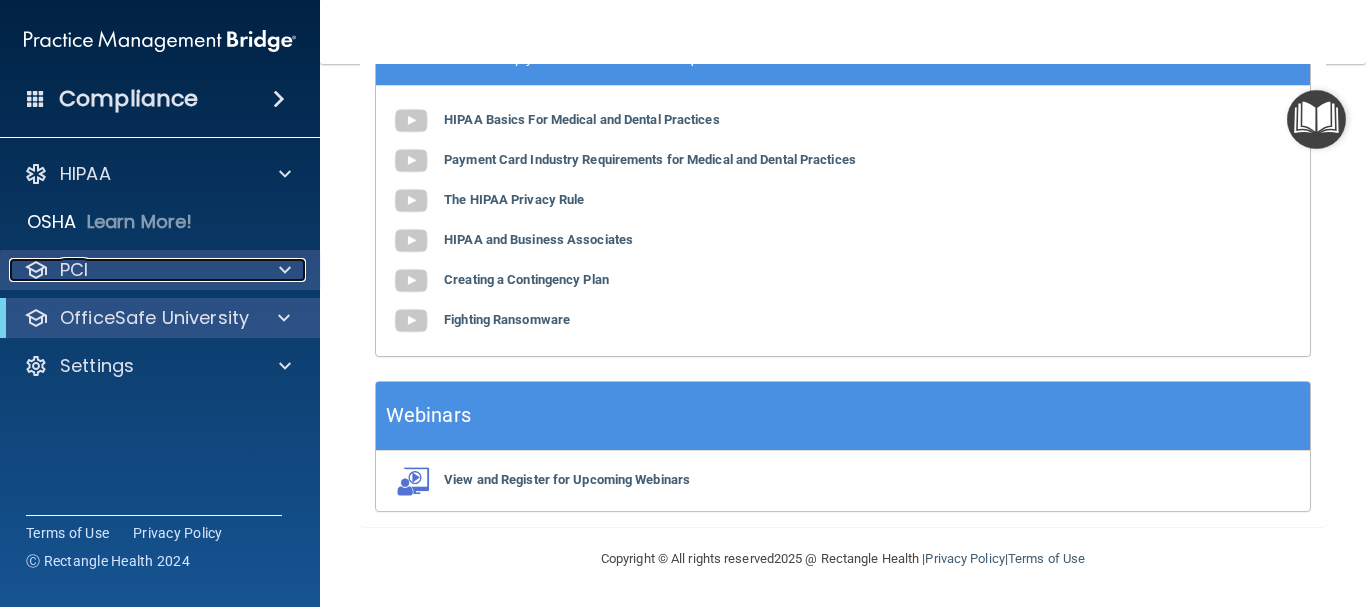 click at bounding box center [285, 270] 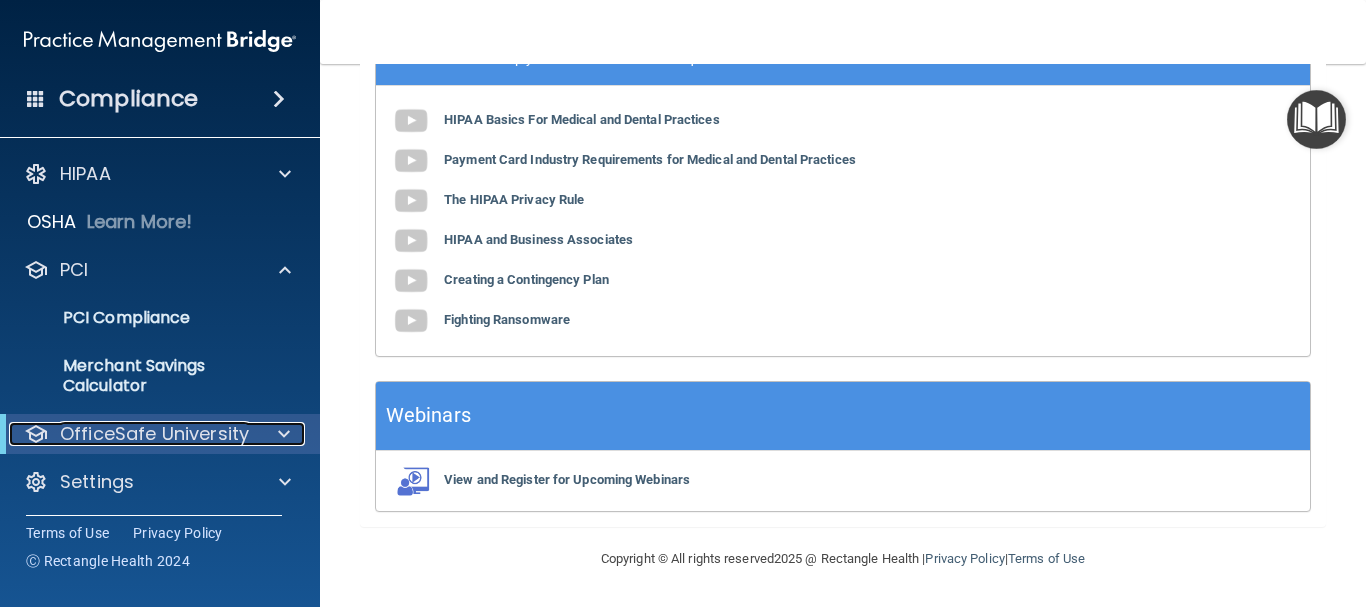click at bounding box center (284, 434) 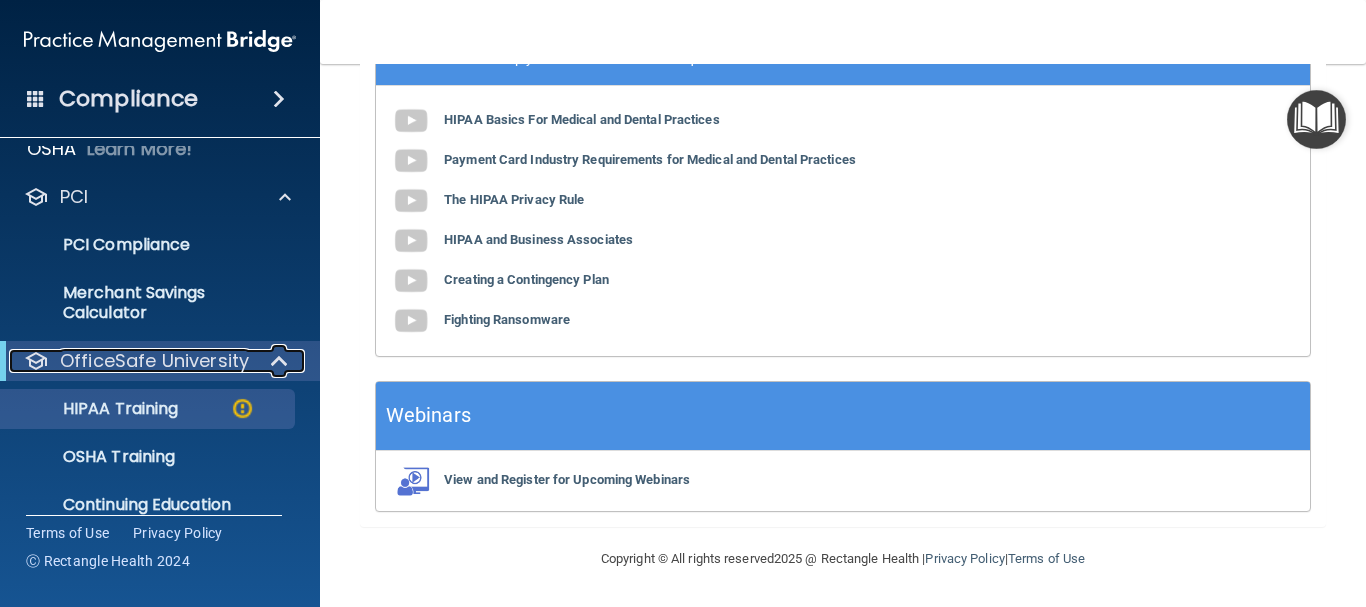 scroll, scrollTop: 147, scrollLeft: 0, axis: vertical 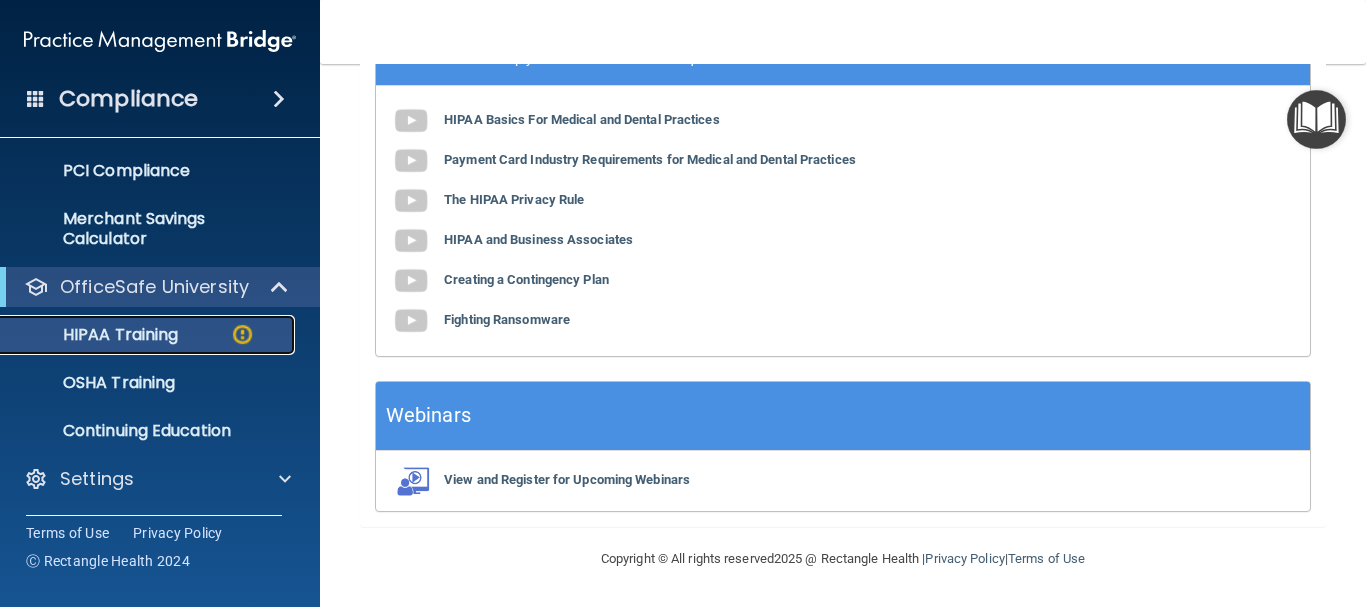 click on "HIPAA Training" at bounding box center [149, 335] 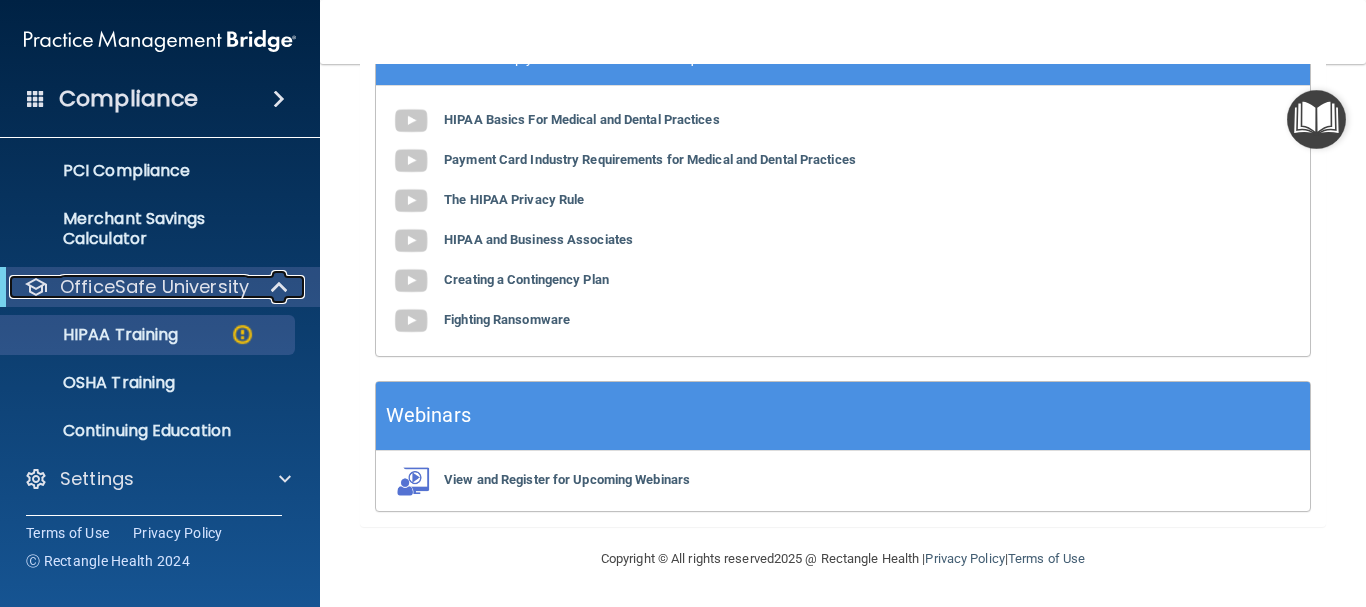 click on "OfficeSafe University" at bounding box center [154, 287] 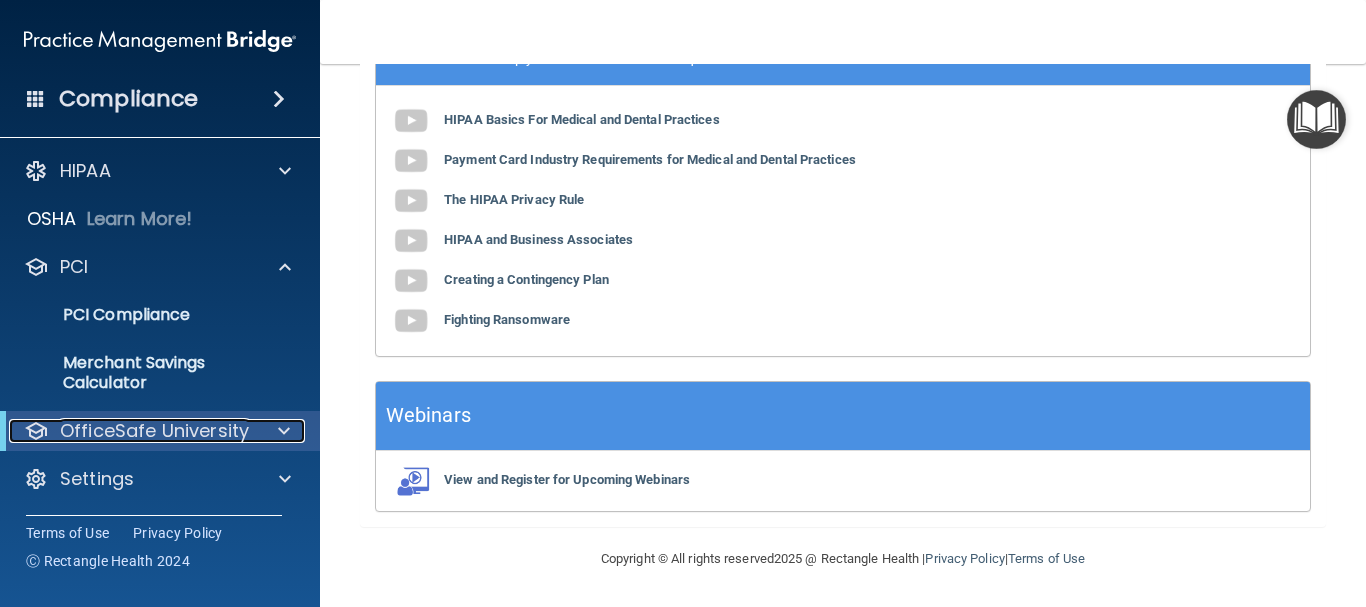 scroll, scrollTop: 3, scrollLeft: 0, axis: vertical 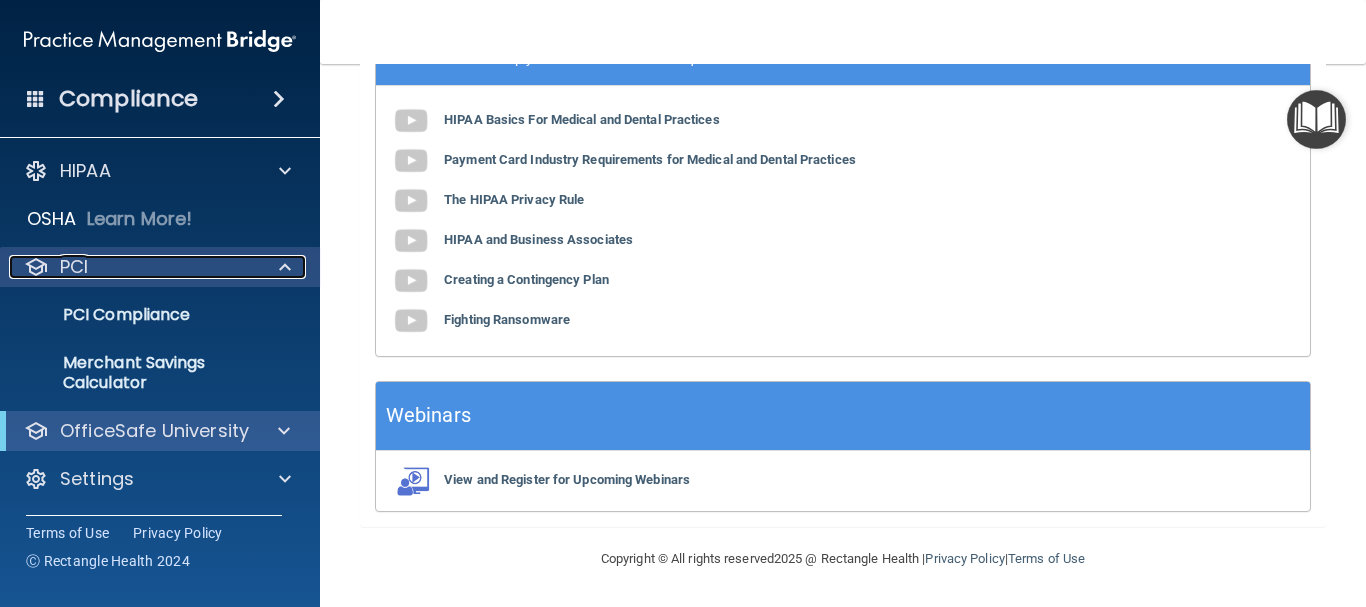 click at bounding box center (285, 267) 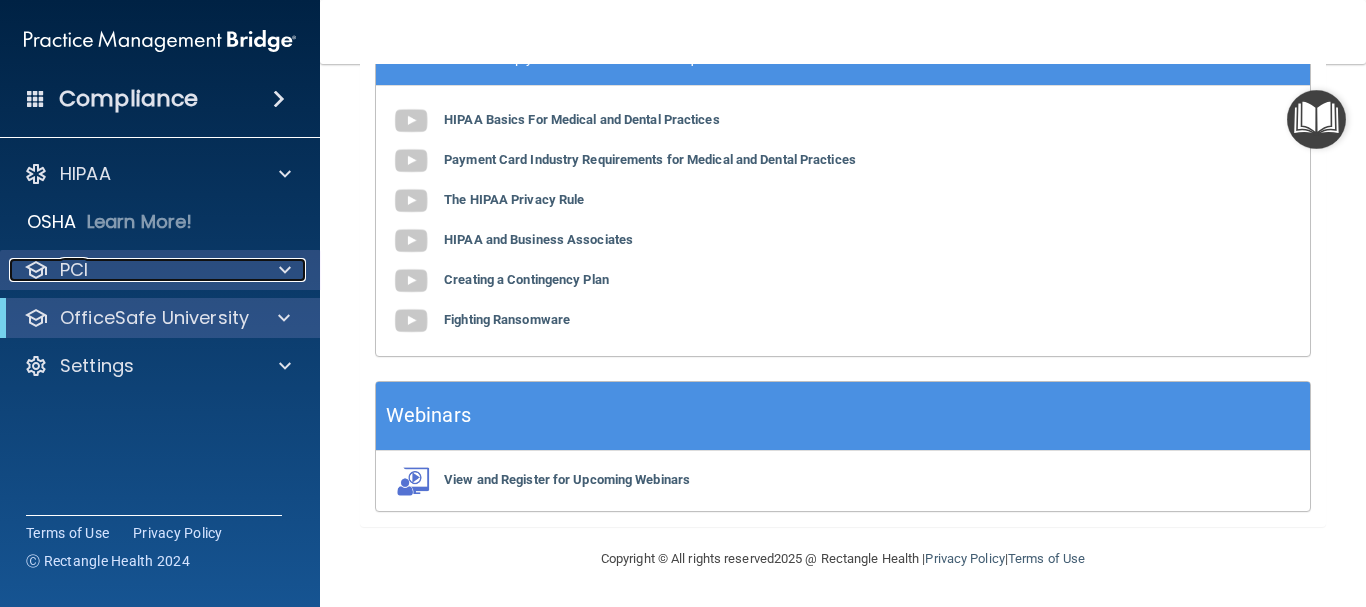 click at bounding box center [285, 270] 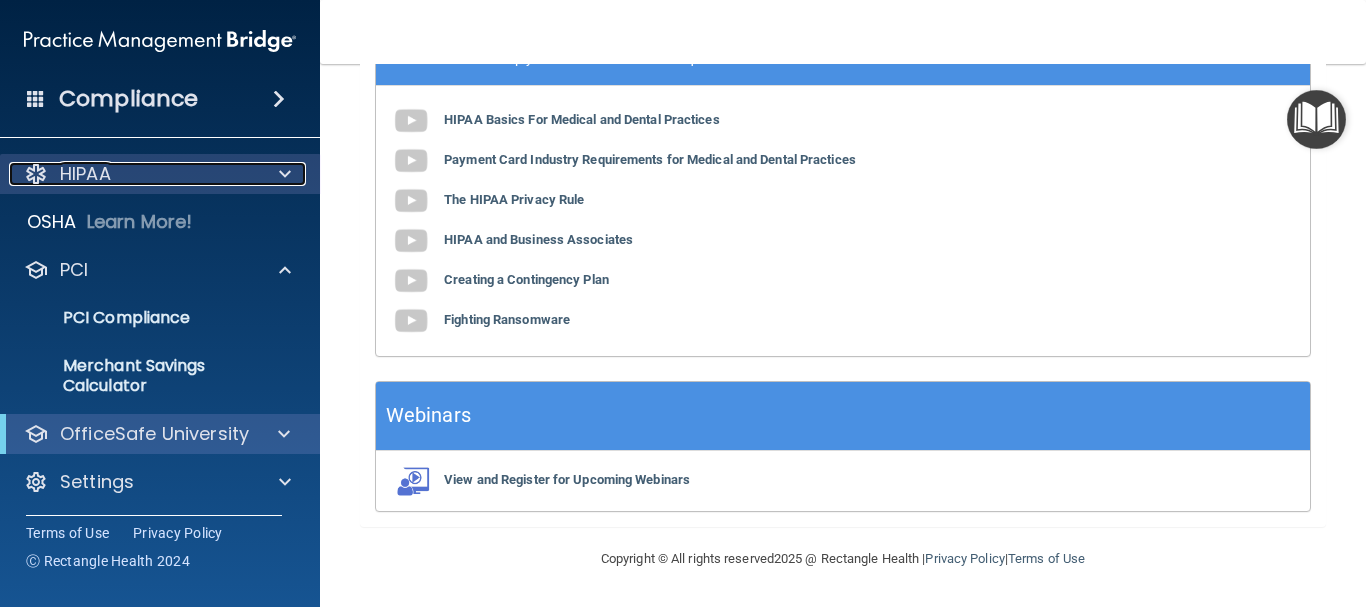 click at bounding box center (285, 174) 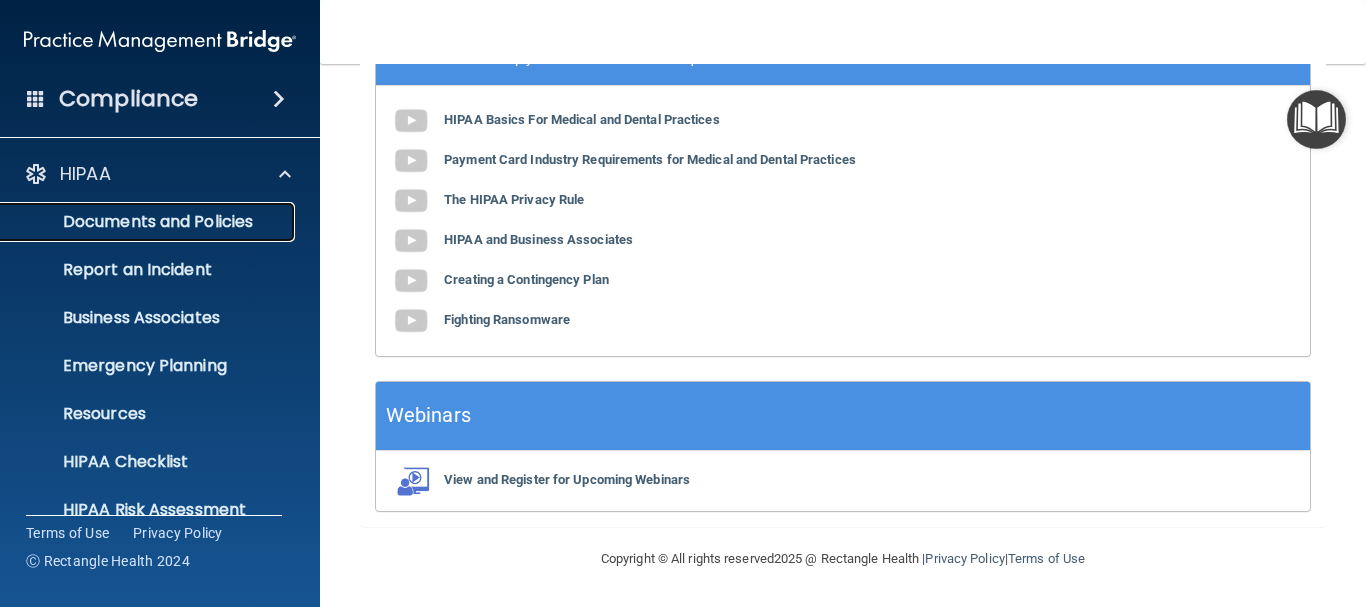 click on "Documents and Policies" at bounding box center (149, 222) 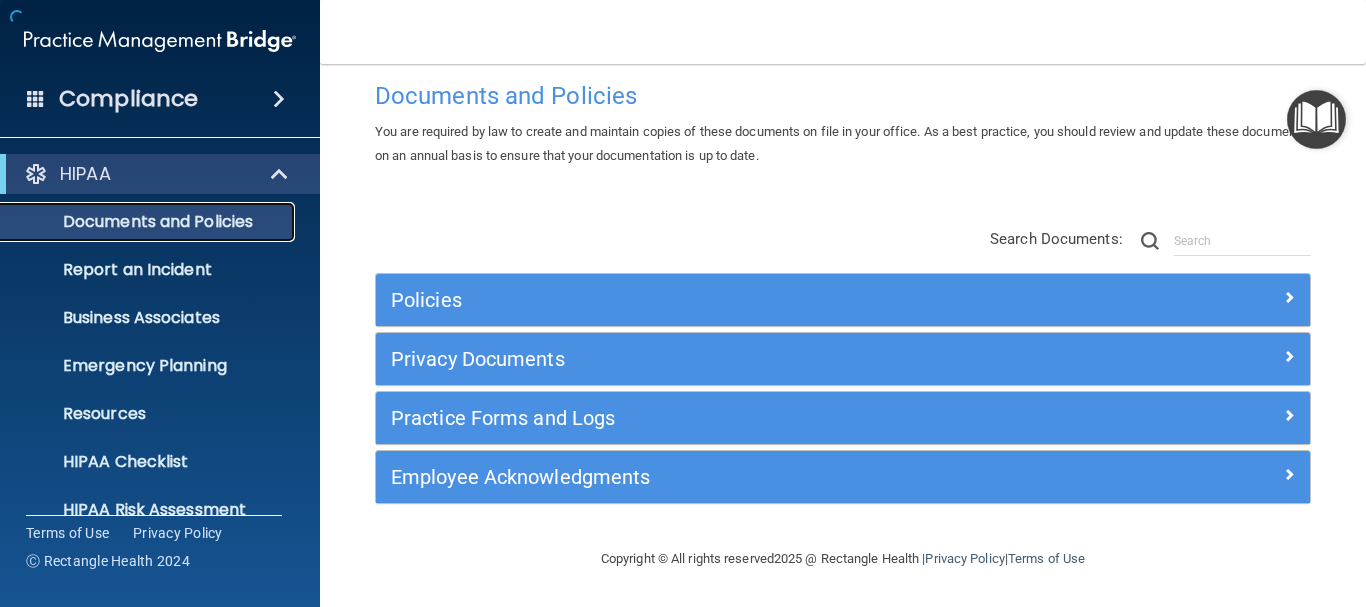 scroll, scrollTop: 33, scrollLeft: 0, axis: vertical 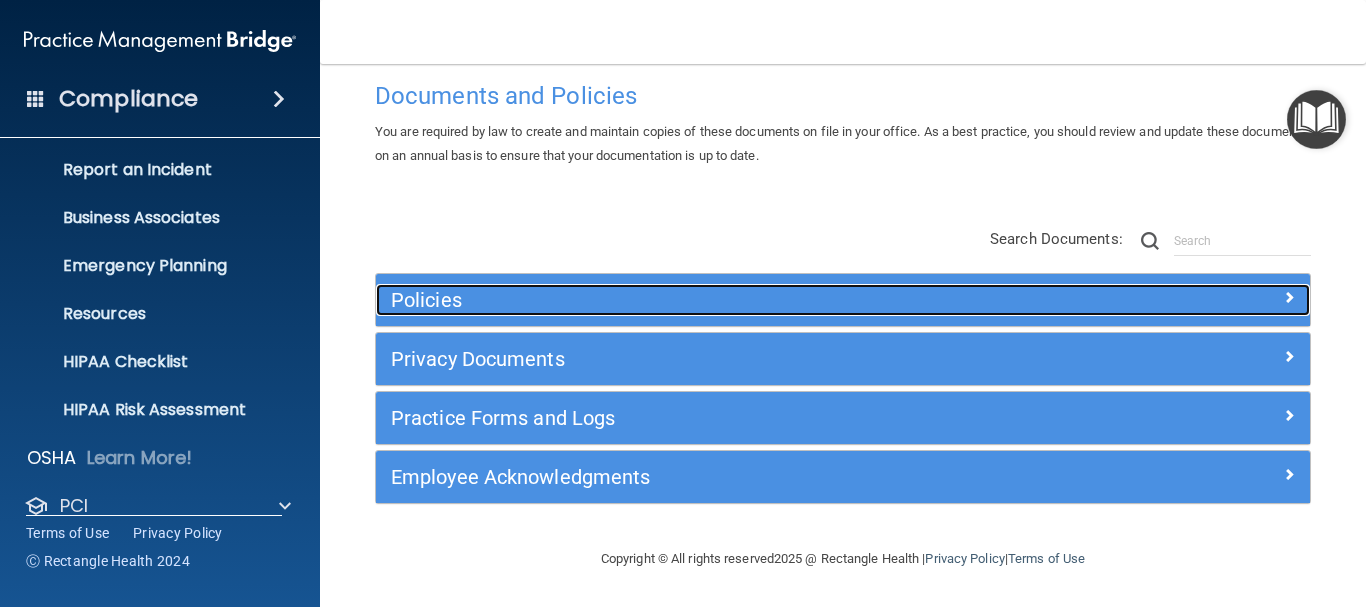 click at bounding box center (1289, 297) 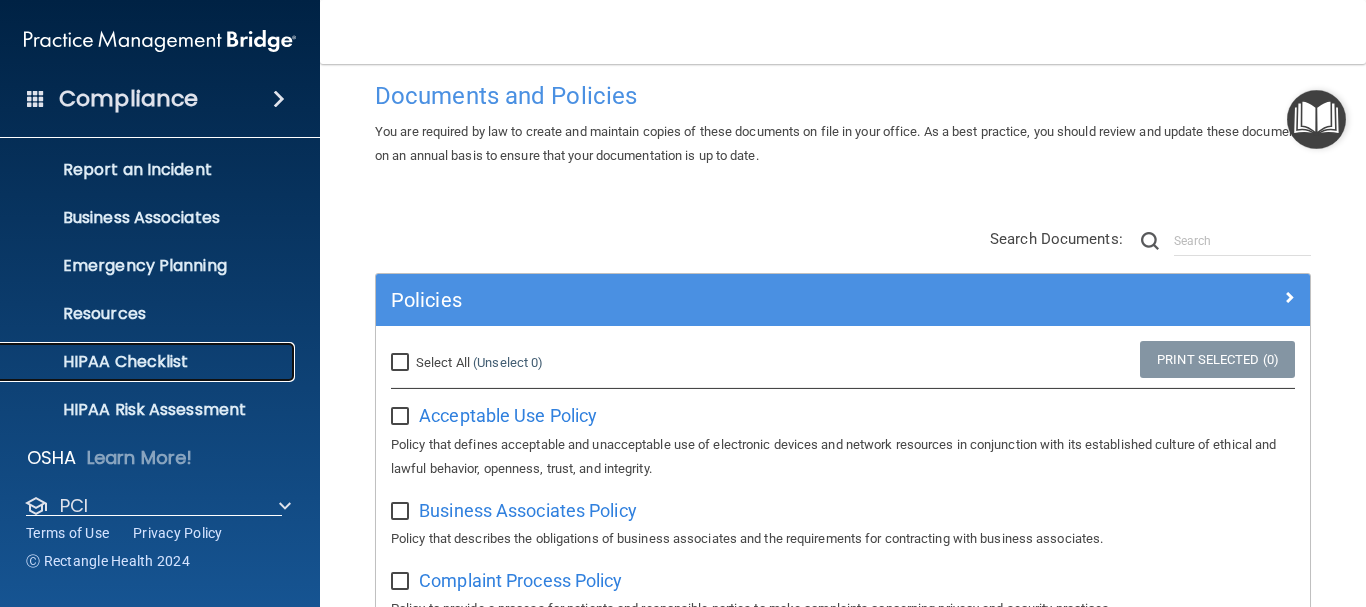 click on "HIPAA Checklist" at bounding box center [149, 362] 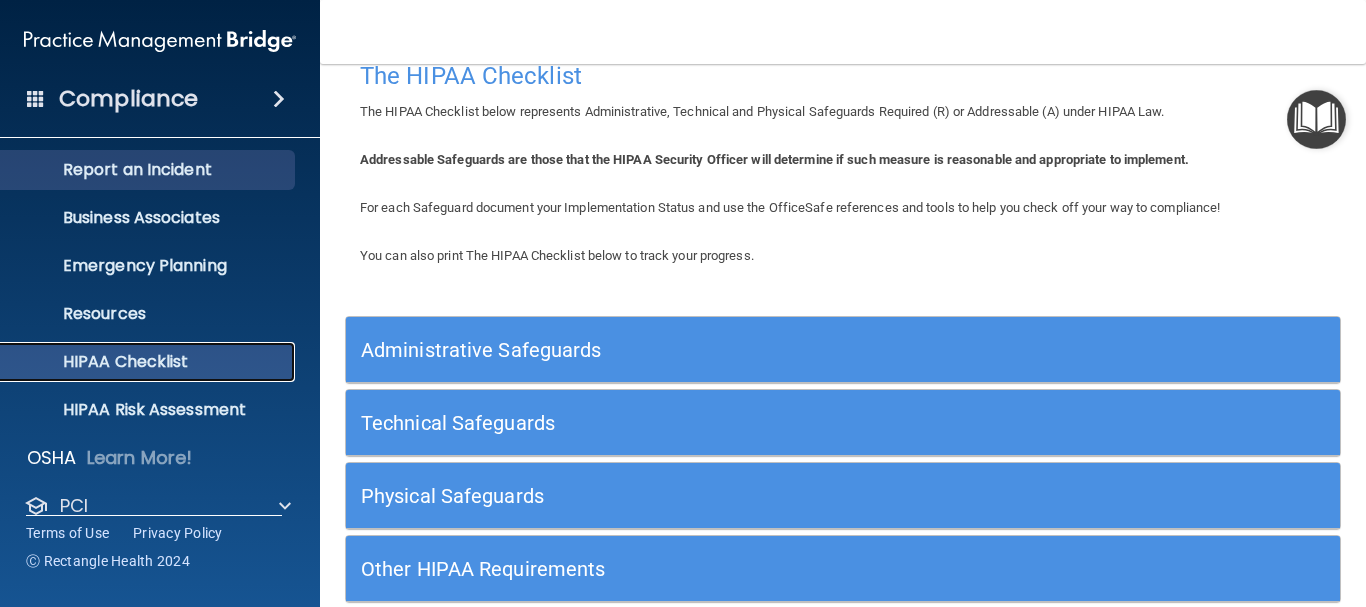 scroll, scrollTop: 0, scrollLeft: 0, axis: both 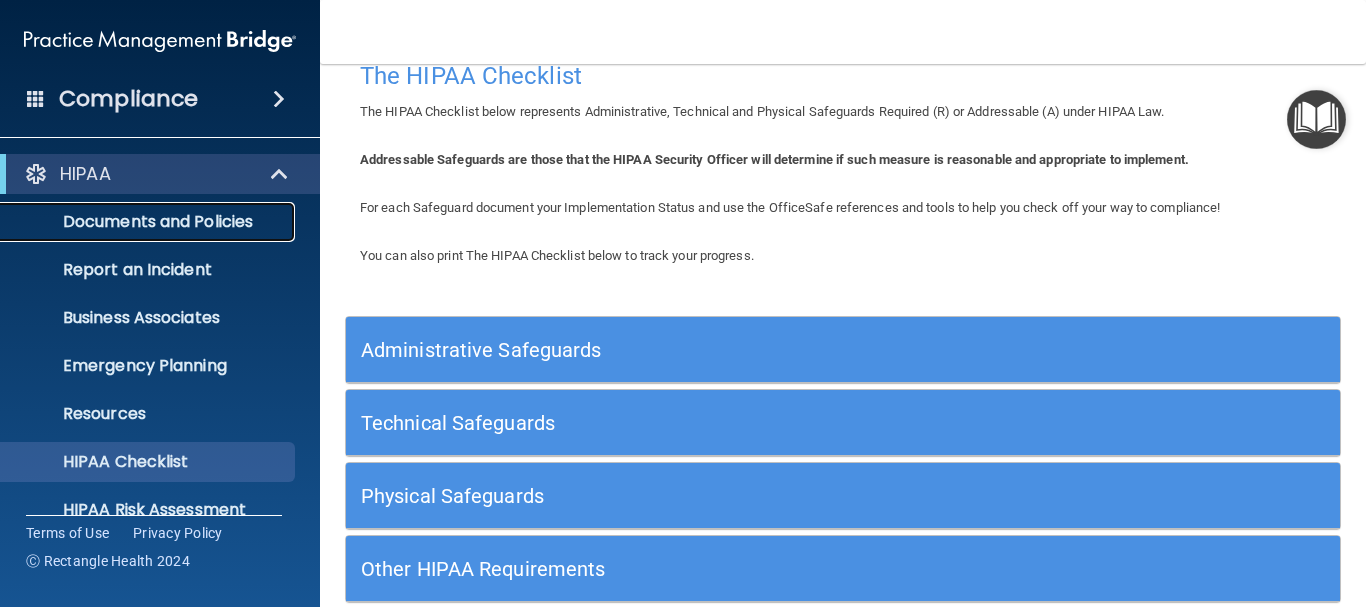 click on "Documents and Policies" at bounding box center [149, 222] 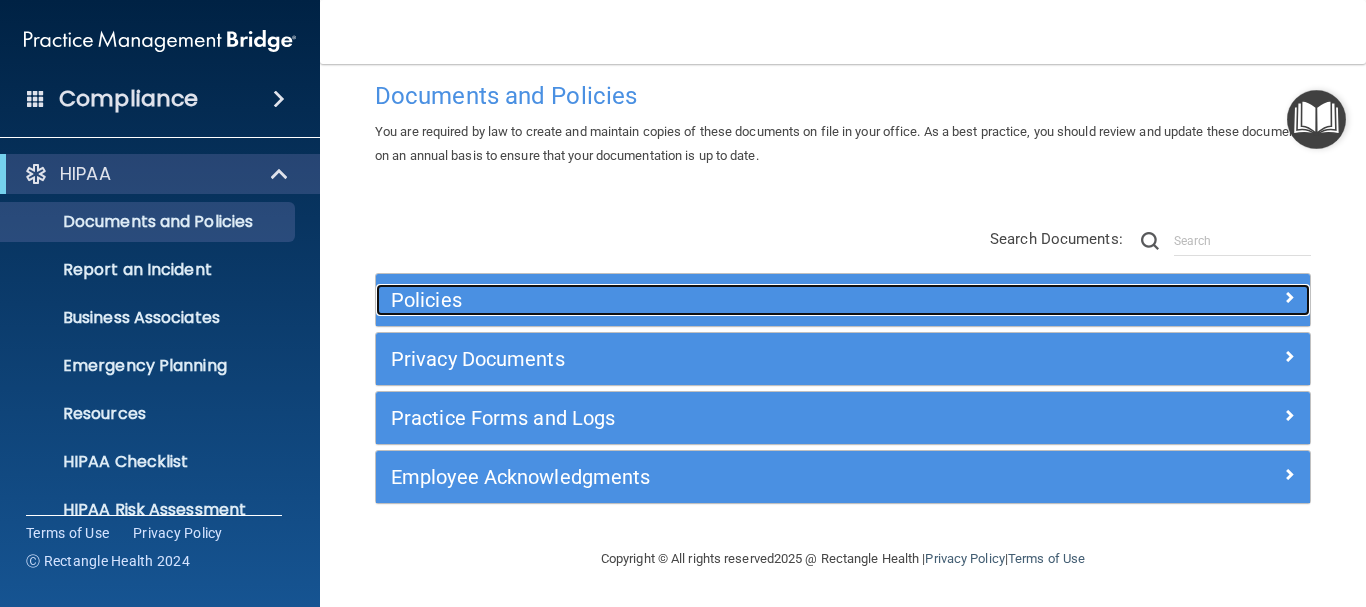 click at bounding box center (1194, 296) 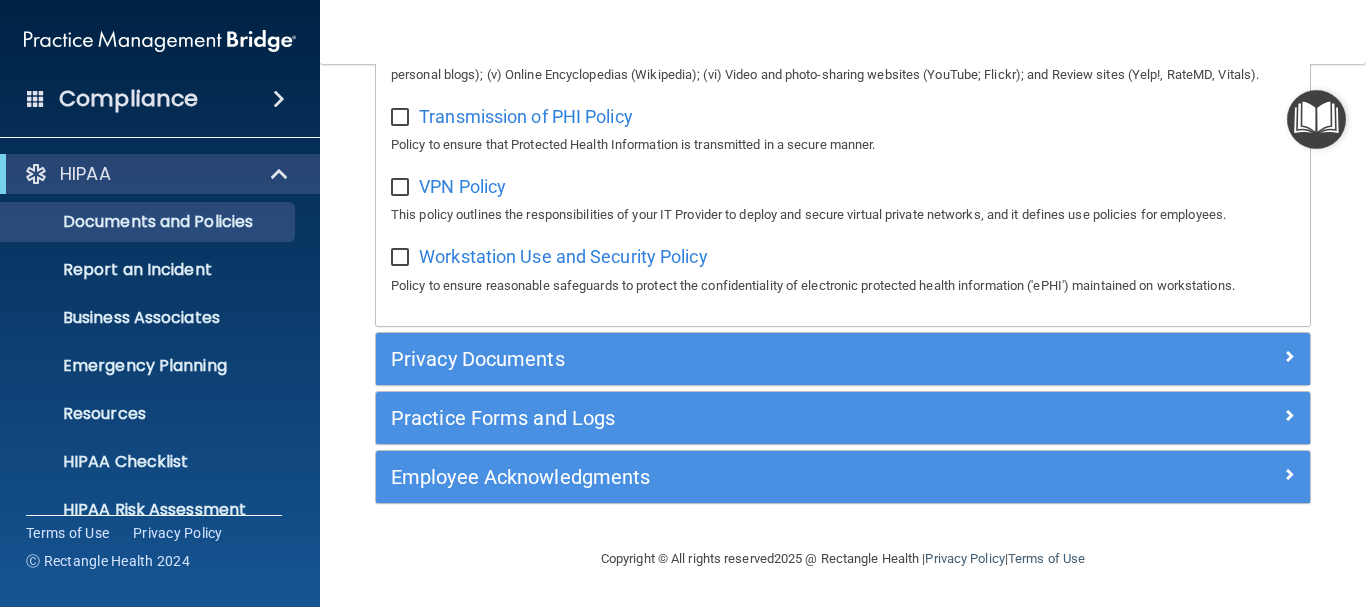 scroll, scrollTop: 1856, scrollLeft: 0, axis: vertical 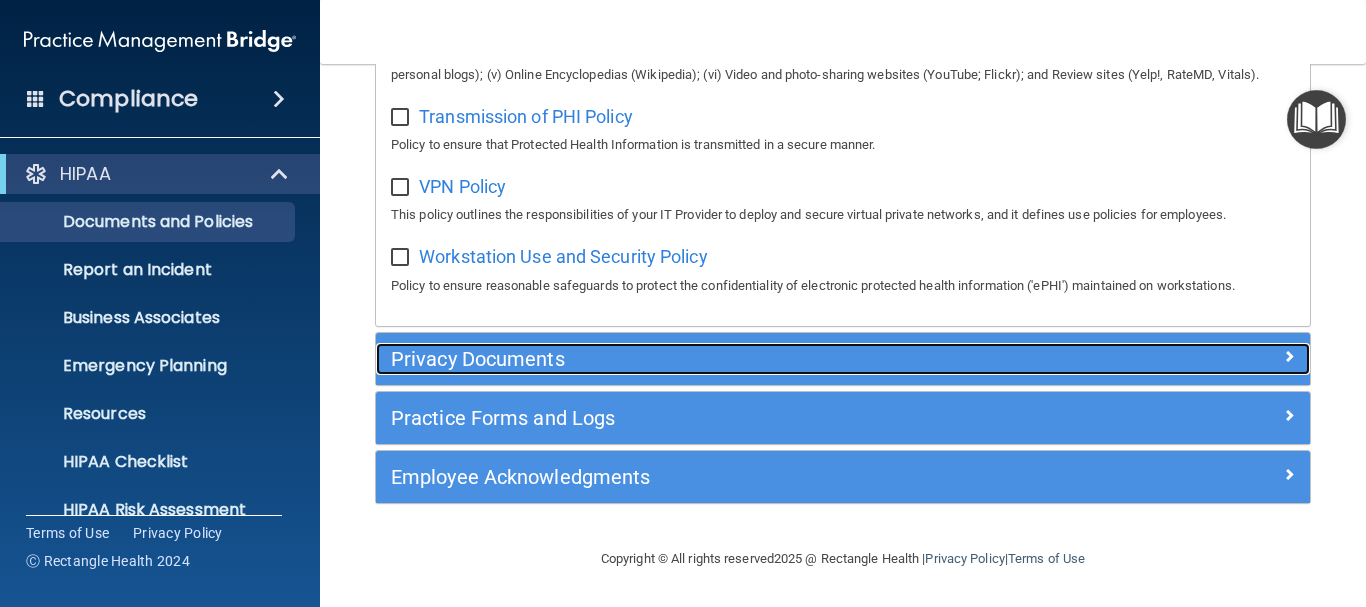 click at bounding box center [1289, 356] 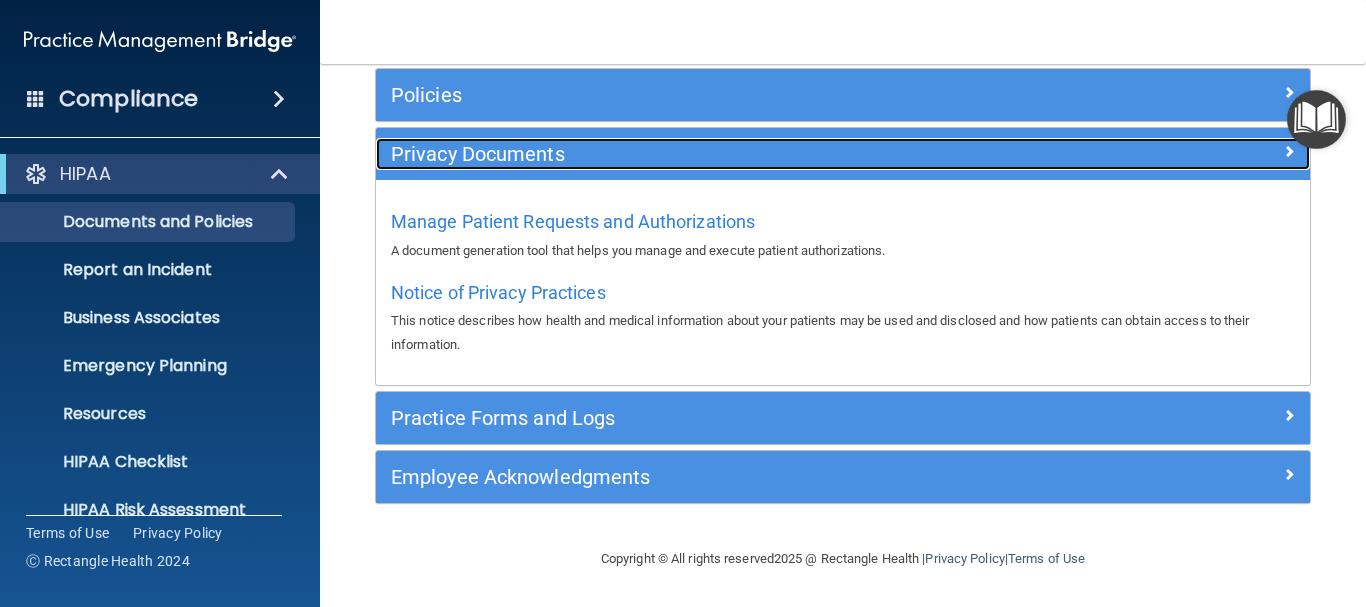 scroll, scrollTop: 238, scrollLeft: 0, axis: vertical 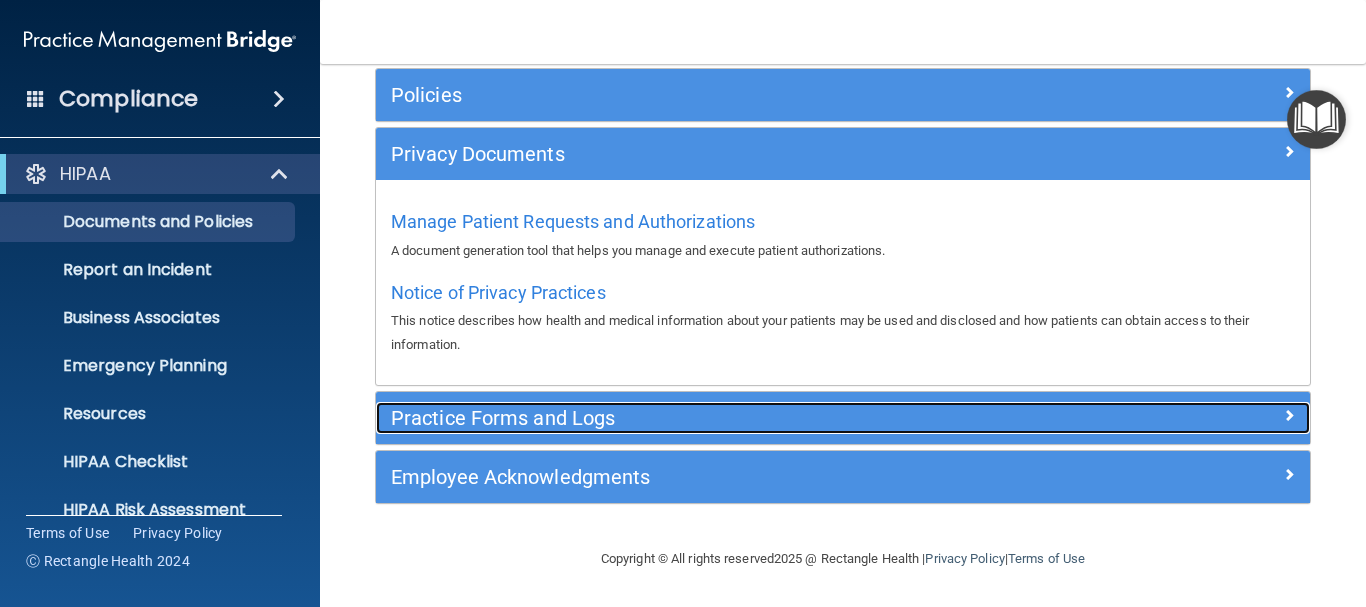 click at bounding box center (1289, 415) 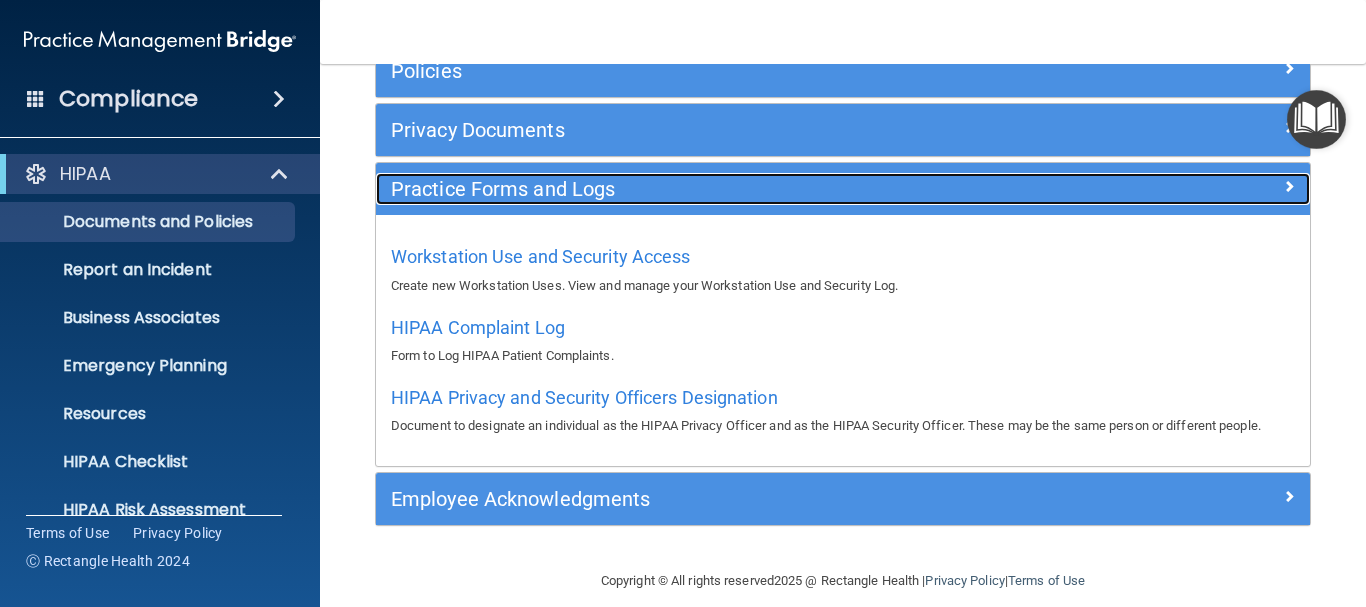 scroll, scrollTop: 284, scrollLeft: 0, axis: vertical 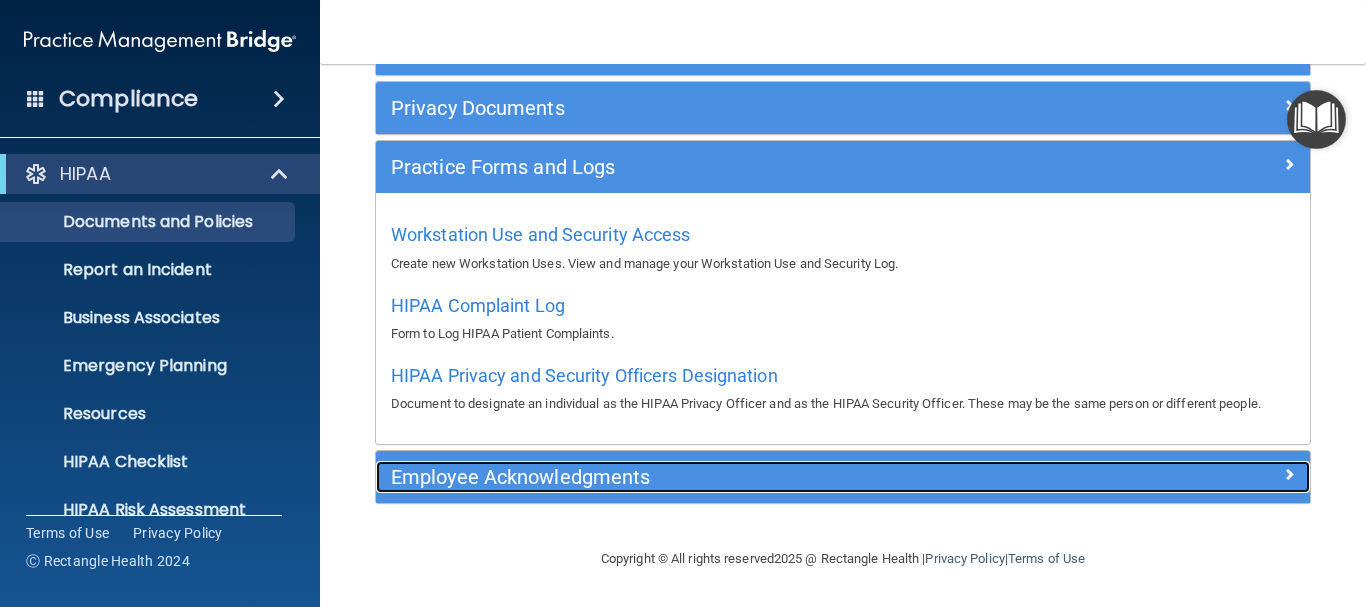click at bounding box center [1194, 473] 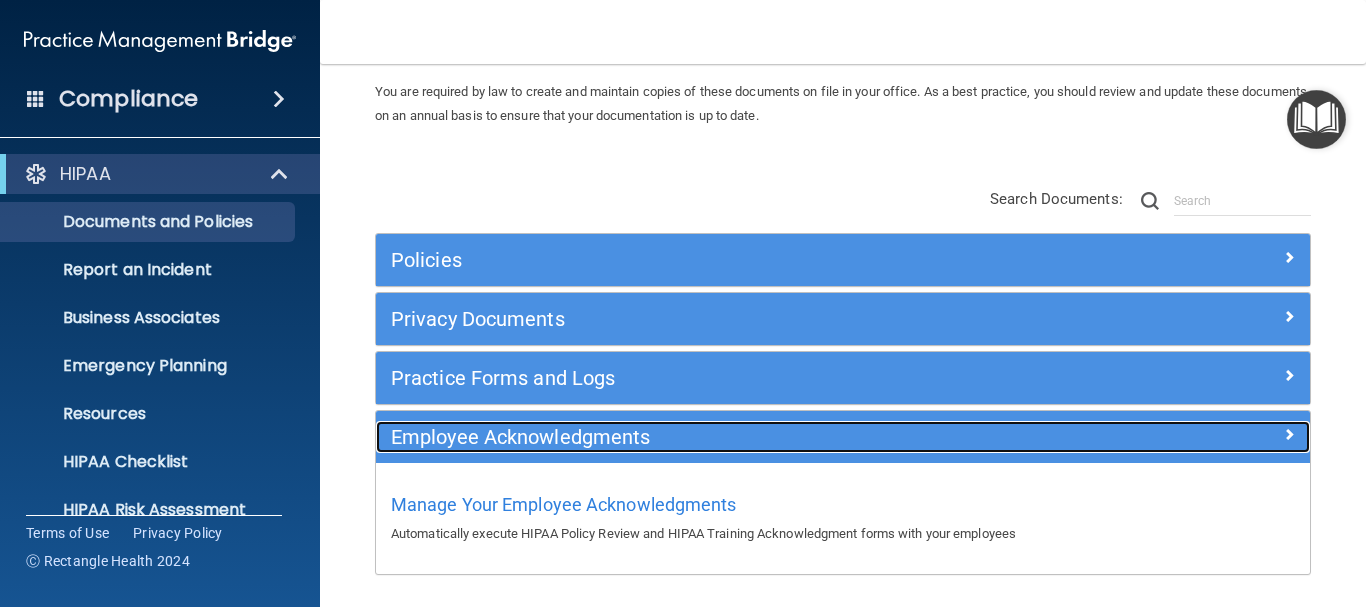scroll, scrollTop: 0, scrollLeft: 0, axis: both 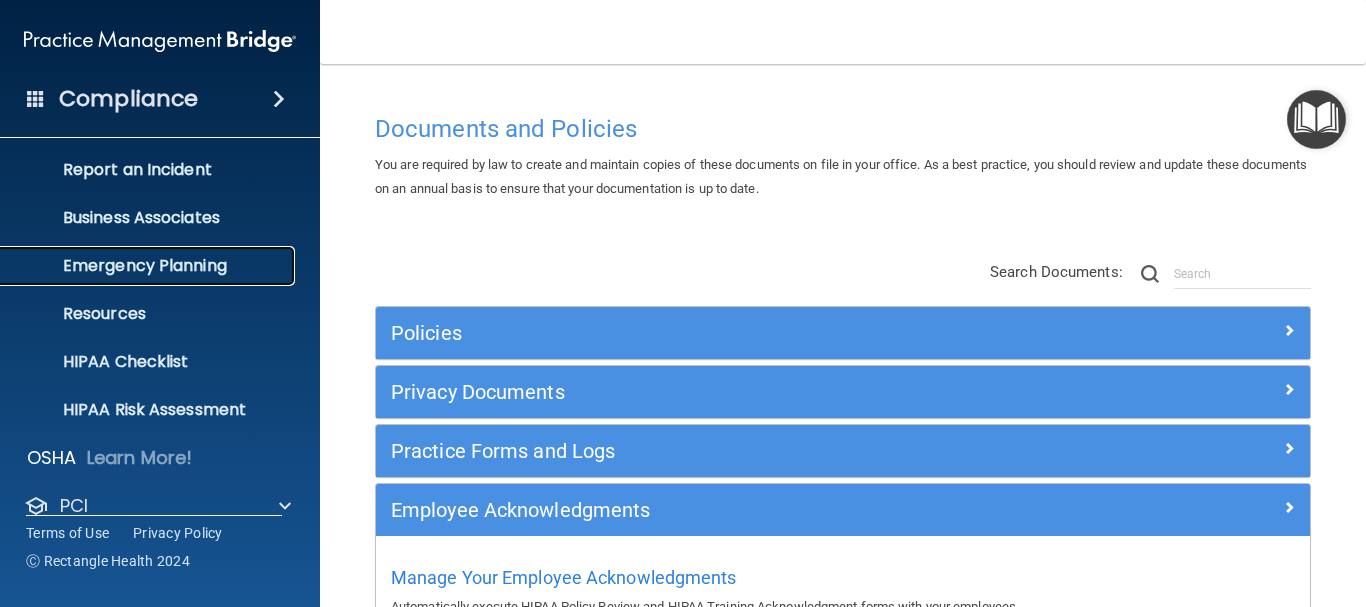 click on "Emergency Planning" at bounding box center [149, 266] 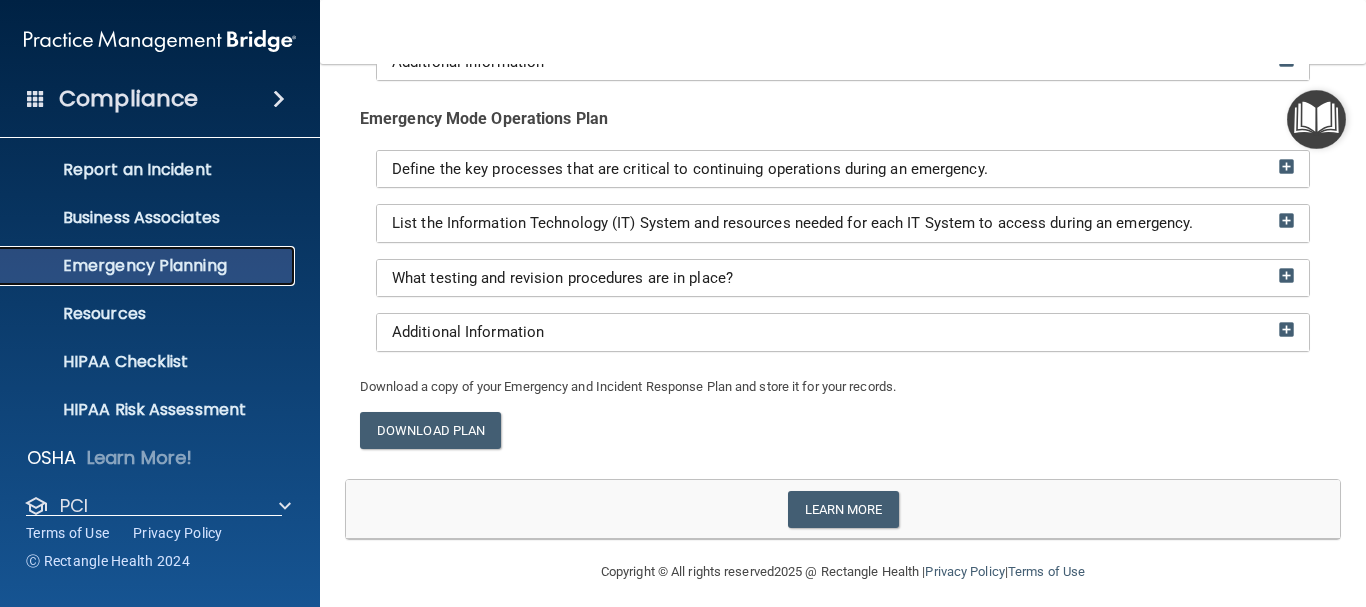 scroll, scrollTop: 618, scrollLeft: 0, axis: vertical 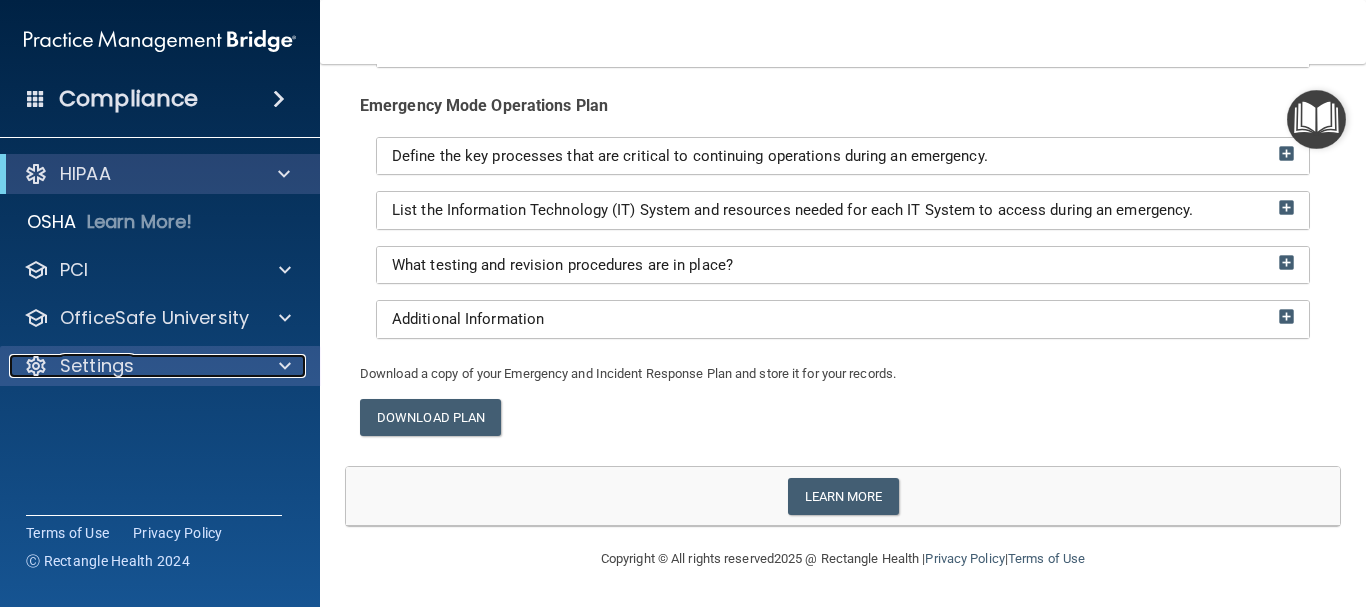 click at bounding box center [282, 366] 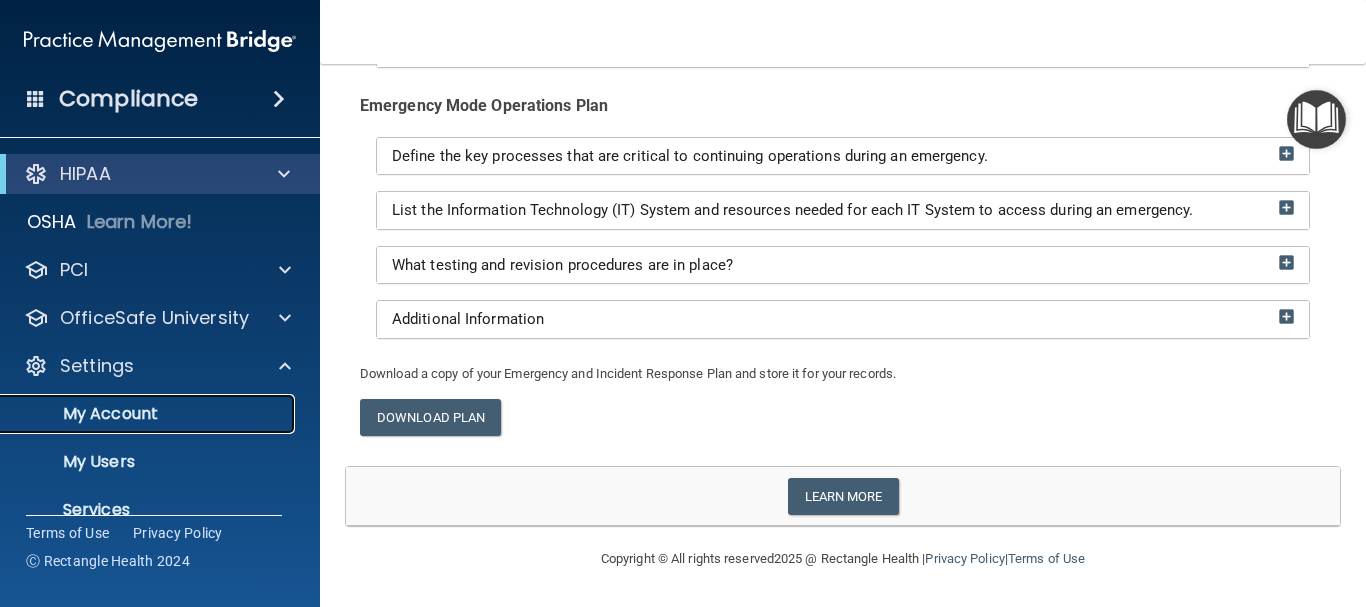 click on "My Account" at bounding box center (149, 414) 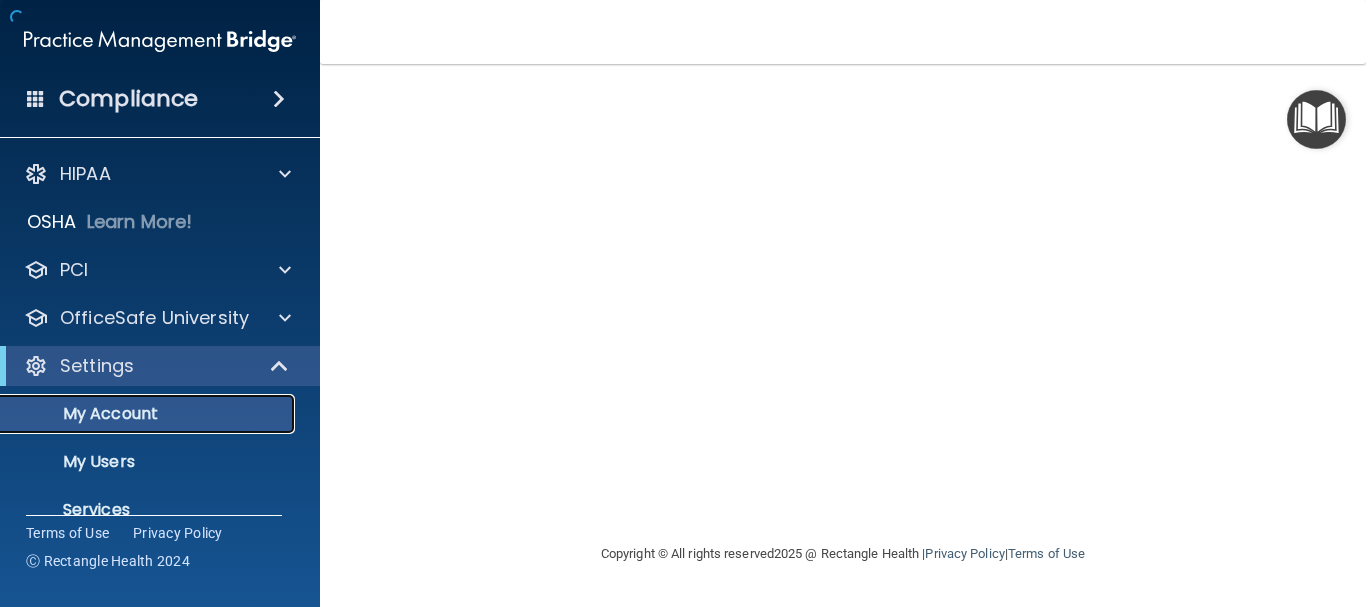 scroll, scrollTop: 0, scrollLeft: 0, axis: both 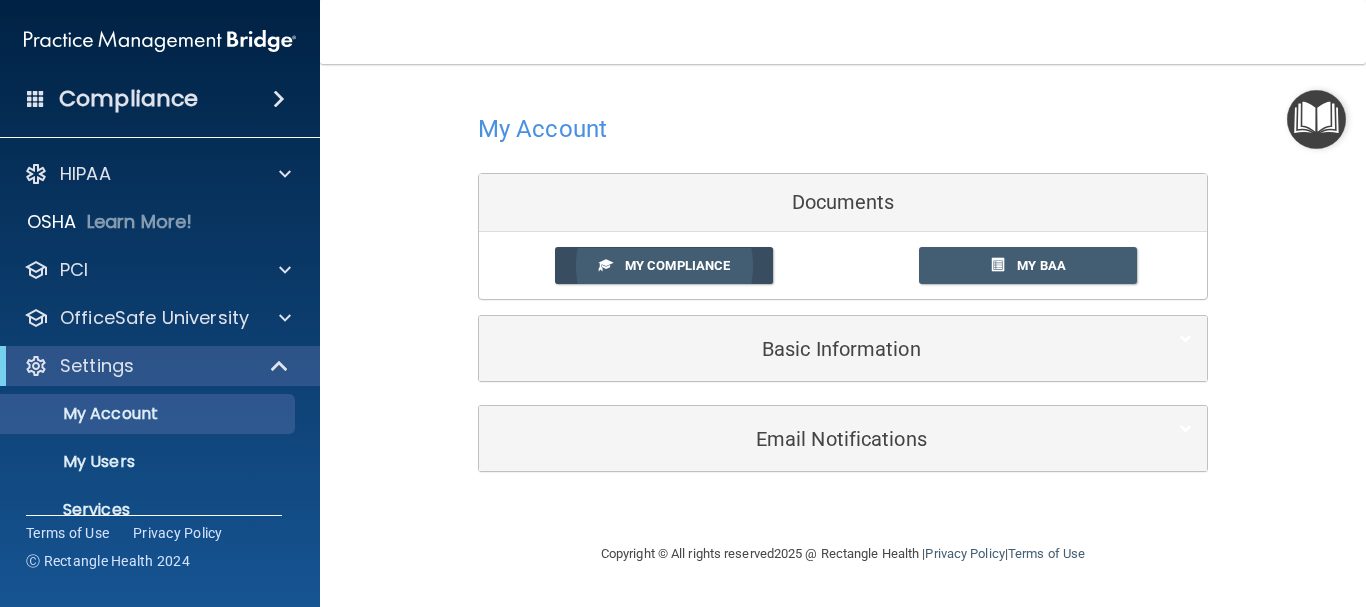 click on "My Compliance" at bounding box center (664, 265) 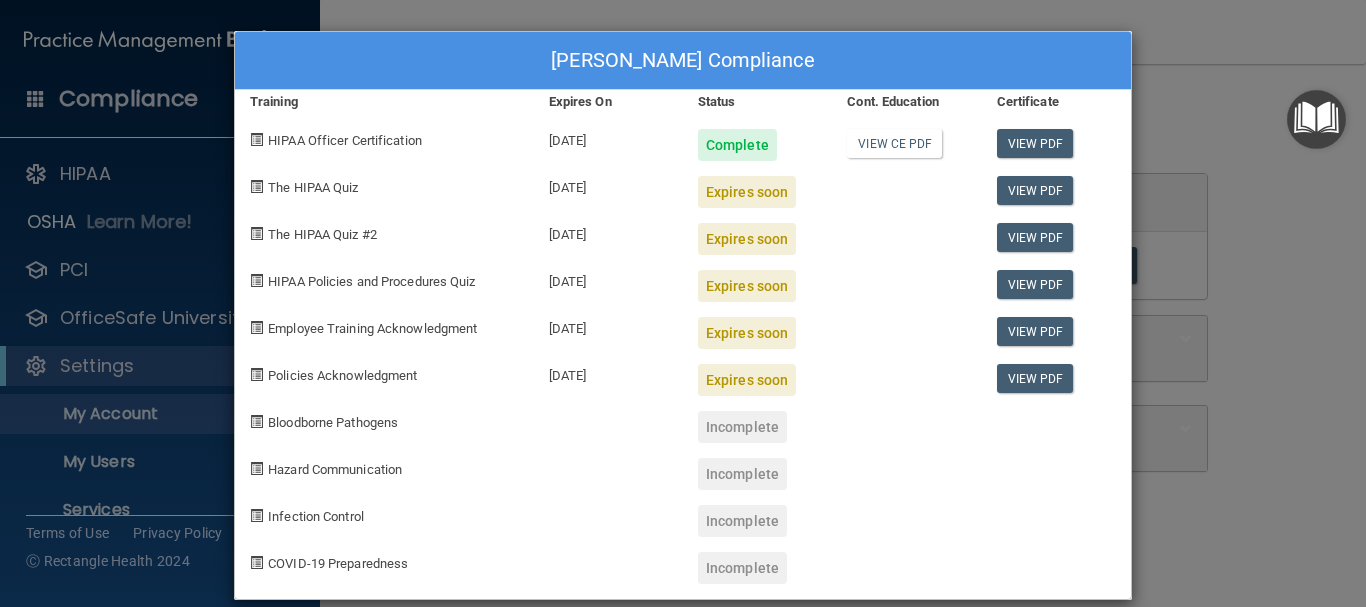 click at bounding box center [256, 186] 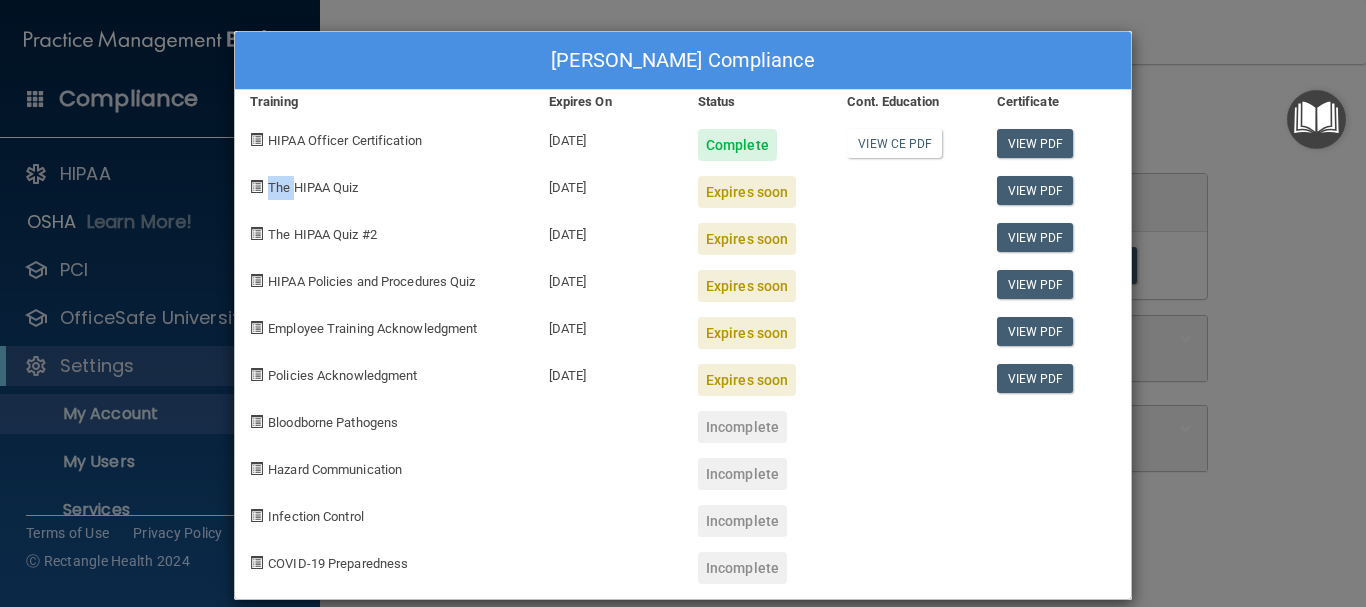 click at bounding box center (256, 186) 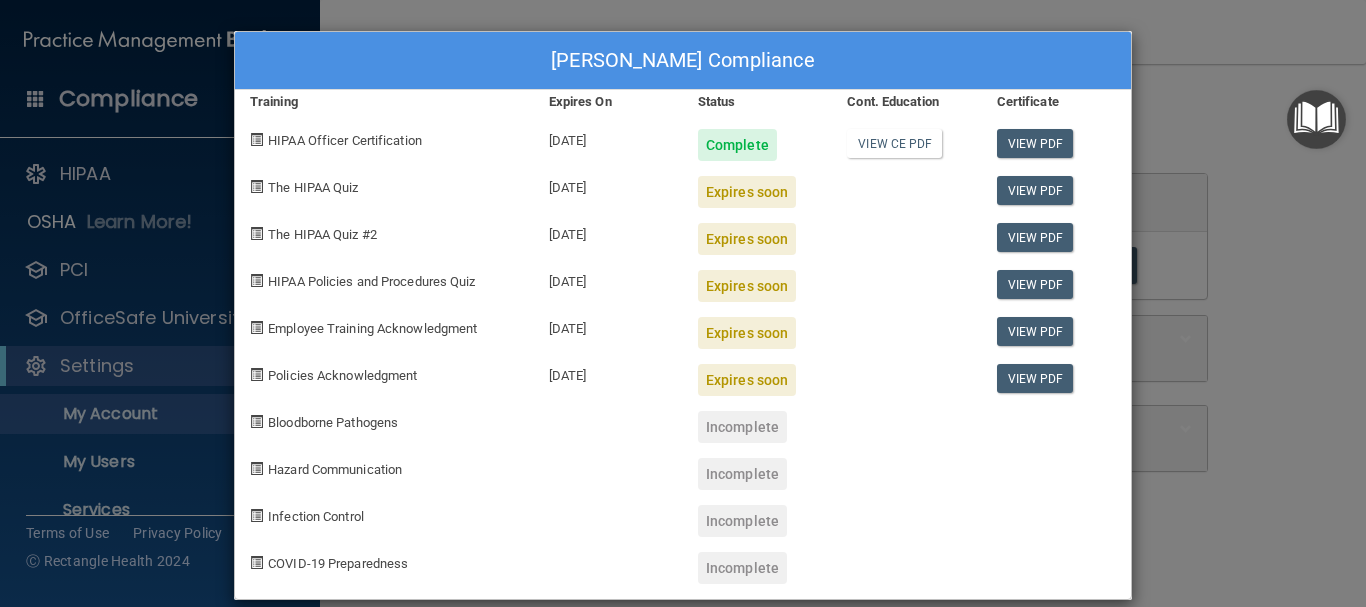 click on "The HIPAA Quiz" at bounding box center (313, 187) 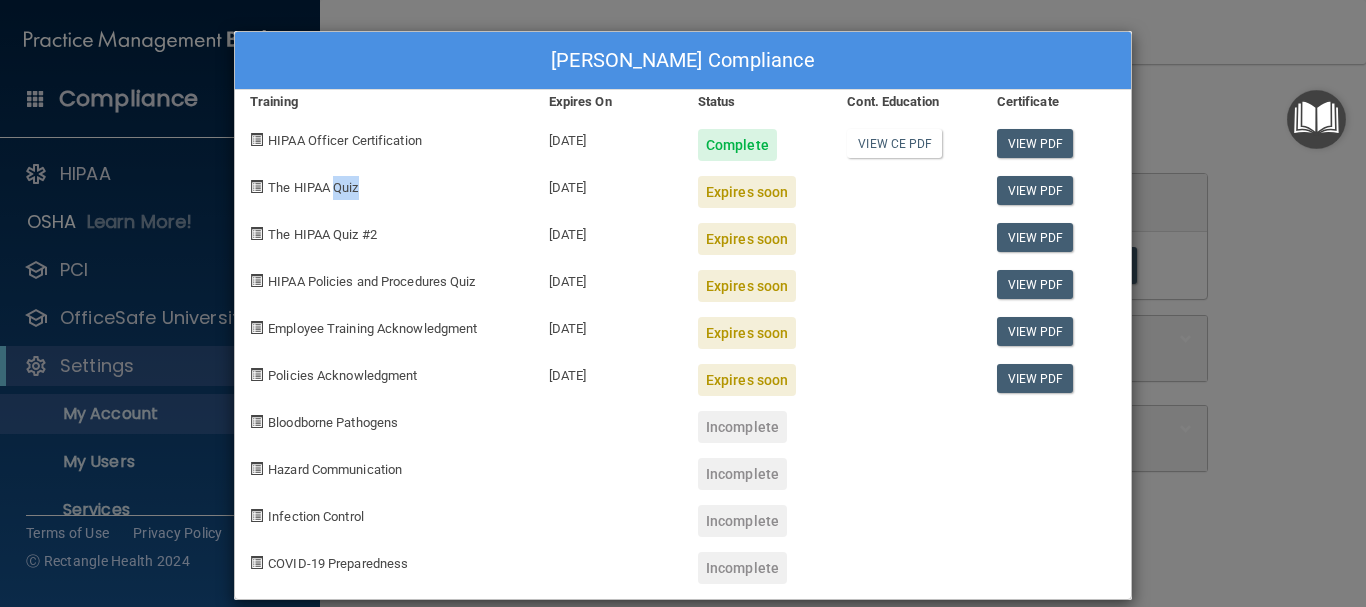 click on "The HIPAA Quiz" at bounding box center [313, 187] 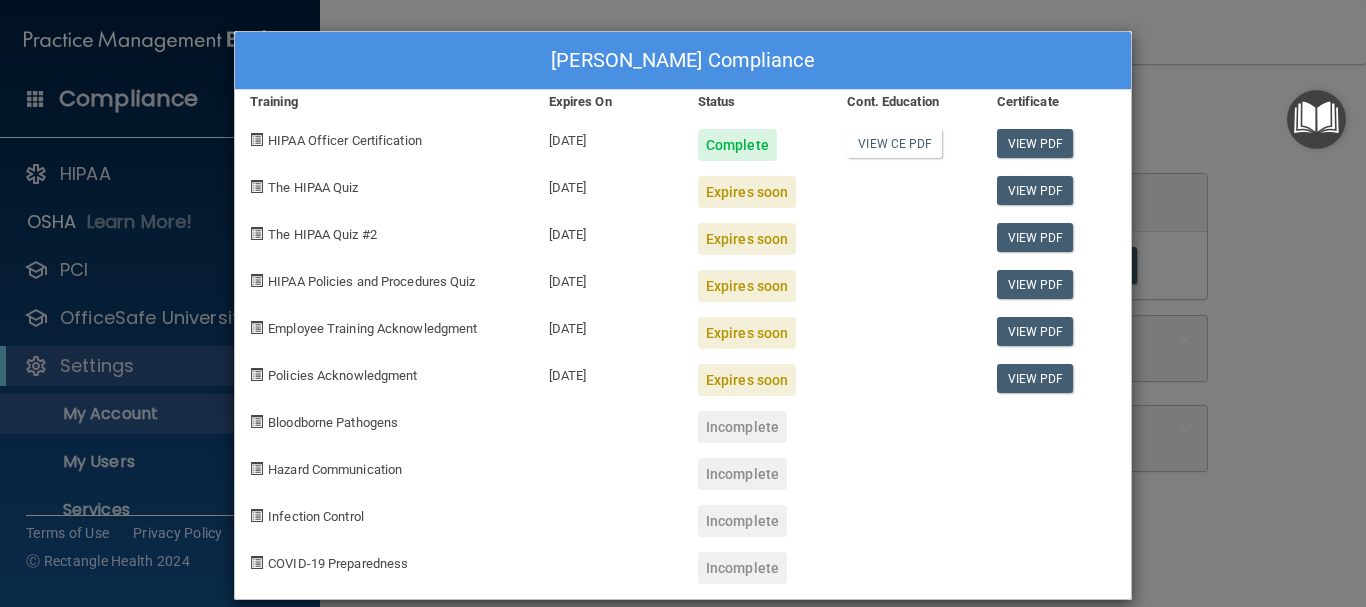 click on "Expires soon" at bounding box center [747, 192] 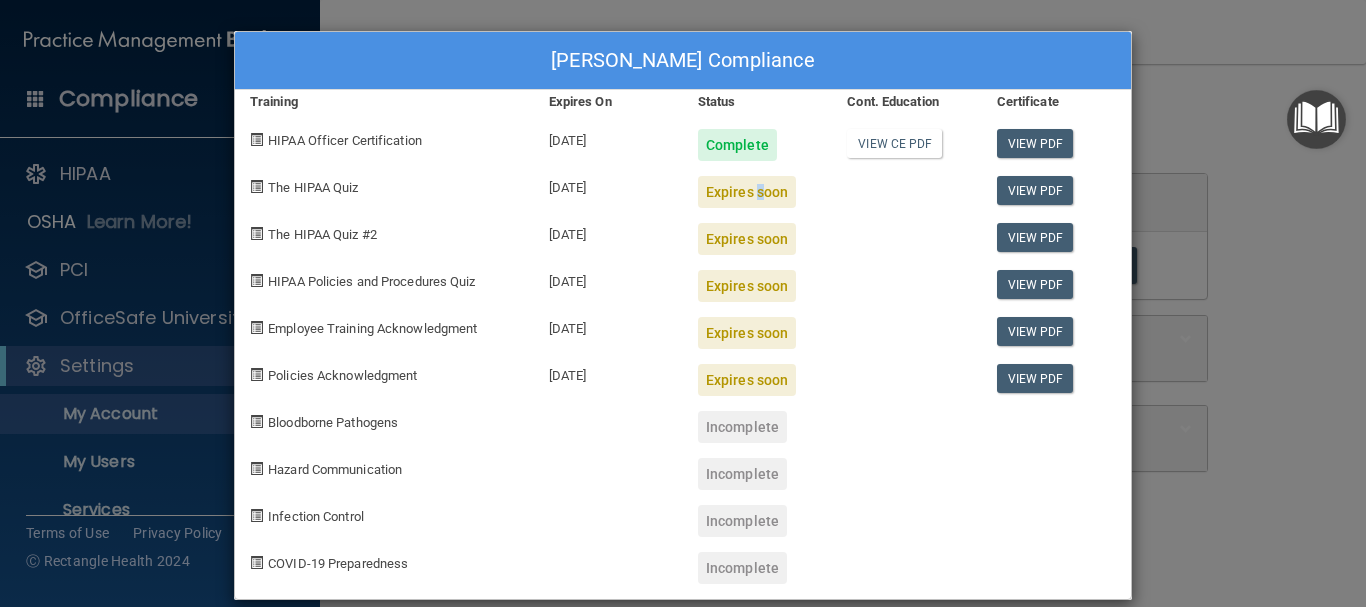 click on "Expires soon" at bounding box center (747, 192) 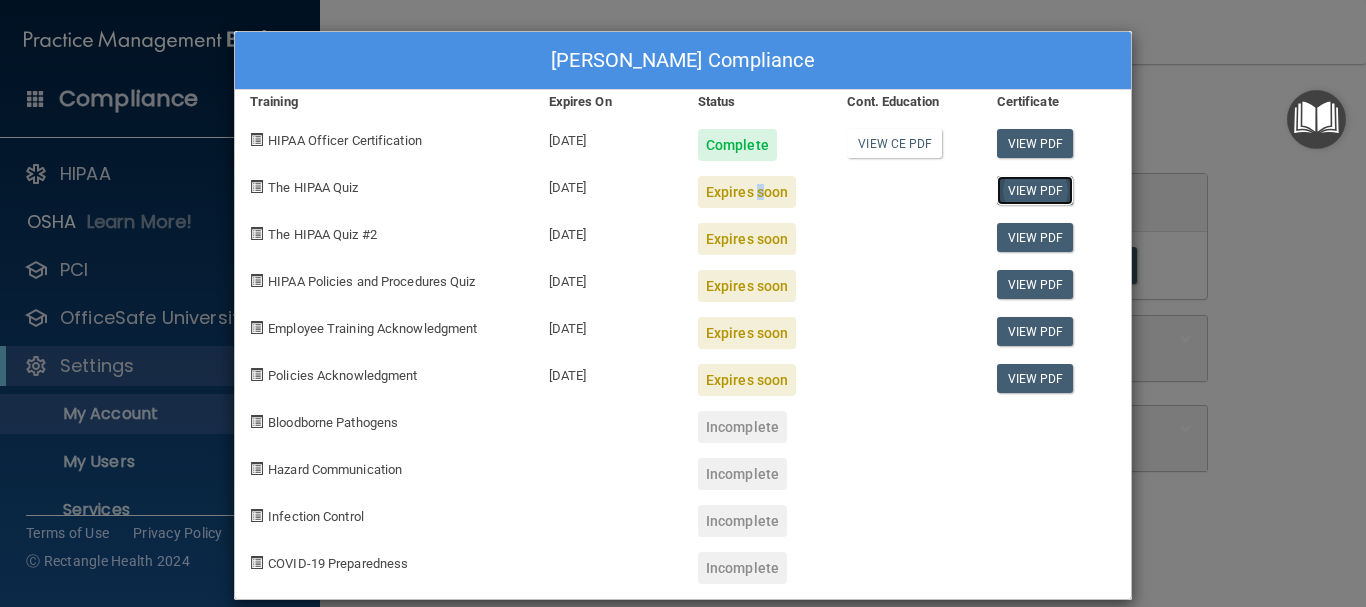 click on "View PDF" at bounding box center (1035, 190) 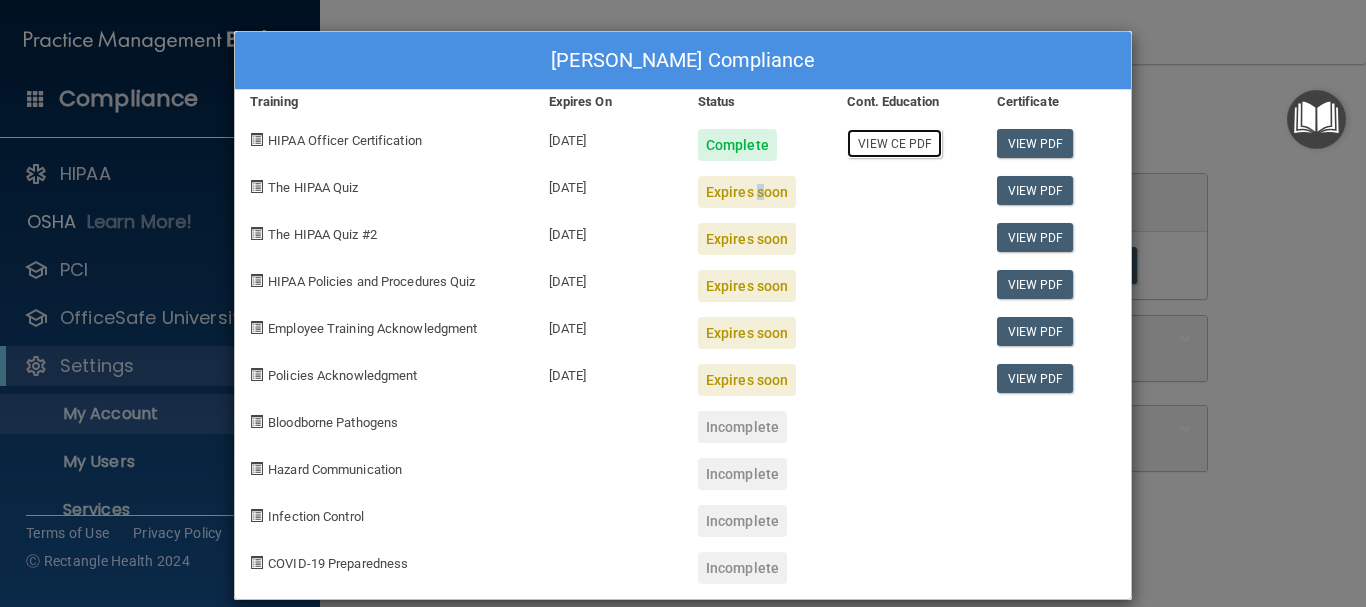 click on "View CE PDF" at bounding box center (894, 143) 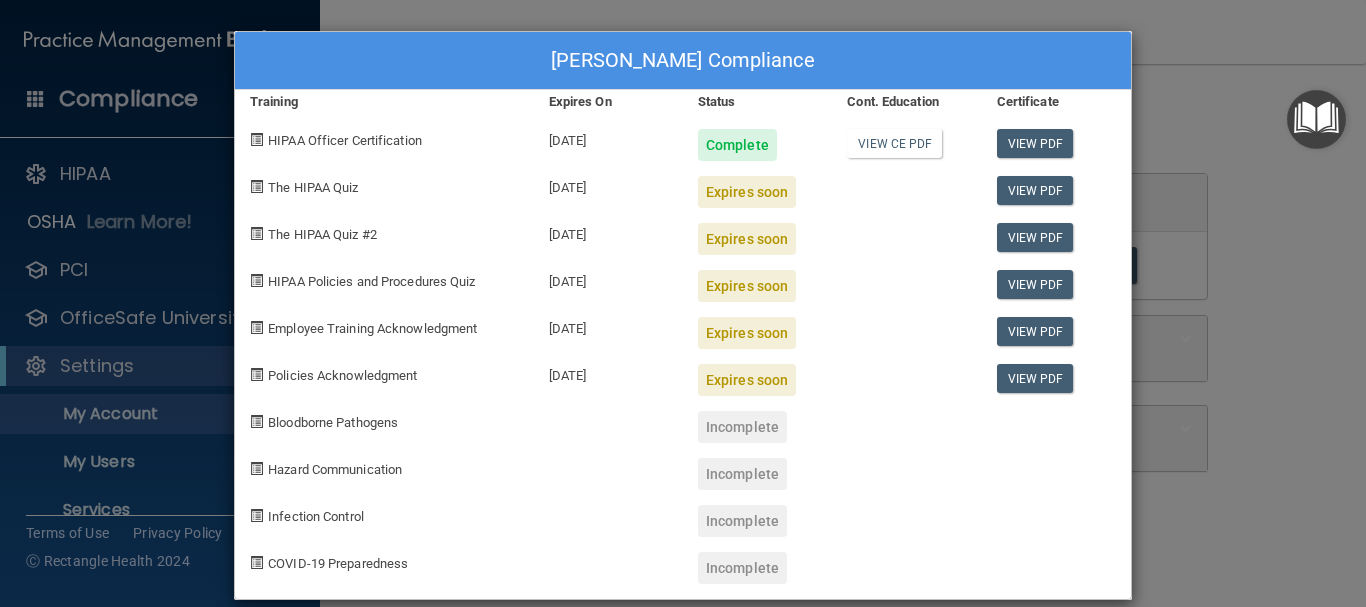 click at bounding box center (256, 186) 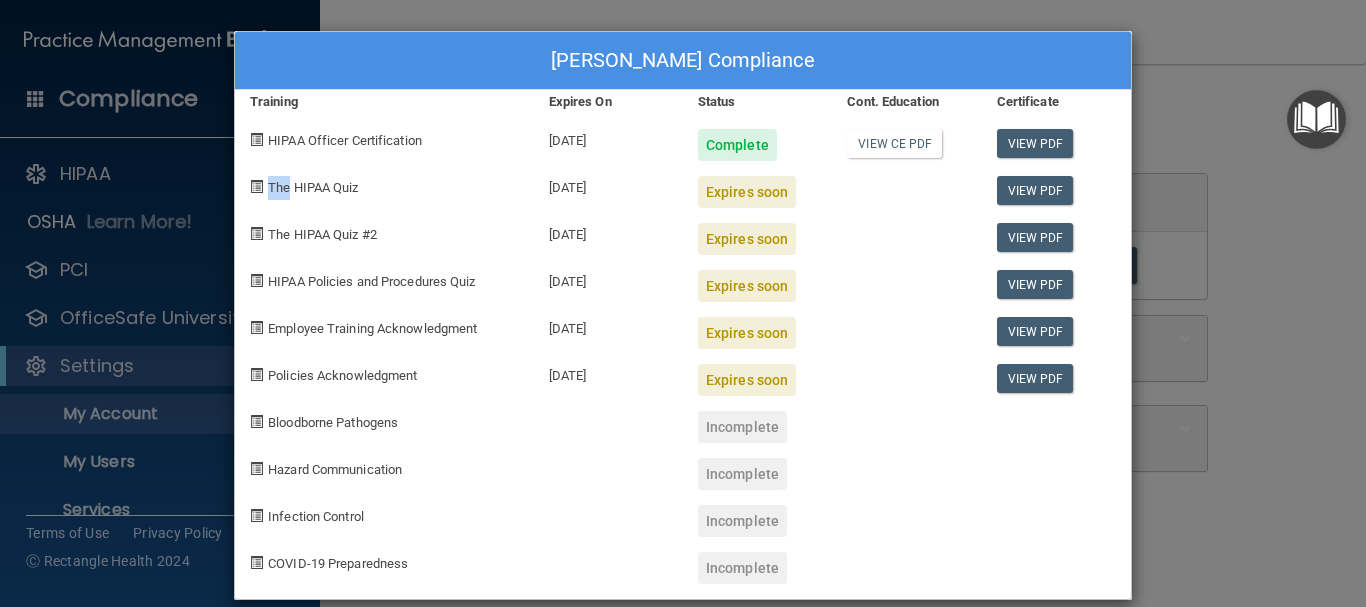 click at bounding box center [256, 186] 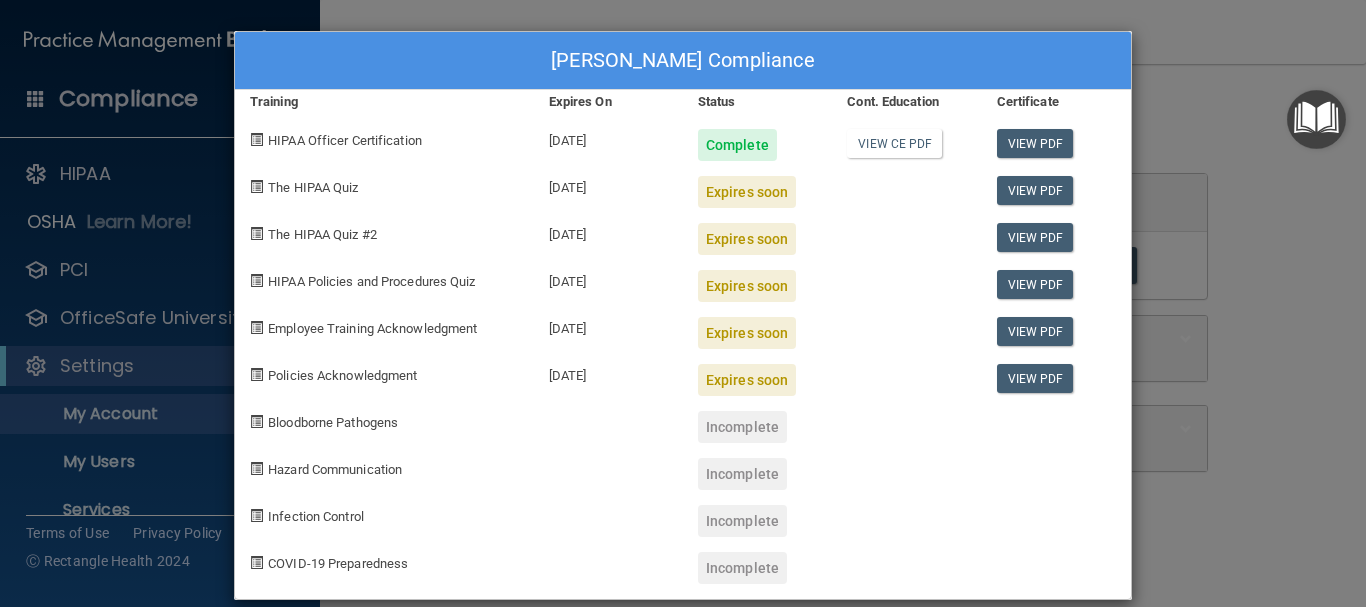 click on "The HIPAA Quiz" at bounding box center [313, 187] 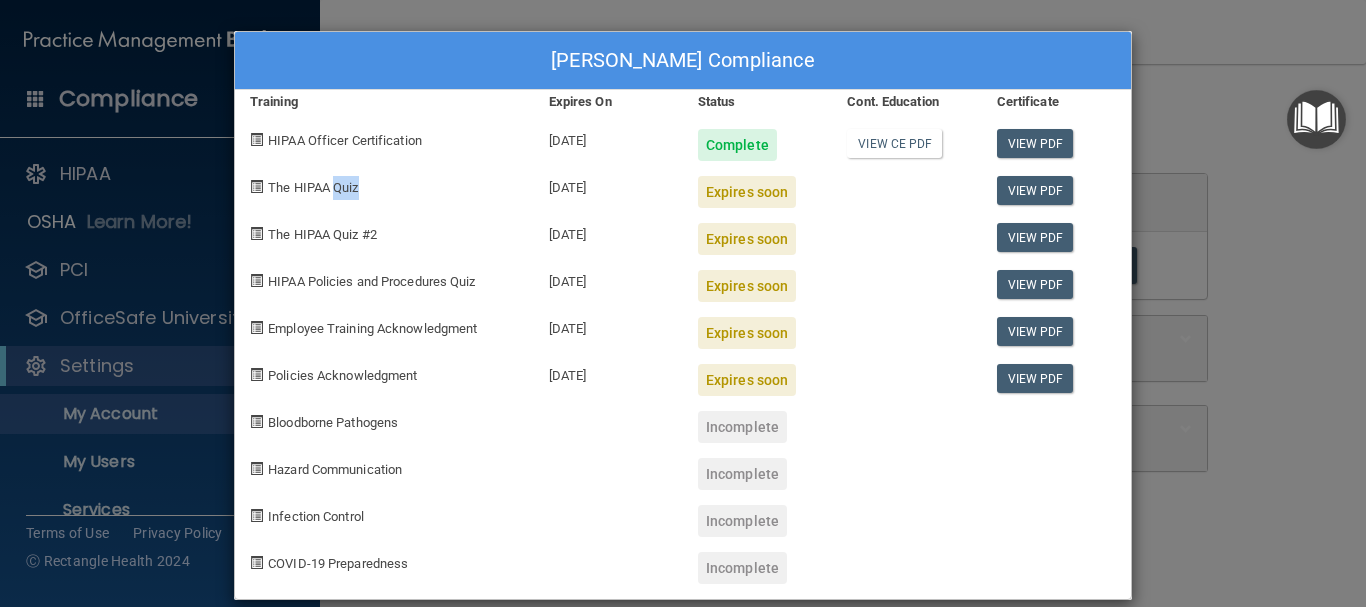 click on "The HIPAA Quiz" at bounding box center (313, 187) 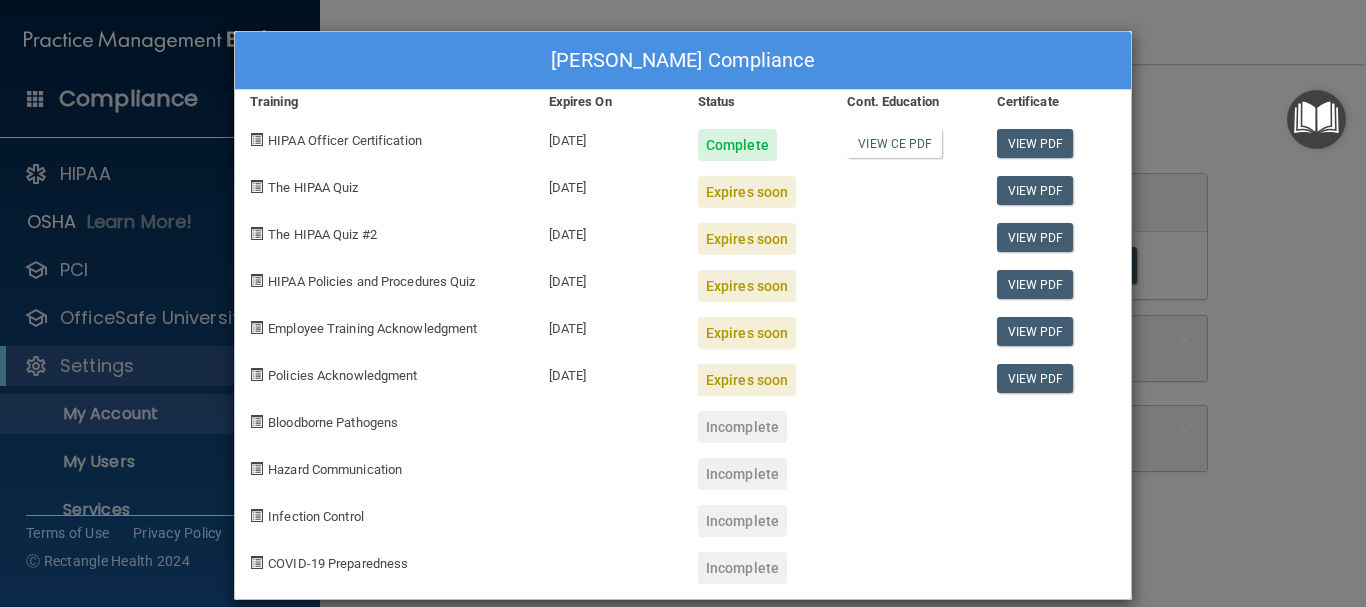 click on "The HIPAA Quiz #2" at bounding box center (322, 234) 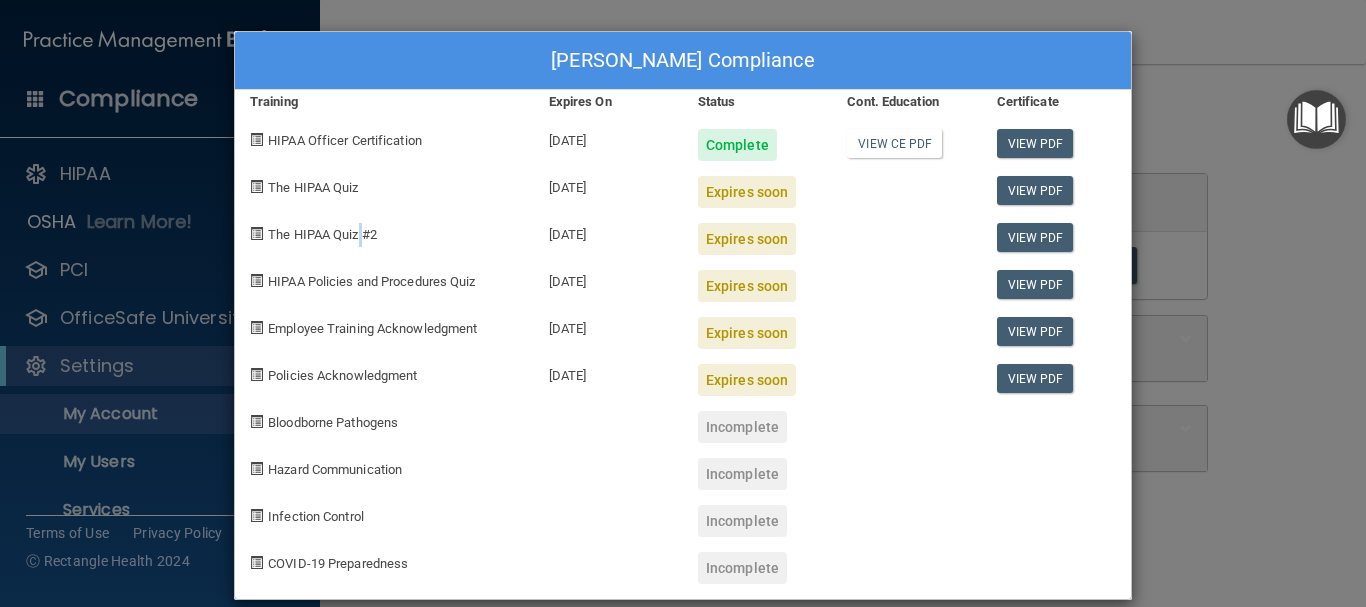 click on "The HIPAA Quiz #2" at bounding box center [322, 234] 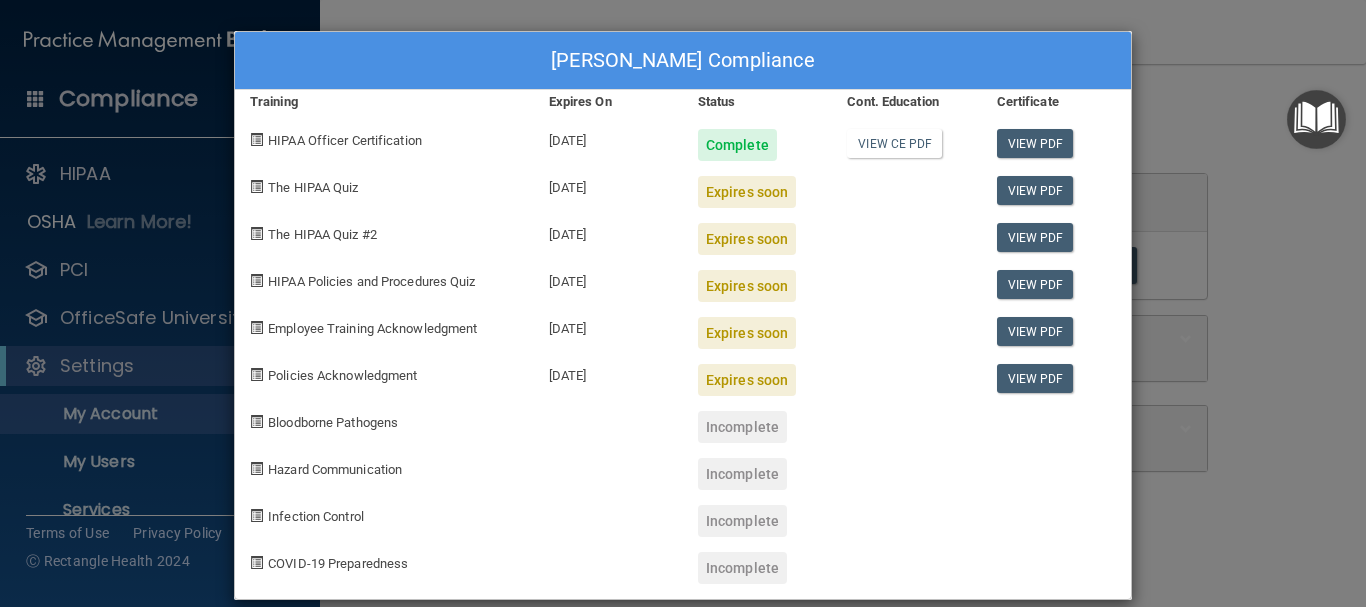 click on "[DATE]" at bounding box center (608, 184) 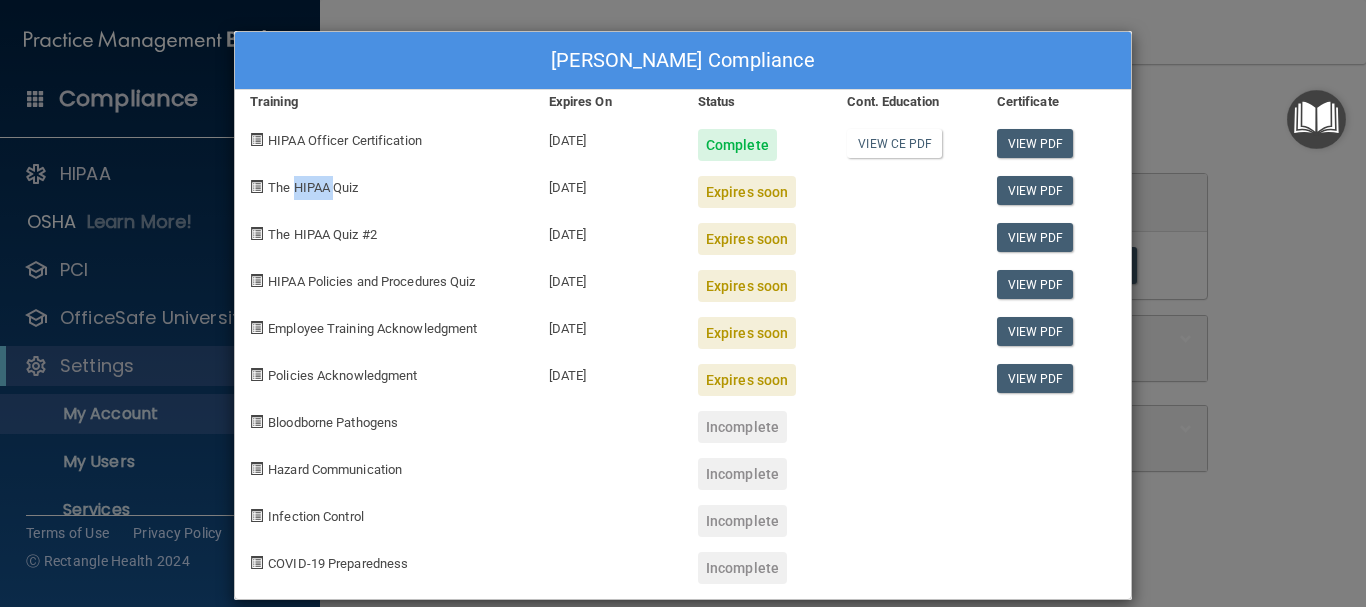 click on "The HIPAA Quiz" at bounding box center [313, 187] 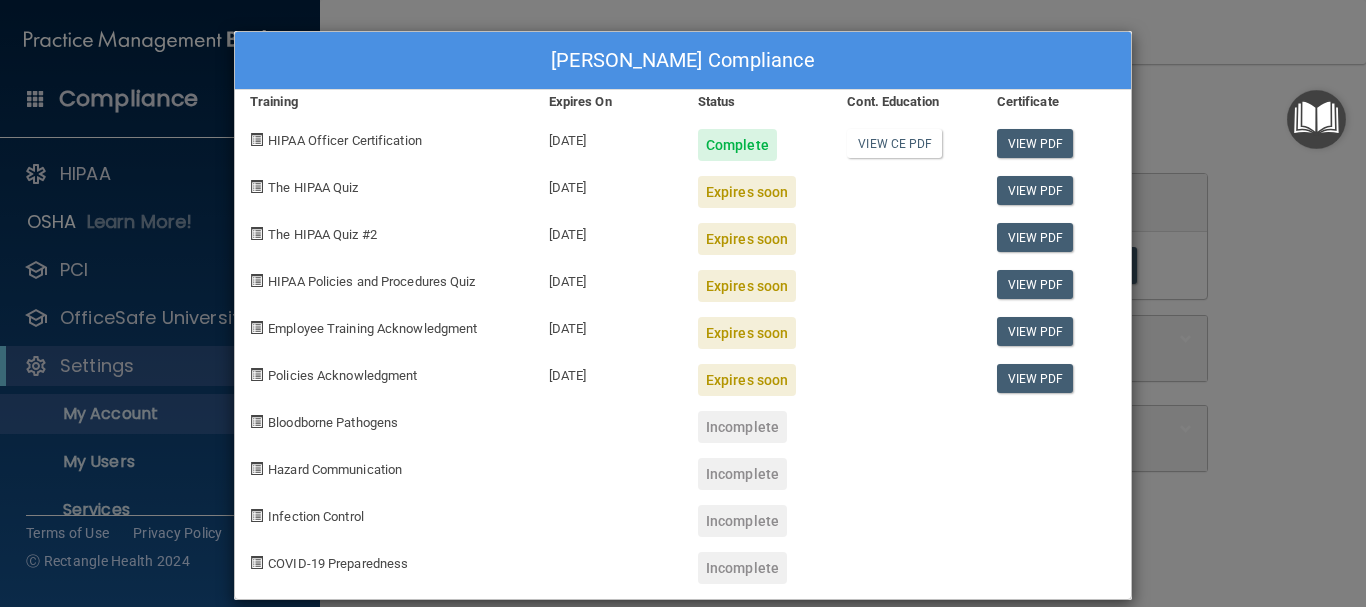 click on "The HIPAA Quiz" at bounding box center (384, 184) 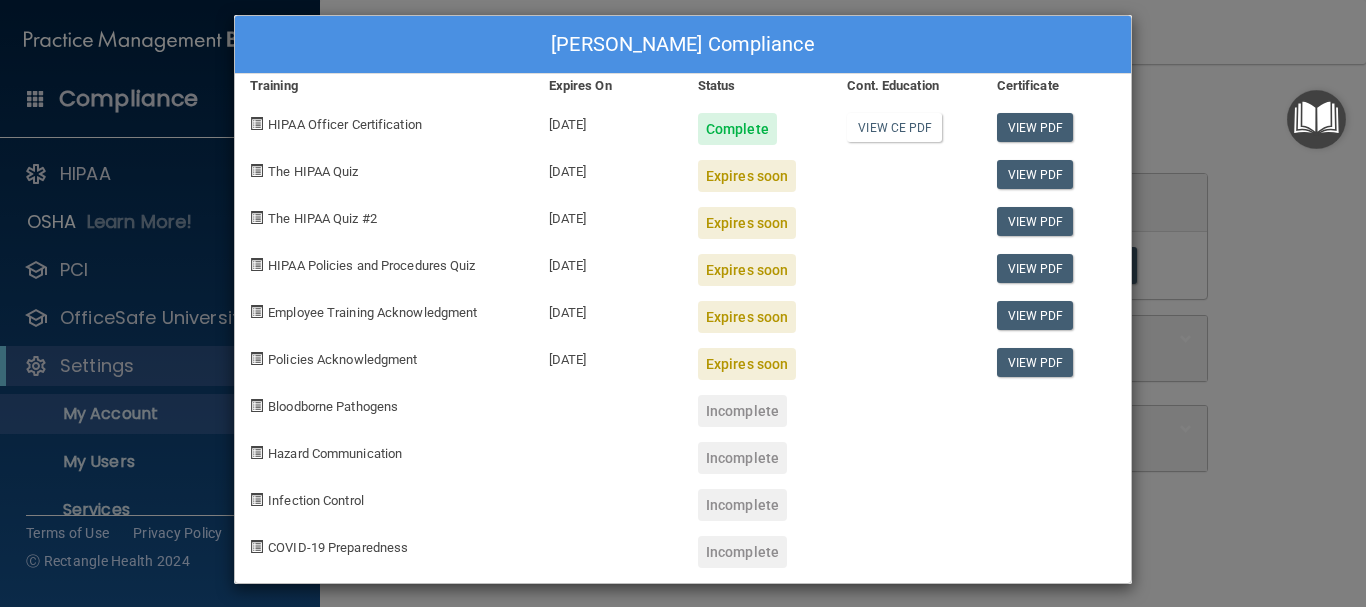 scroll, scrollTop: 24, scrollLeft: 0, axis: vertical 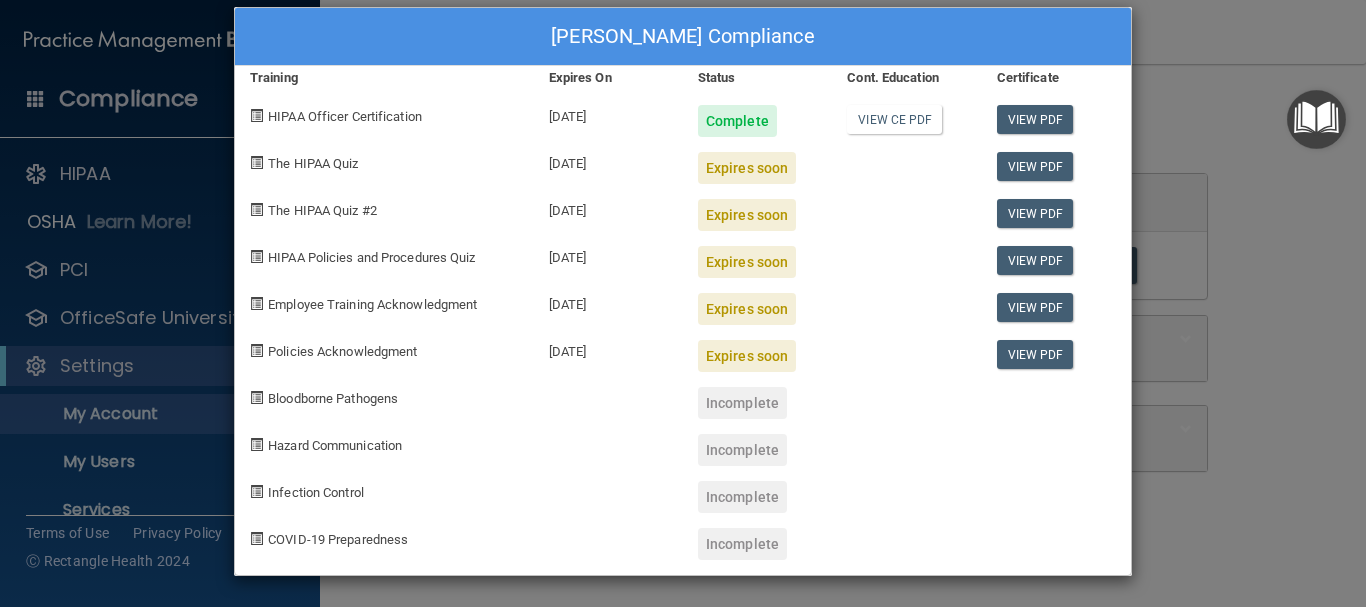 click on "Employee Training Acknowledgment" at bounding box center (372, 304) 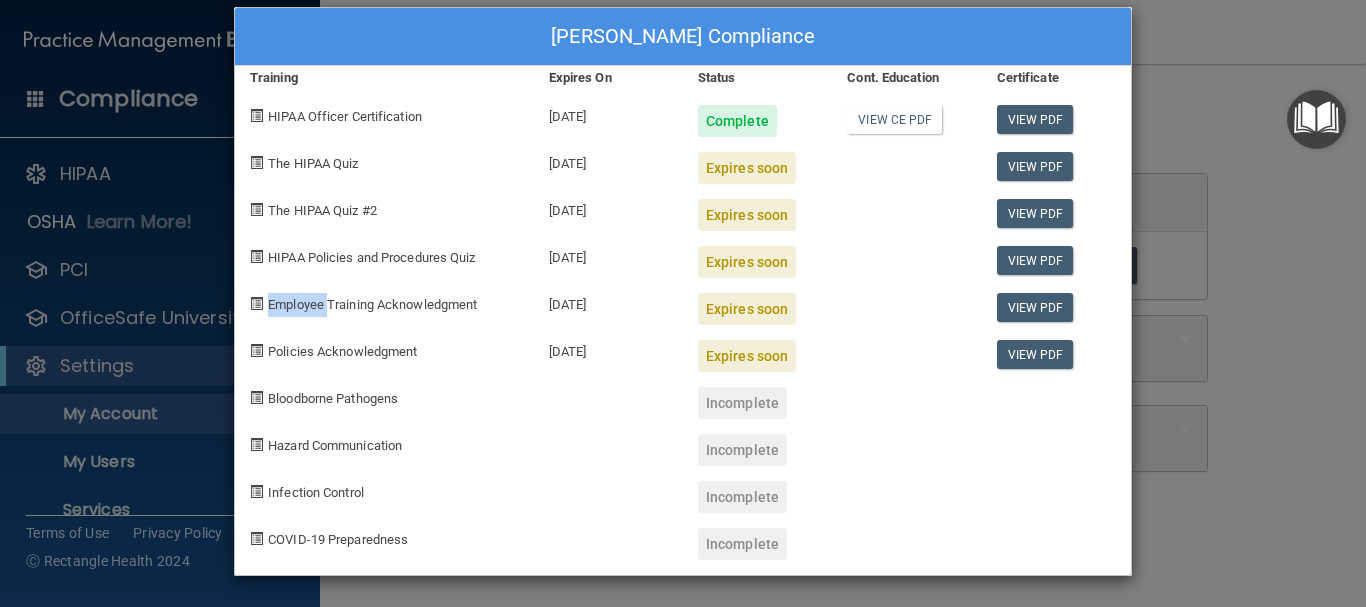 click on "Employee Training Acknowledgment" at bounding box center [372, 304] 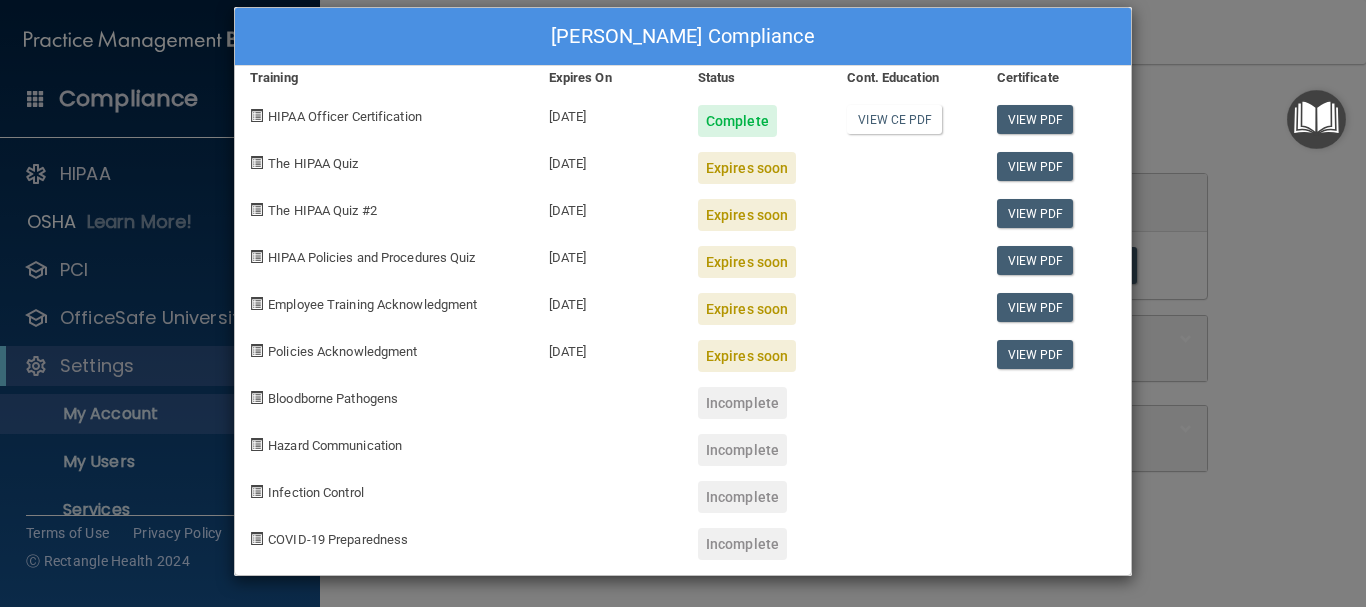 click on "Kelly McDonough's Compliance      Training   Expires On   Status   Cont. Education   Certificate         HIPAA Officer Certification      07/23/2026       Complete        View CE PDF       View PDF         The HIPAA Quiz      08/02/2025       Expires soon              View PDF         The HIPAA Quiz #2      08/02/2025       Expires soon              View PDF         HIPAA Policies and Procedures Quiz      08/05/2025       Expires soon              View PDF         Employee Training Acknowledgment      08/02/2025       Expires soon              View PDF         Policies Acknowledgment      08/05/2025       Expires soon              View PDF         Bloodborne Pathogens             Incomplete                      Hazard Communication             Incomplete                      Infection Control             Incomplete                      COVID-19 Preparedness             Incomplete" at bounding box center [683, 303] 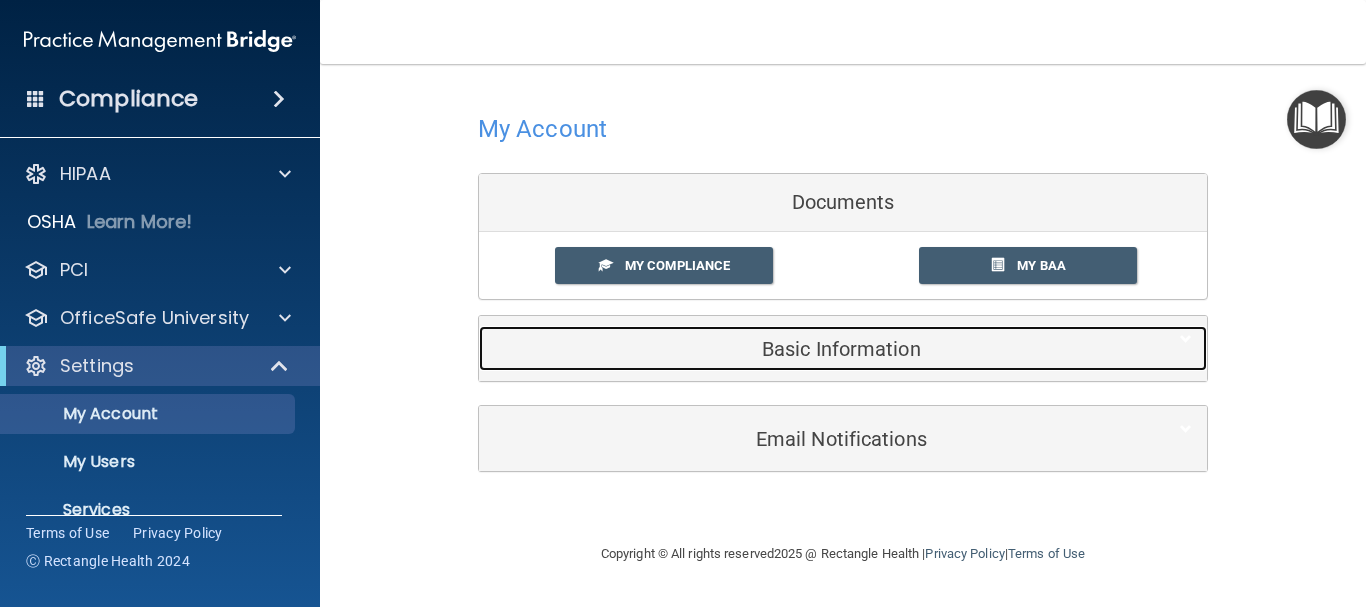 click on "Basic Information" at bounding box center [812, 349] 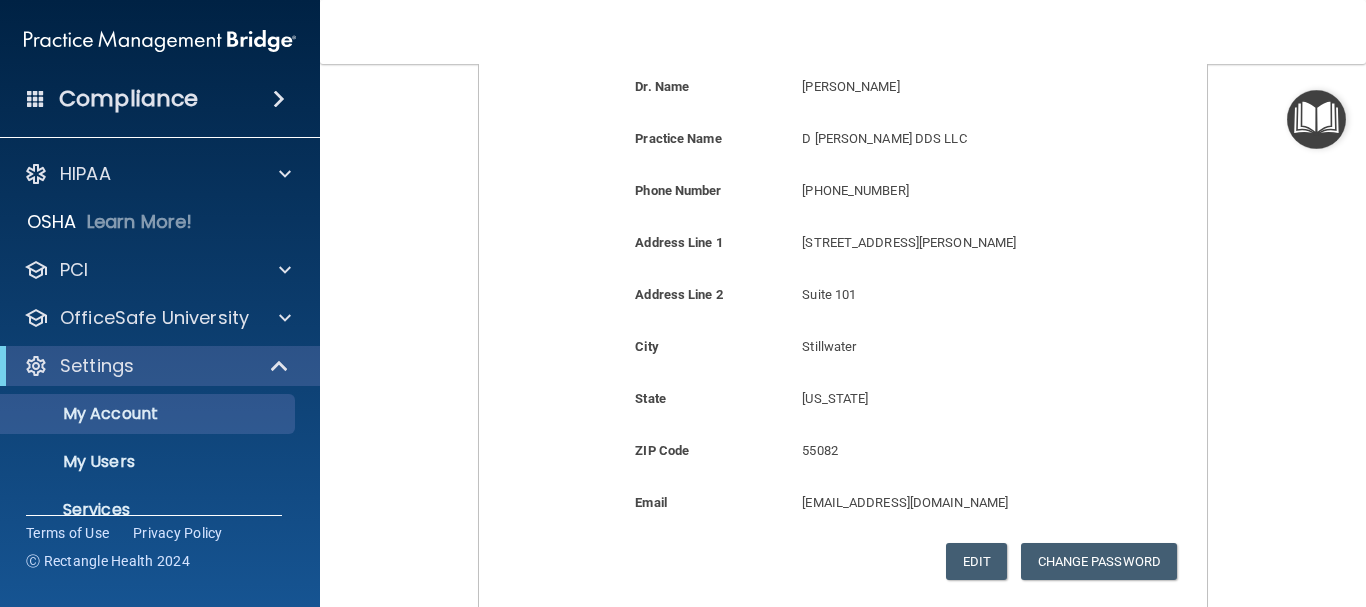 scroll, scrollTop: 385, scrollLeft: 0, axis: vertical 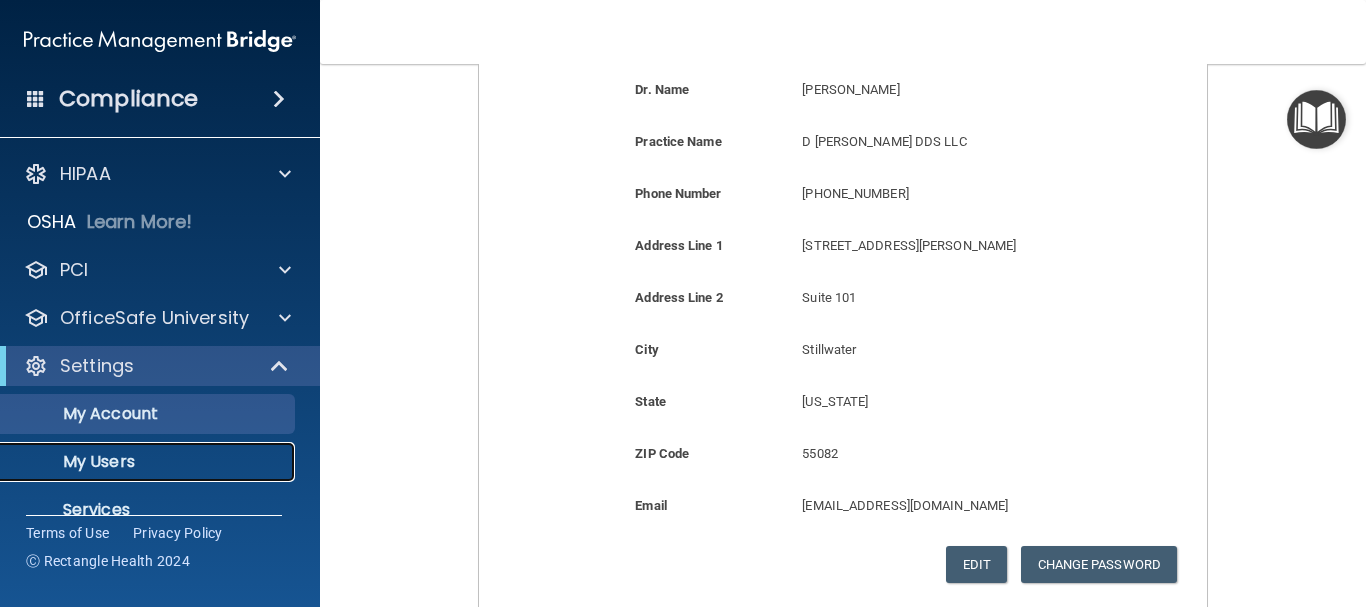 click on "My Users" at bounding box center [137, 462] 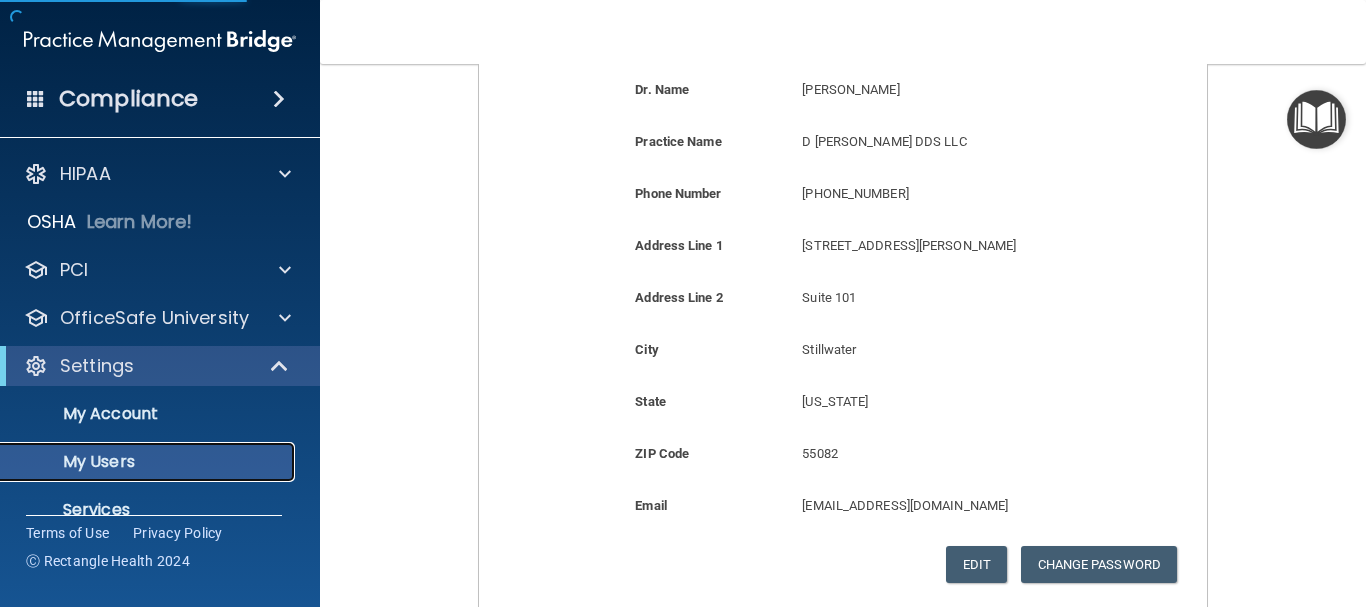 select on "20" 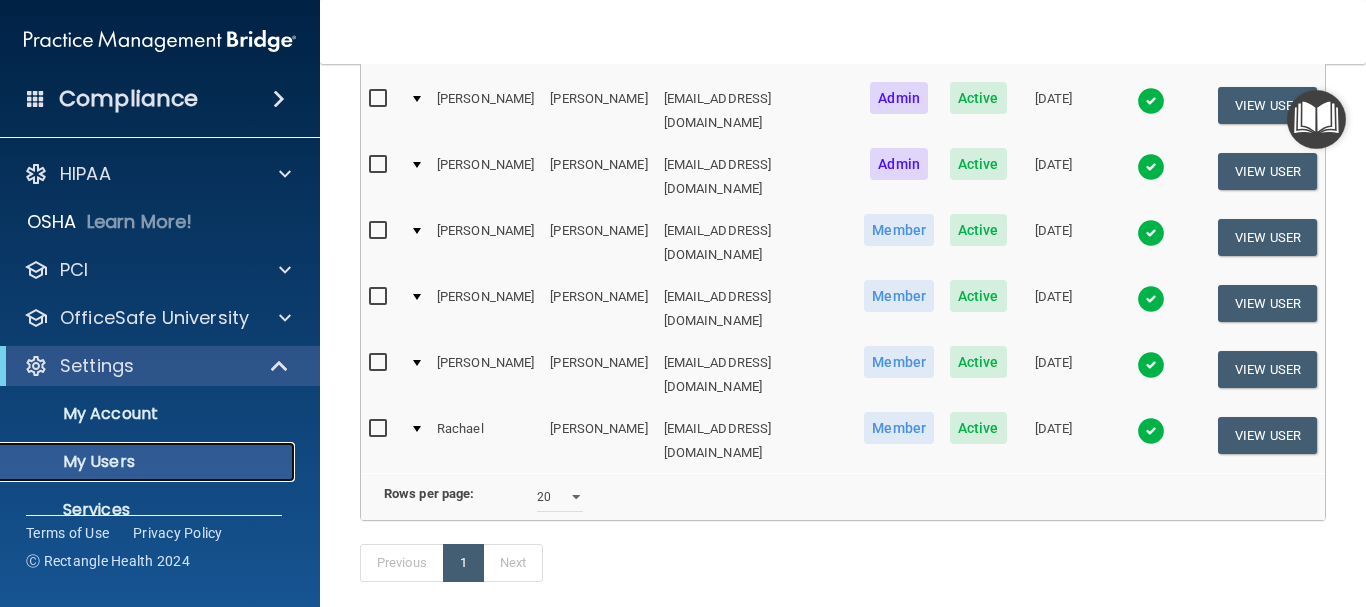 scroll, scrollTop: 367, scrollLeft: 0, axis: vertical 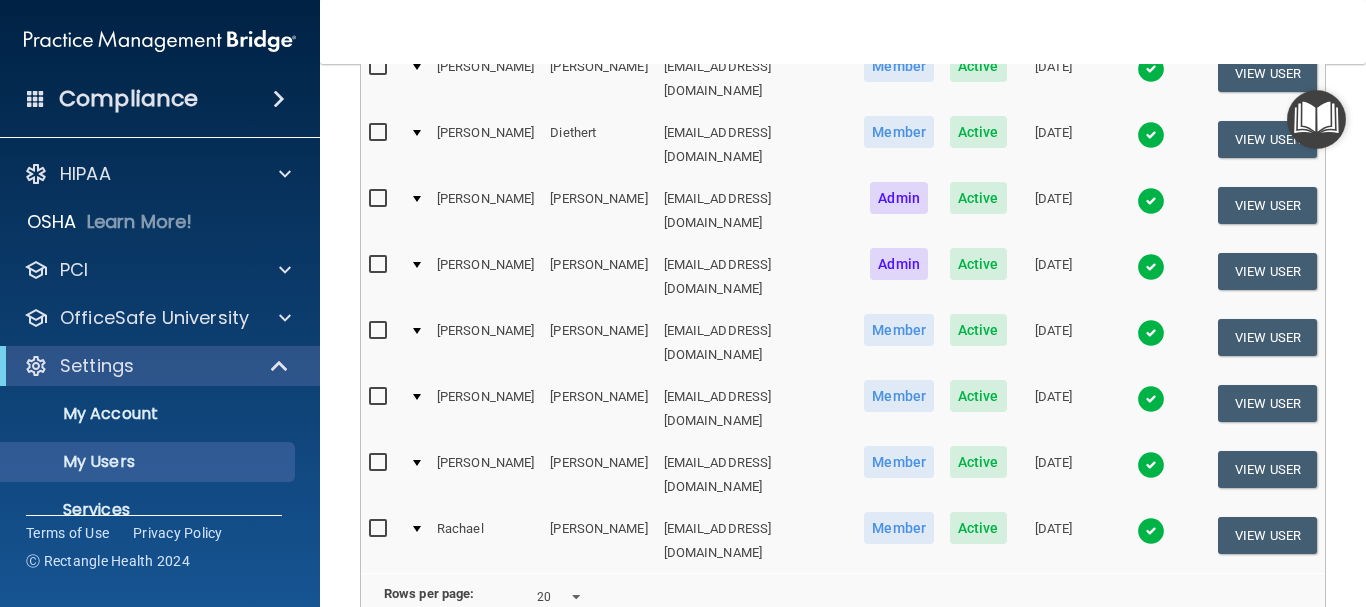 click at bounding box center (415, 277) 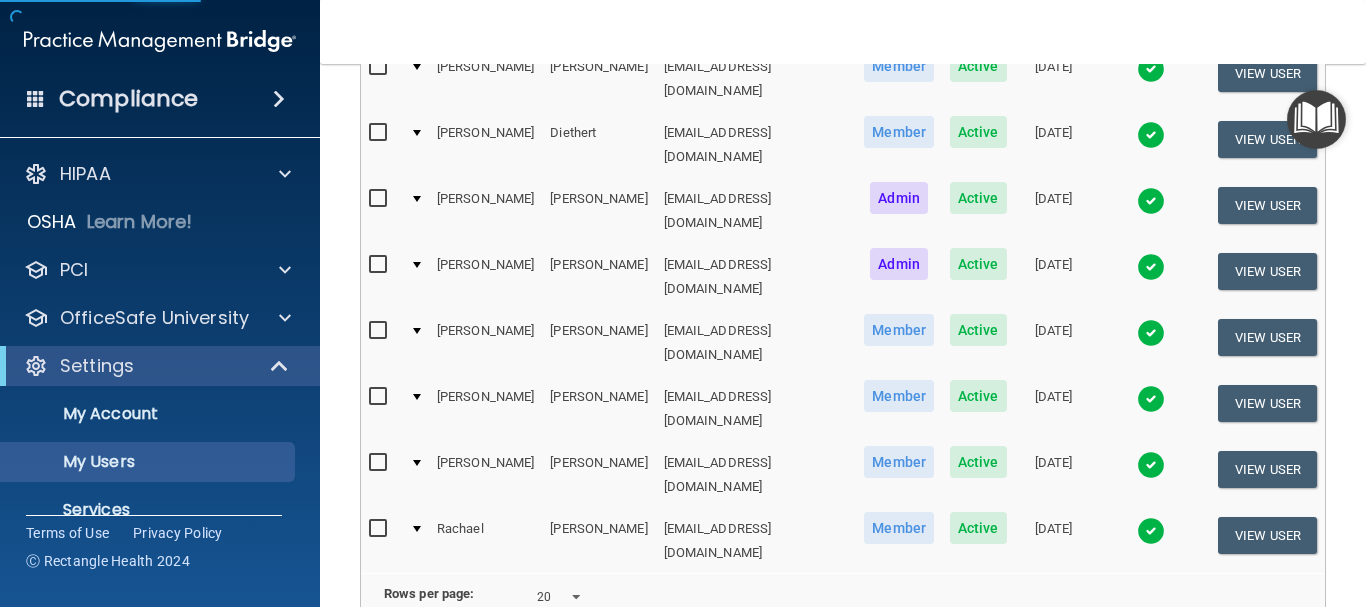 click on "[PERSON_NAME]" at bounding box center [485, 277] 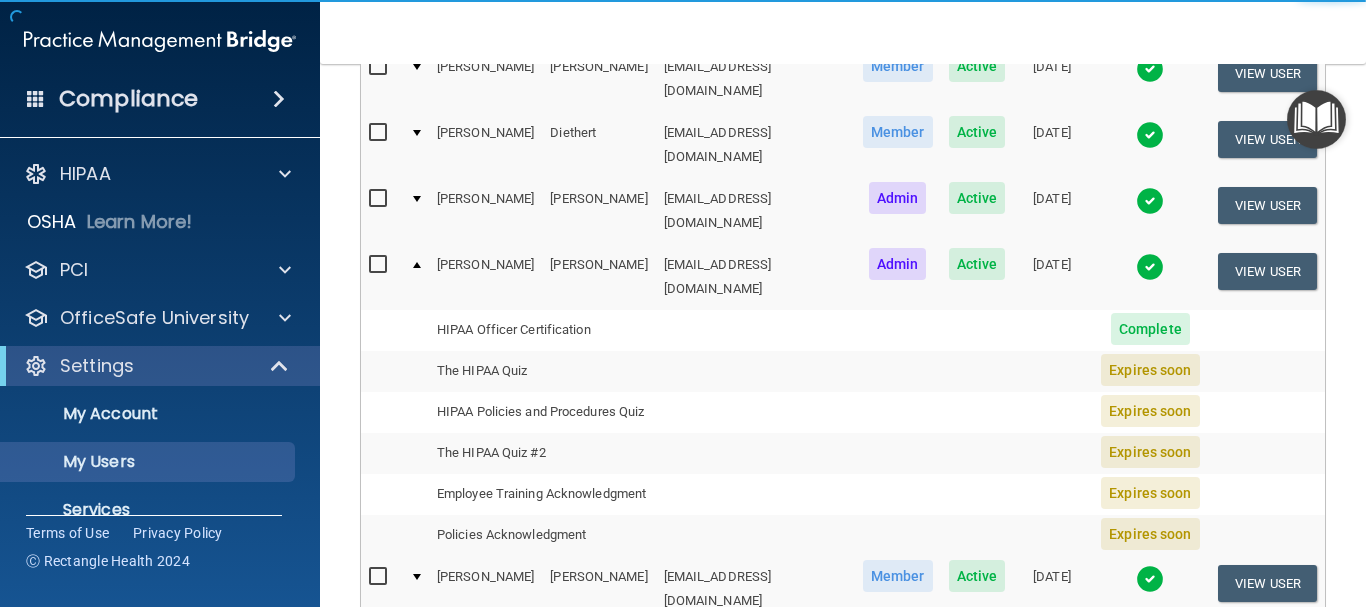 scroll, scrollTop: 384, scrollLeft: 0, axis: vertical 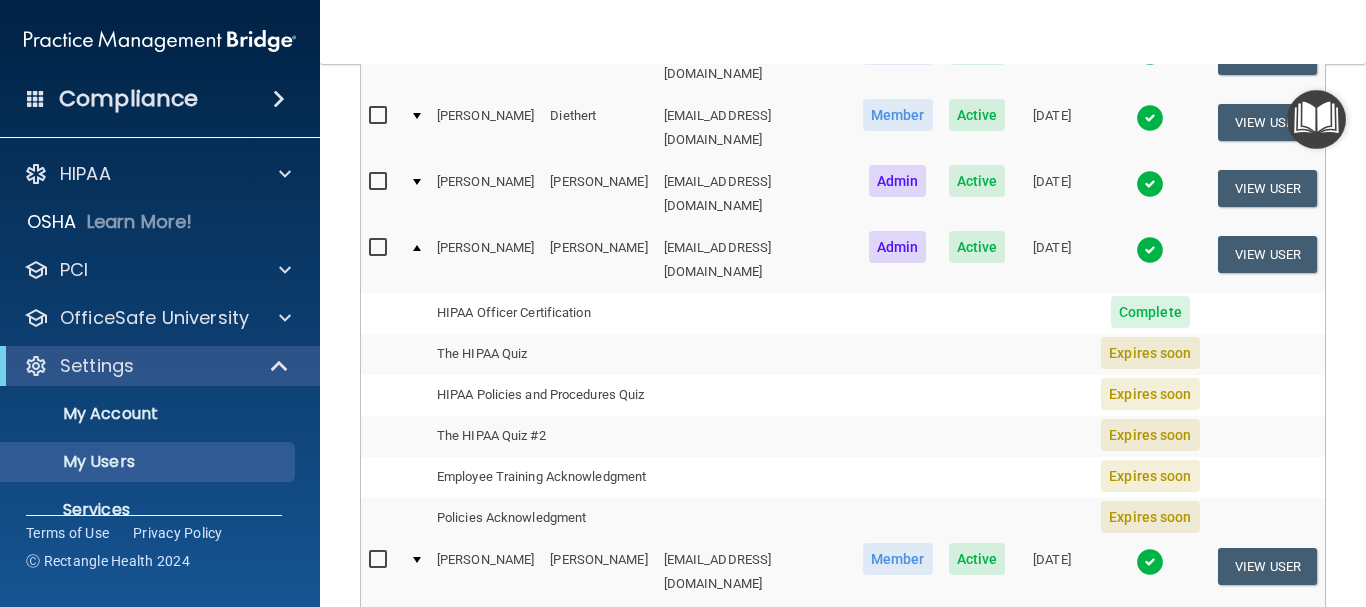 click on "The HIPAA Quiz" at bounding box center (542, 354) 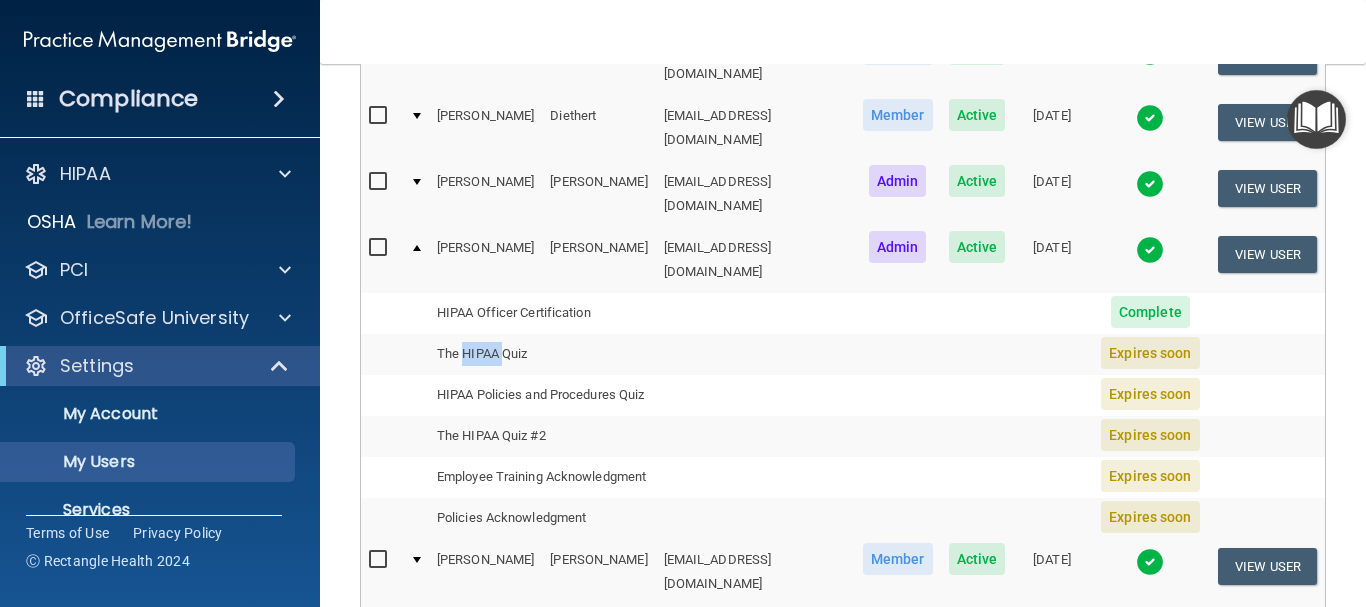 click on "The HIPAA Quiz" at bounding box center [542, 354] 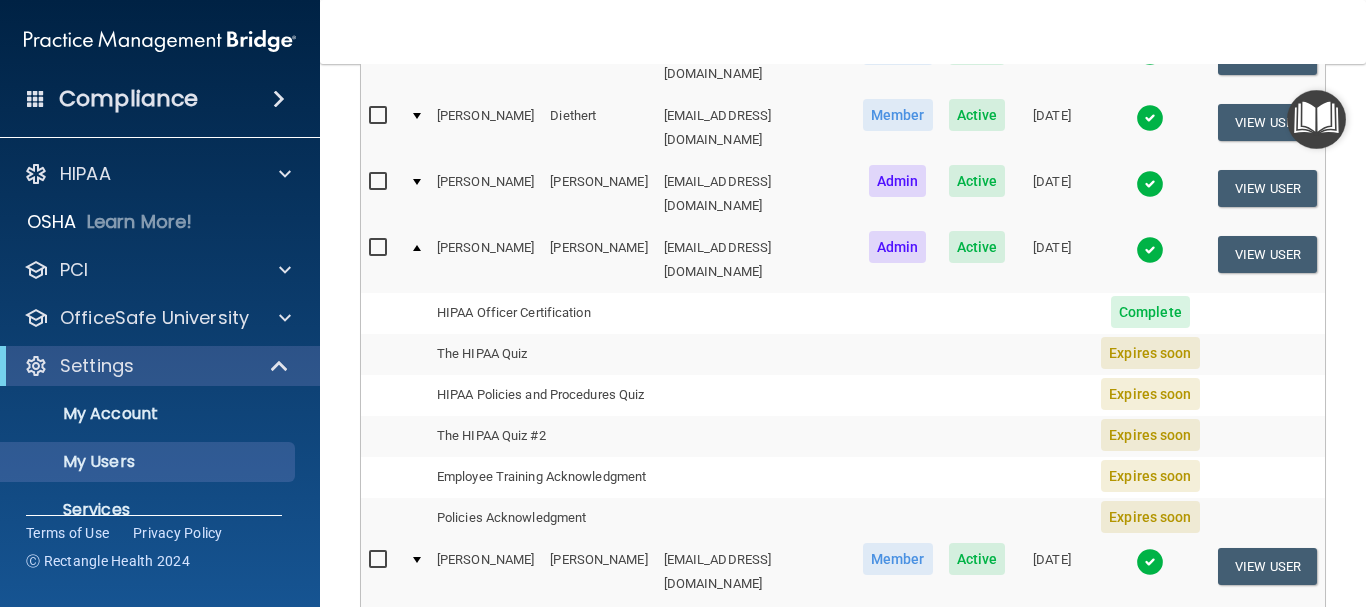 click on "The HIPAA Quiz" at bounding box center [542, 354] 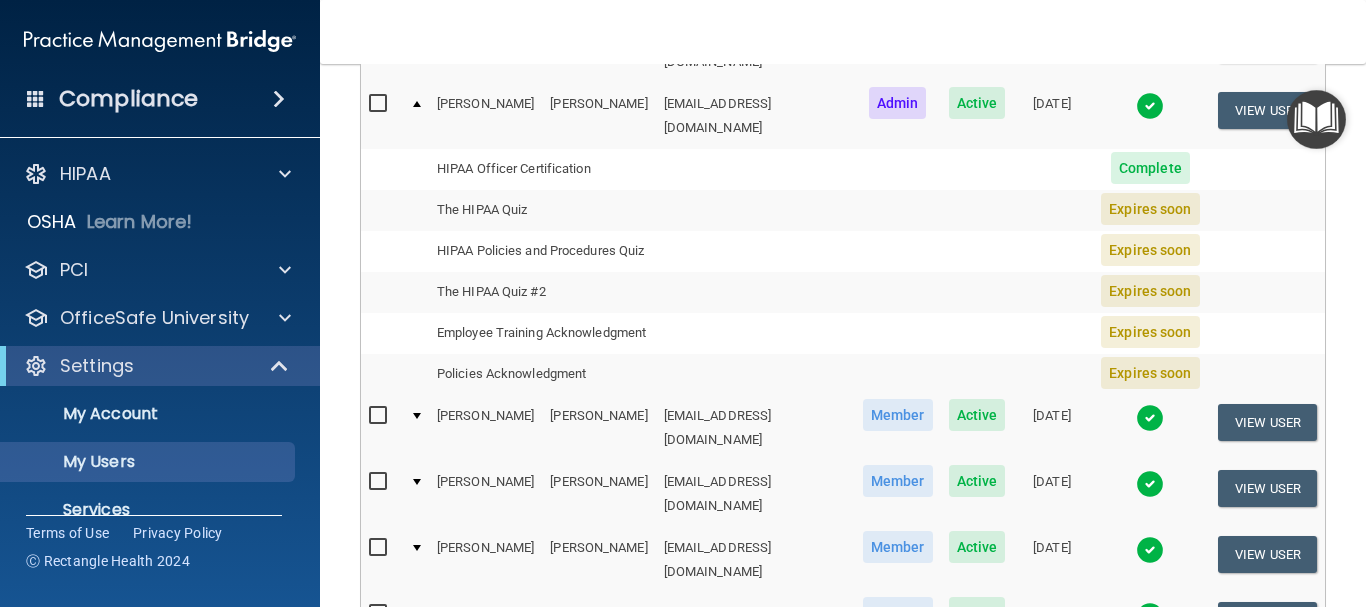 scroll, scrollTop: 484, scrollLeft: 0, axis: vertical 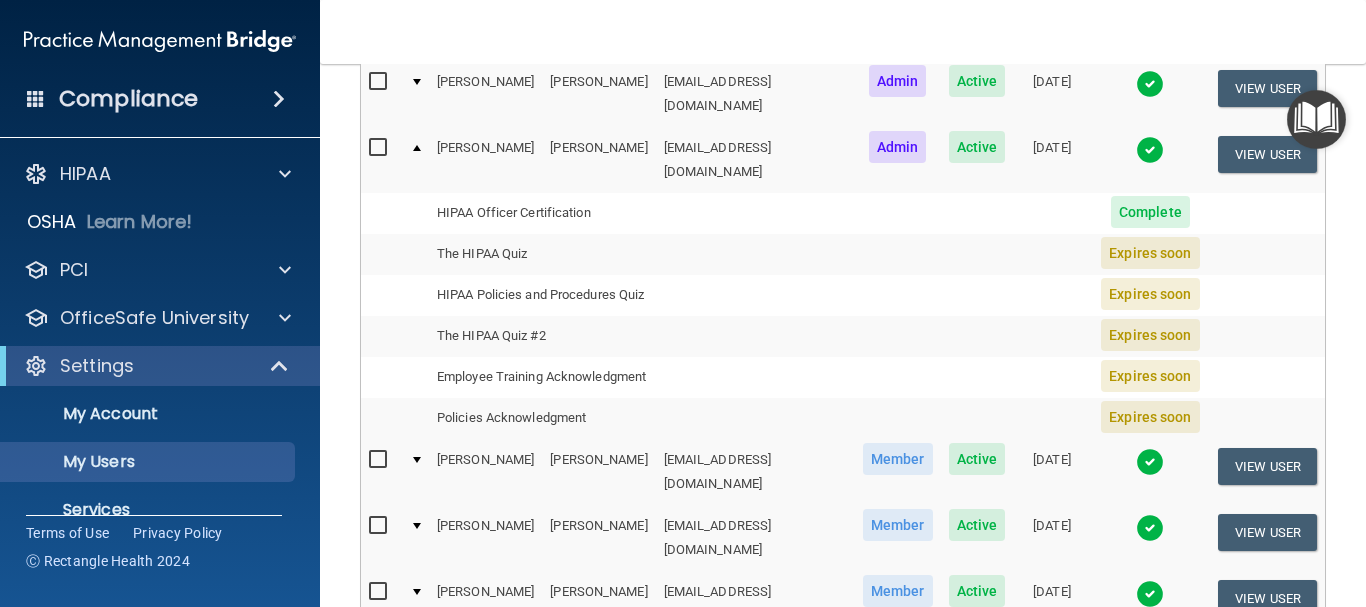 click on "HIPAA Policies and Procedures Quiz" at bounding box center [542, 295] 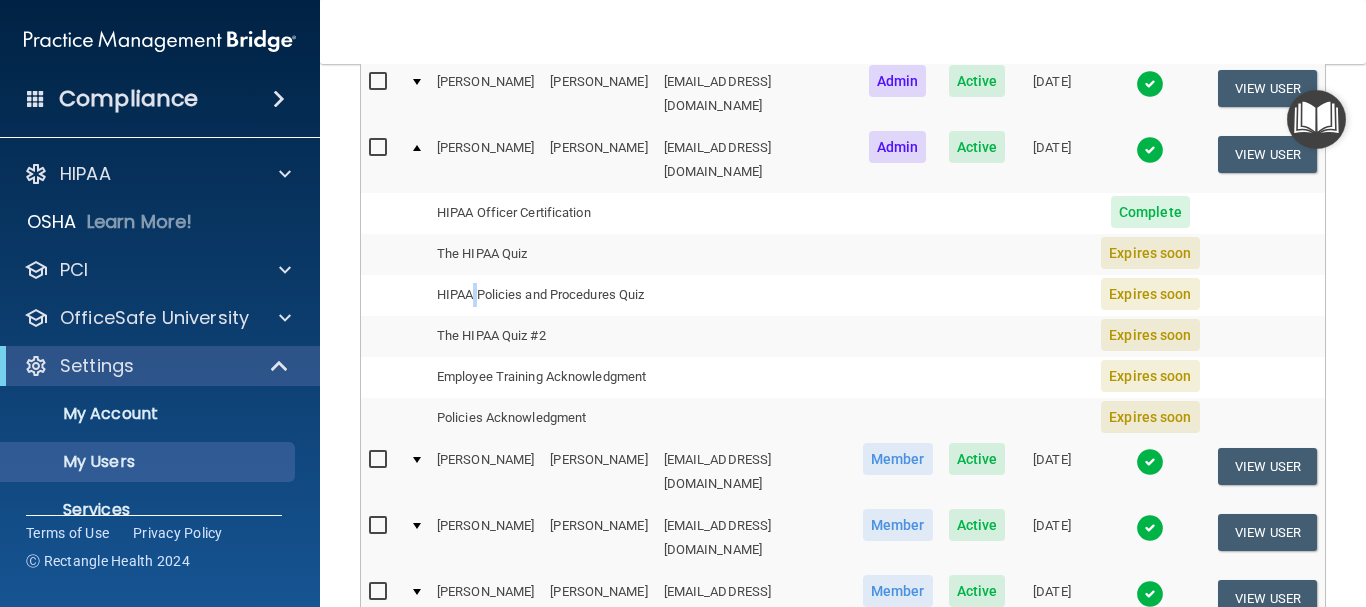 click on "HIPAA Policies and Procedures Quiz" at bounding box center [542, 295] 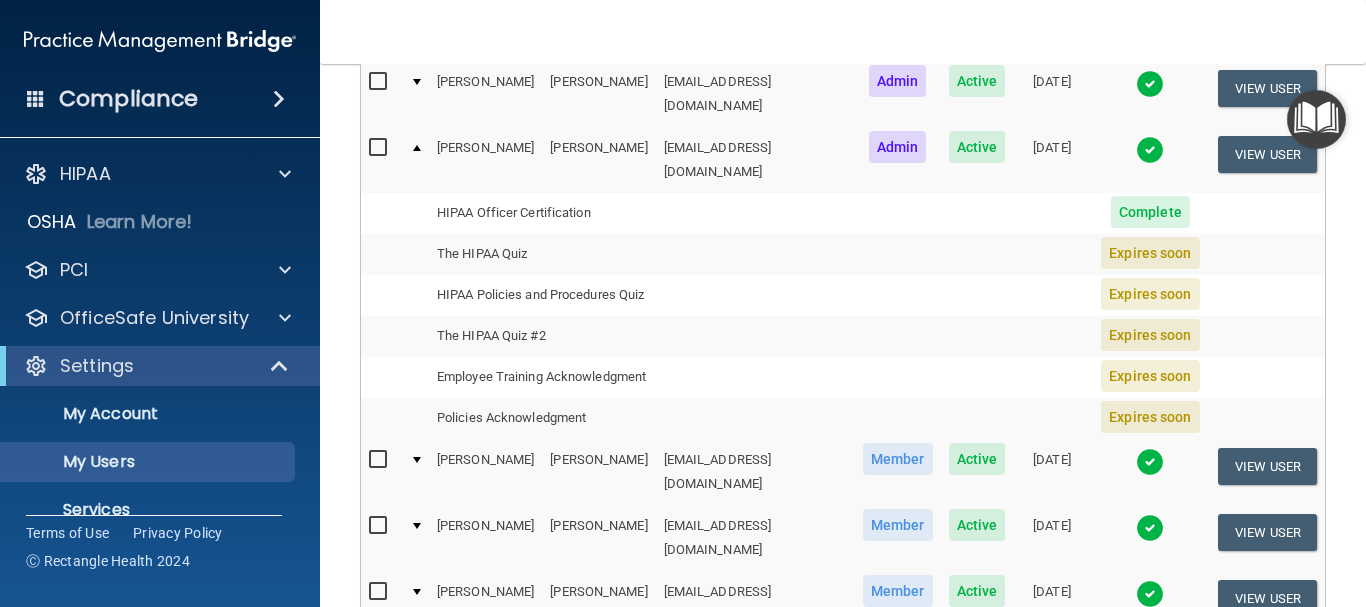 click on "The HIPAA Quiz" at bounding box center (542, 254) 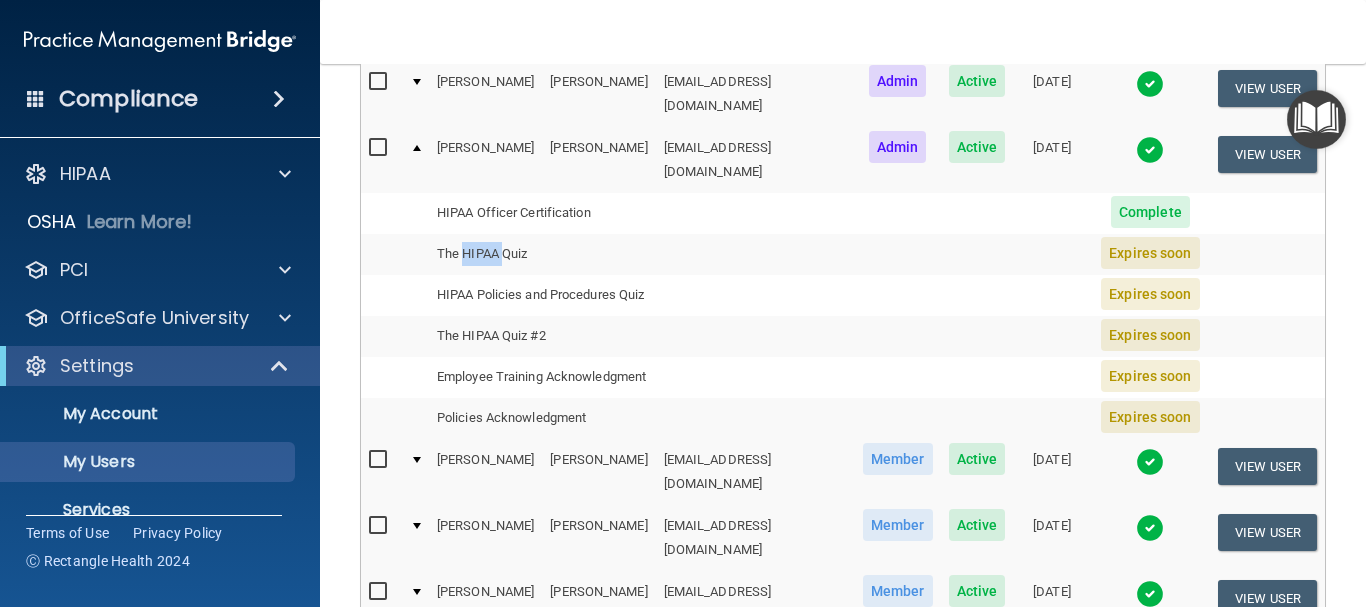click on "The HIPAA Quiz" at bounding box center (542, 254) 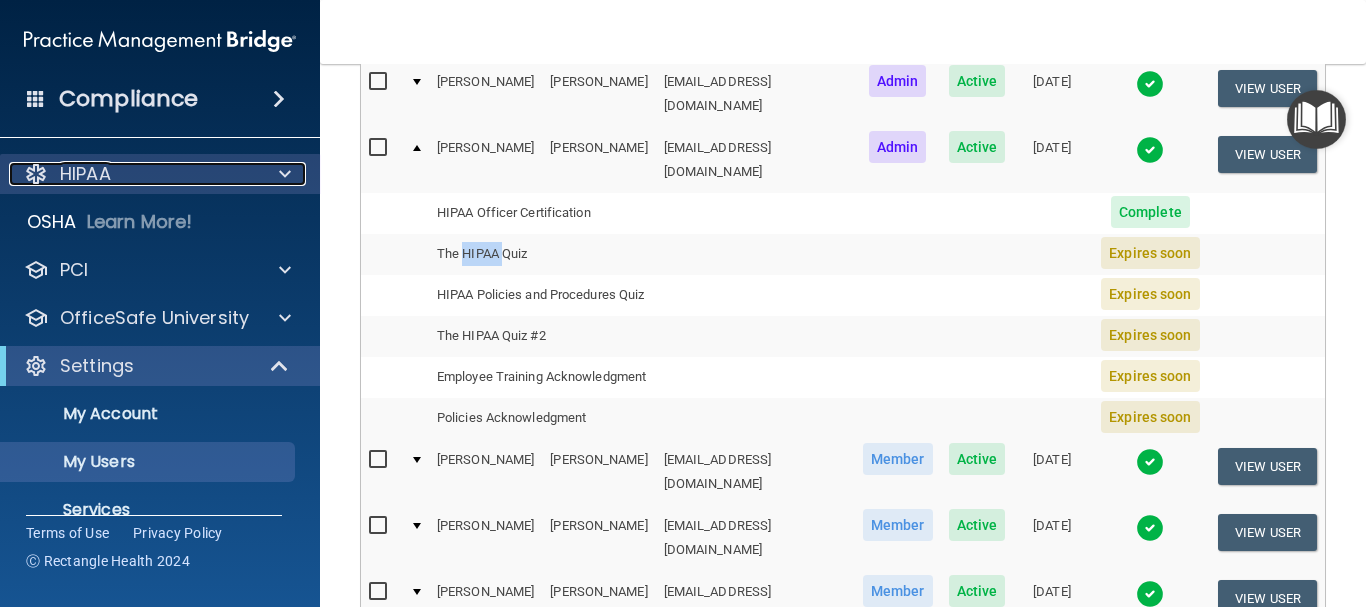 click at bounding box center (282, 174) 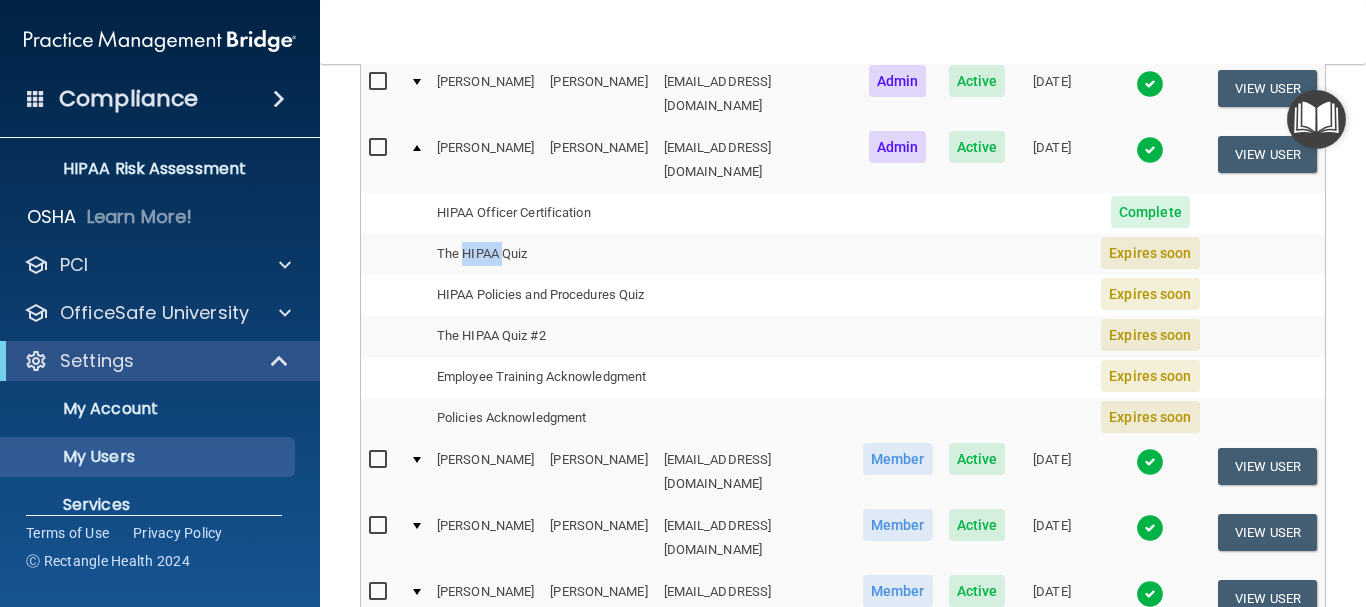 scroll, scrollTop: 462, scrollLeft: 0, axis: vertical 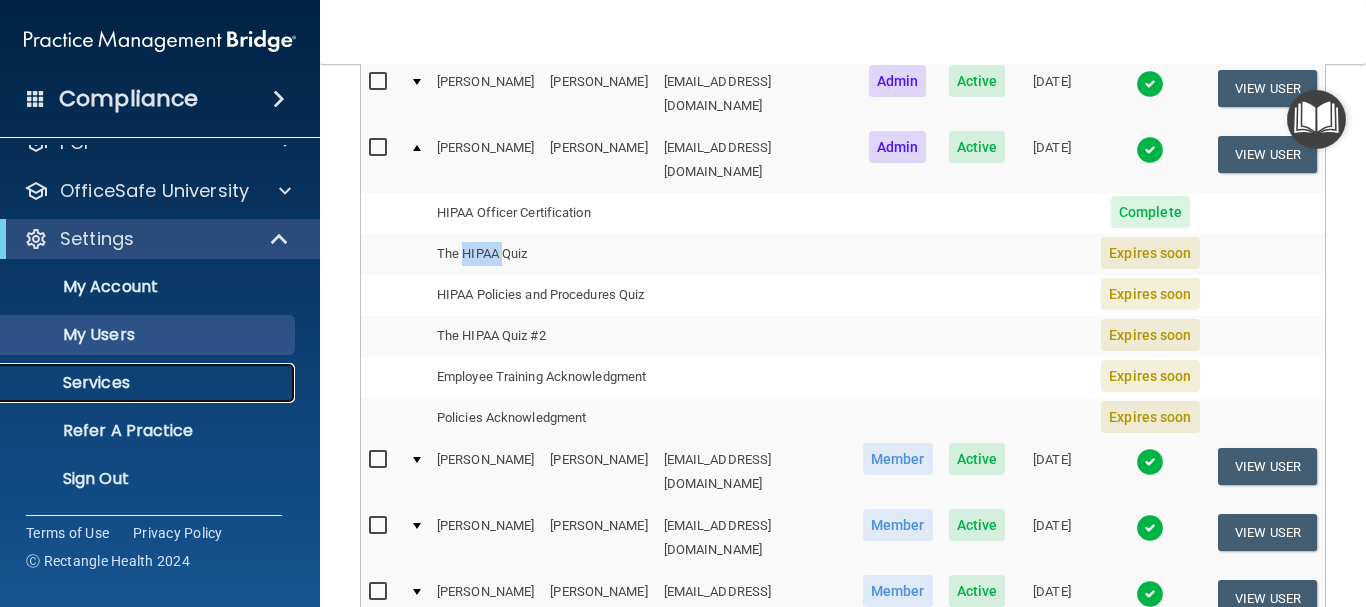 click on "Services" at bounding box center (149, 383) 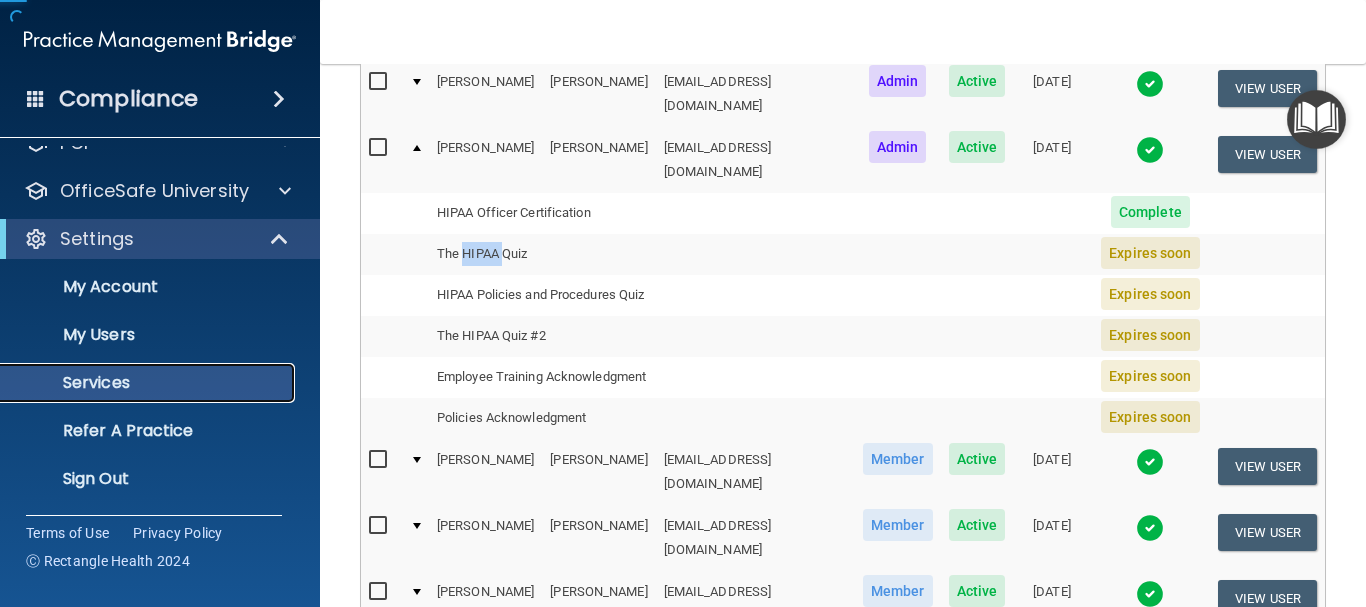 scroll, scrollTop: 126, scrollLeft: 0, axis: vertical 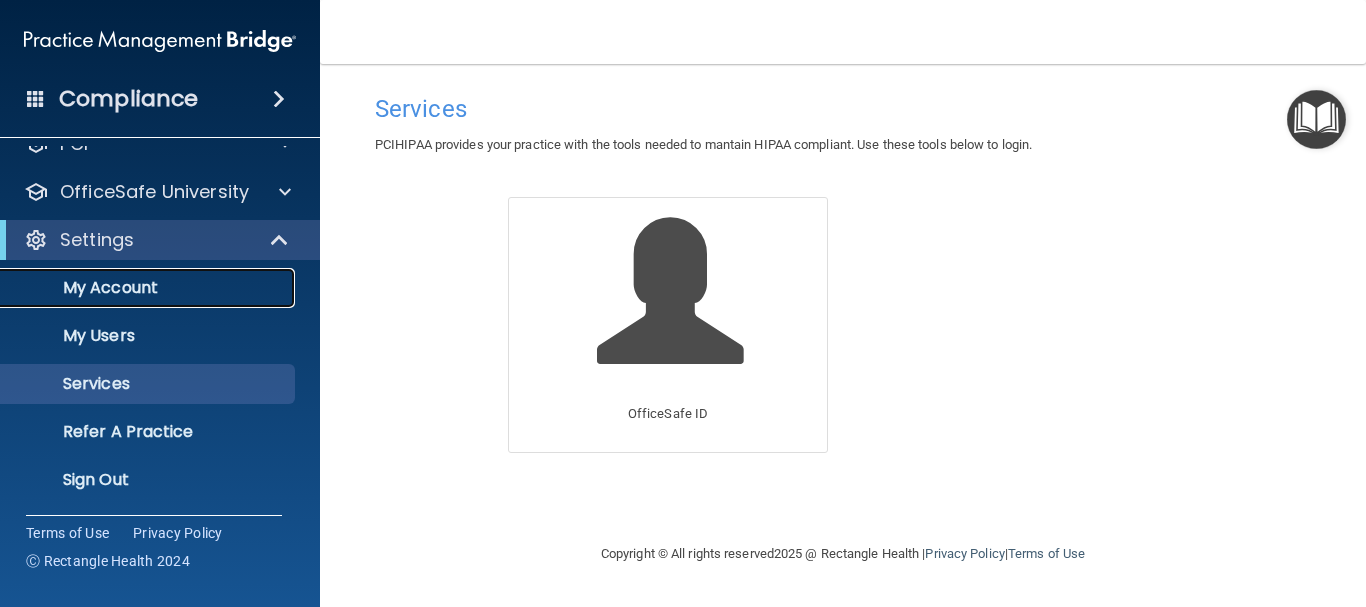 click on "My Account" at bounding box center [149, 288] 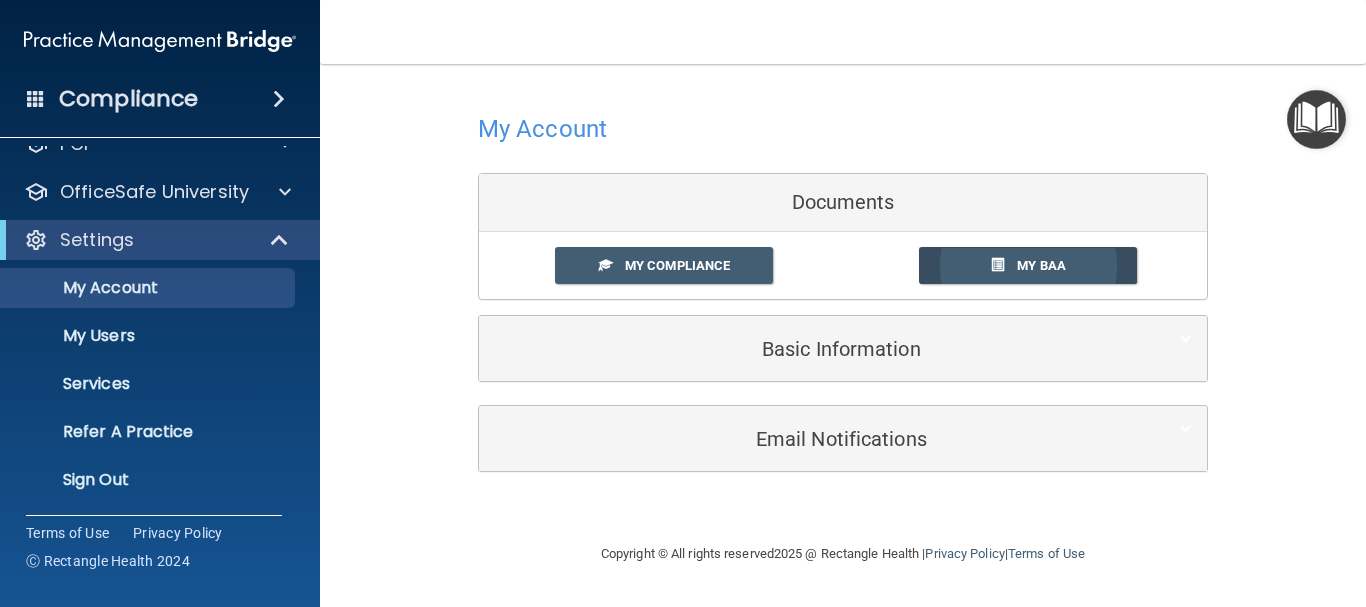 click on "My BAA" at bounding box center [1041, 265] 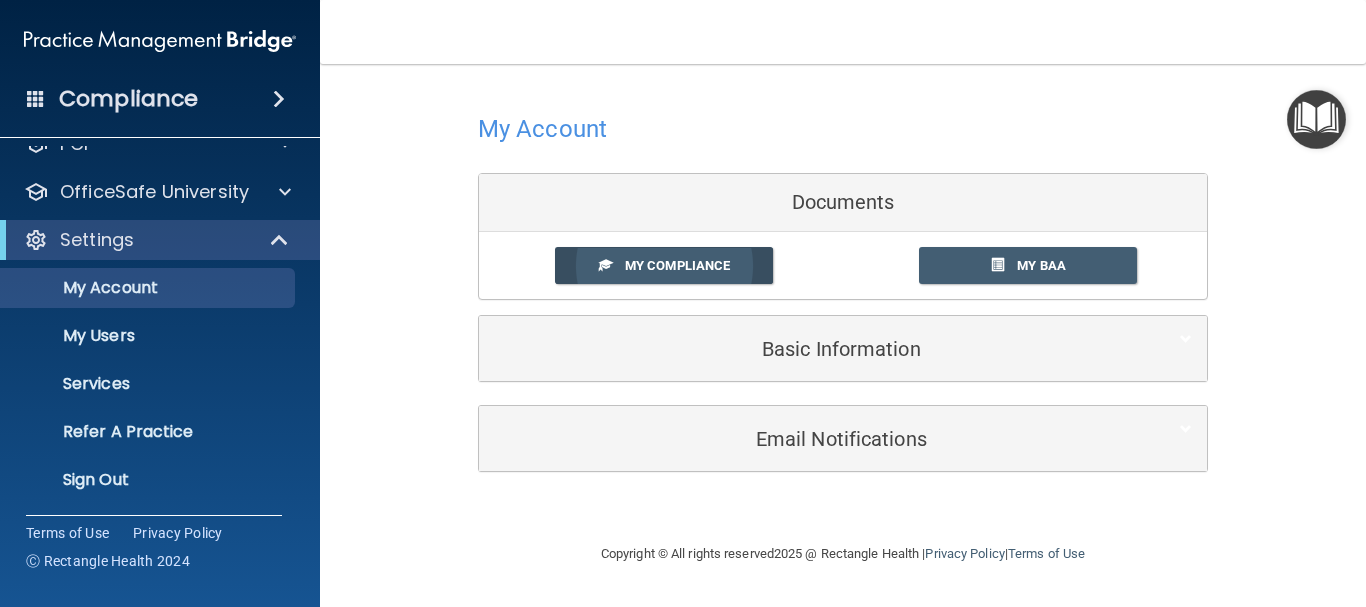 click on "My Compliance" at bounding box center [677, 265] 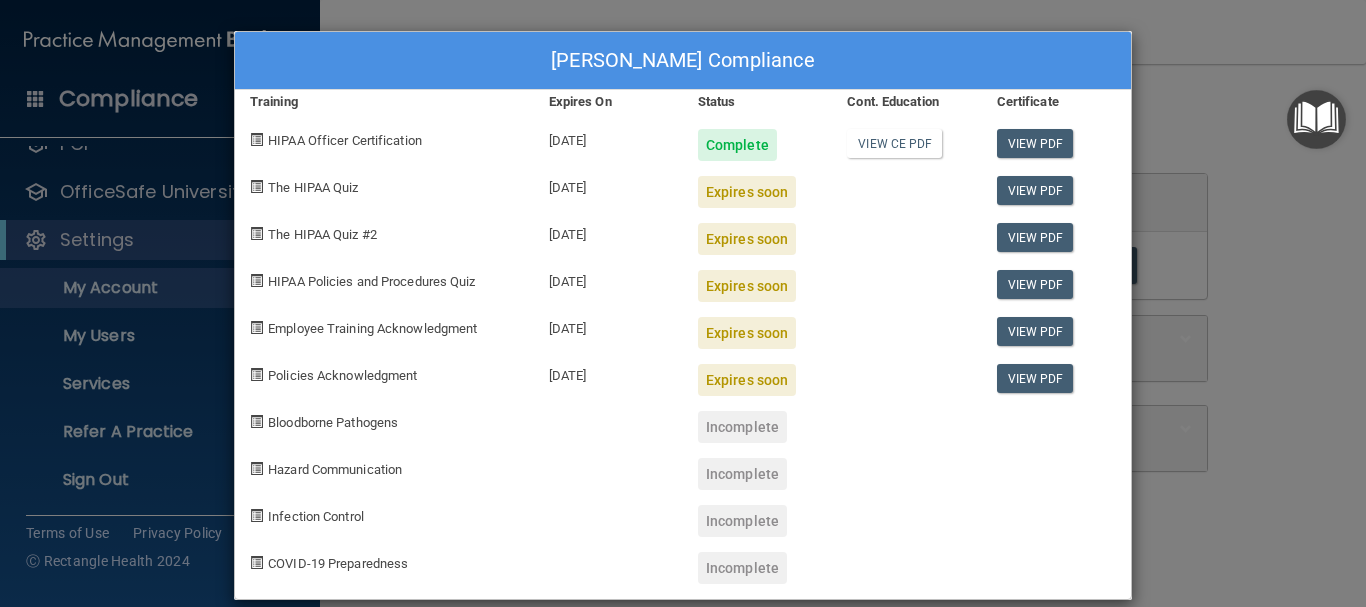 click at bounding box center [256, 186] 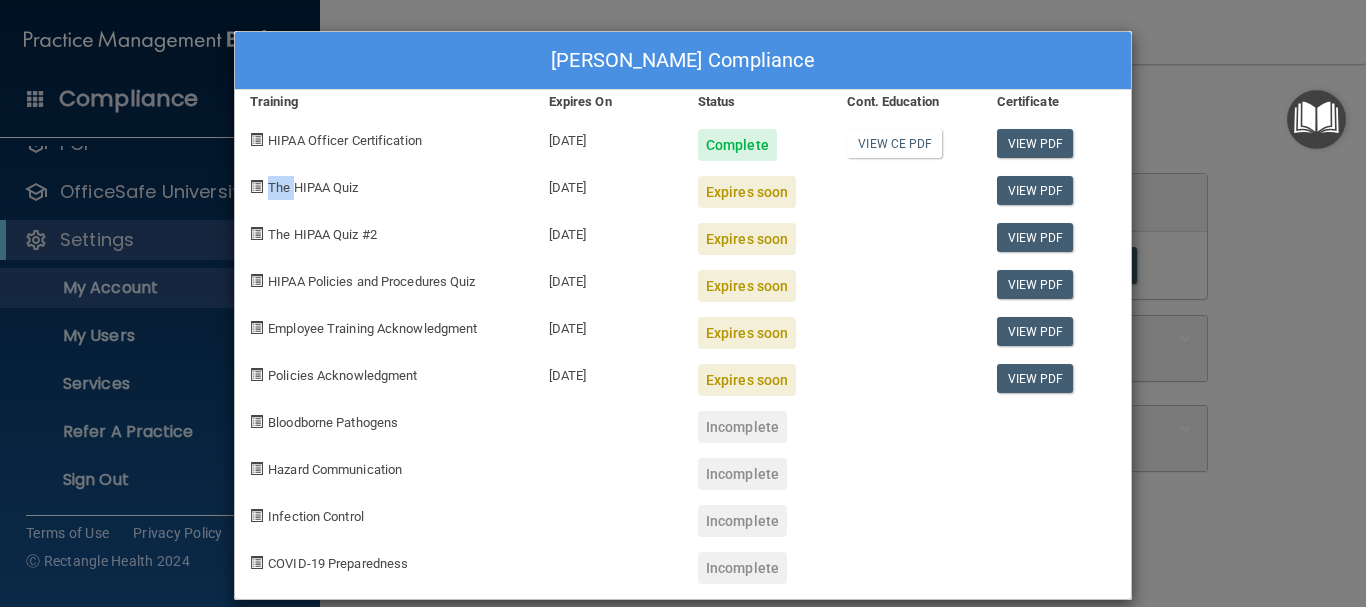 click at bounding box center (256, 186) 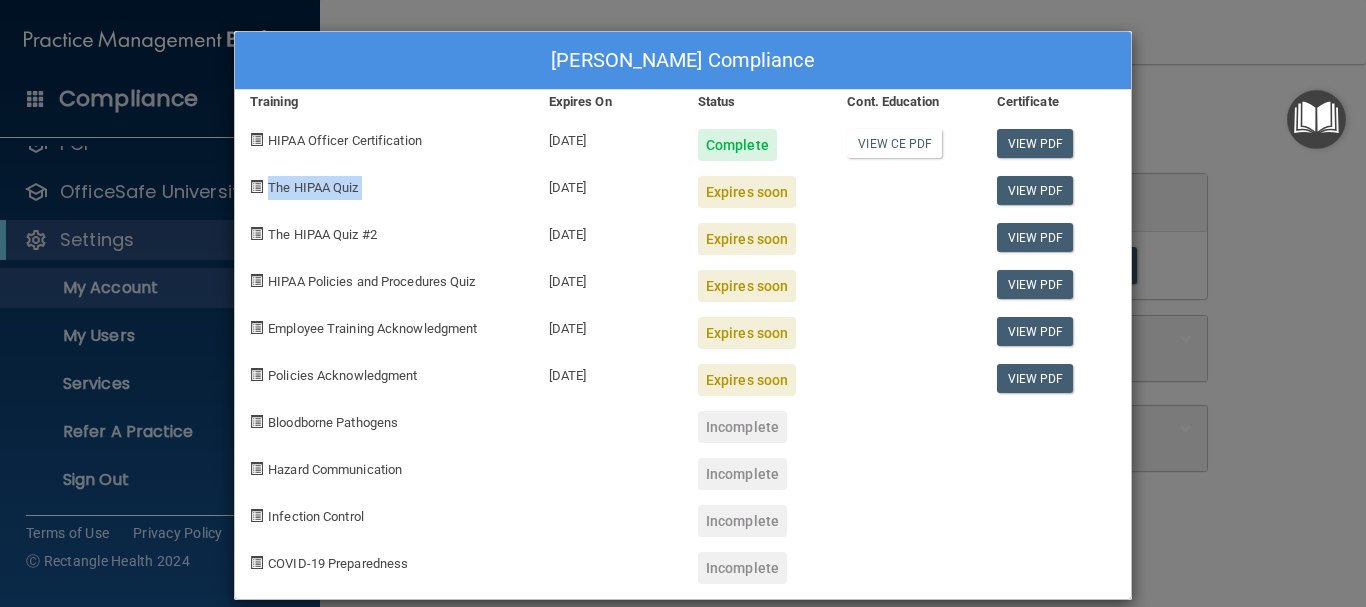 click at bounding box center (256, 186) 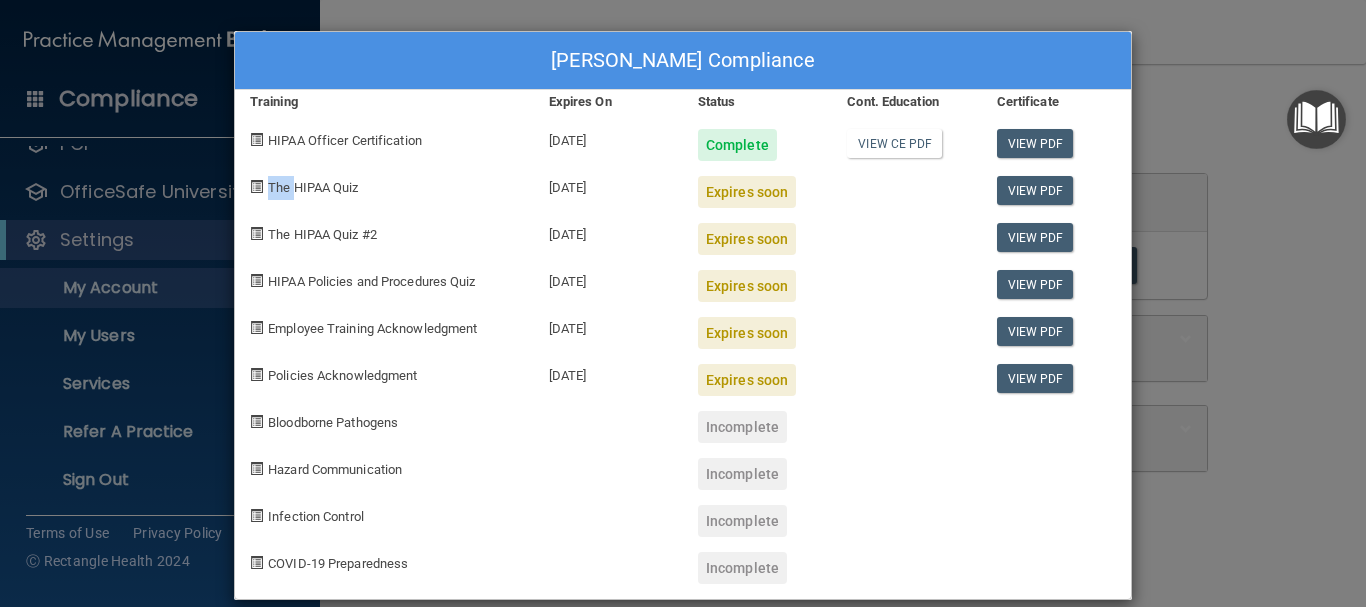 click at bounding box center [256, 186] 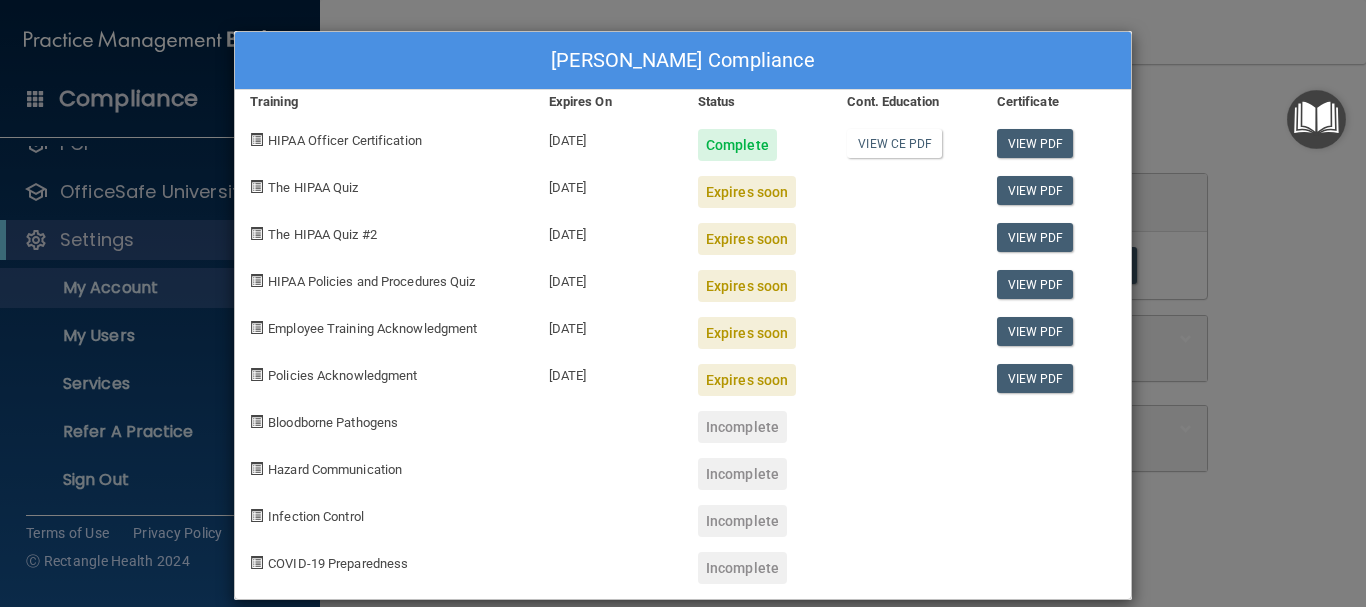 click on "The HIPAA Quiz" at bounding box center [313, 187] 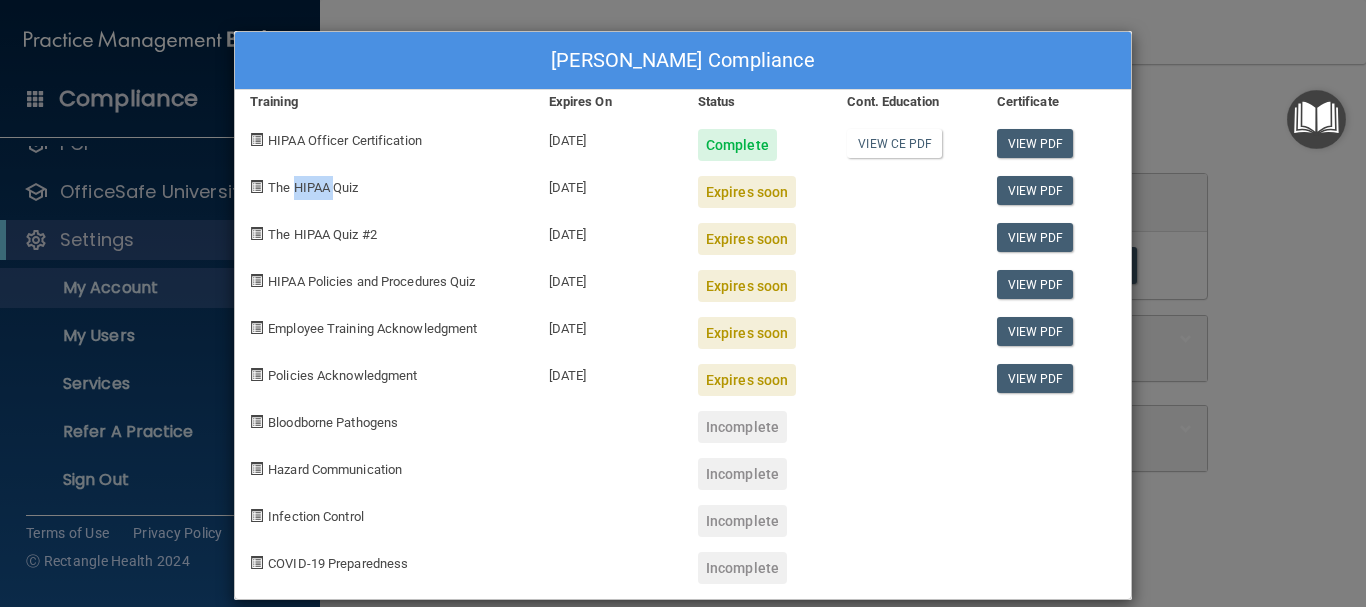 click on "The HIPAA Quiz" at bounding box center (313, 187) 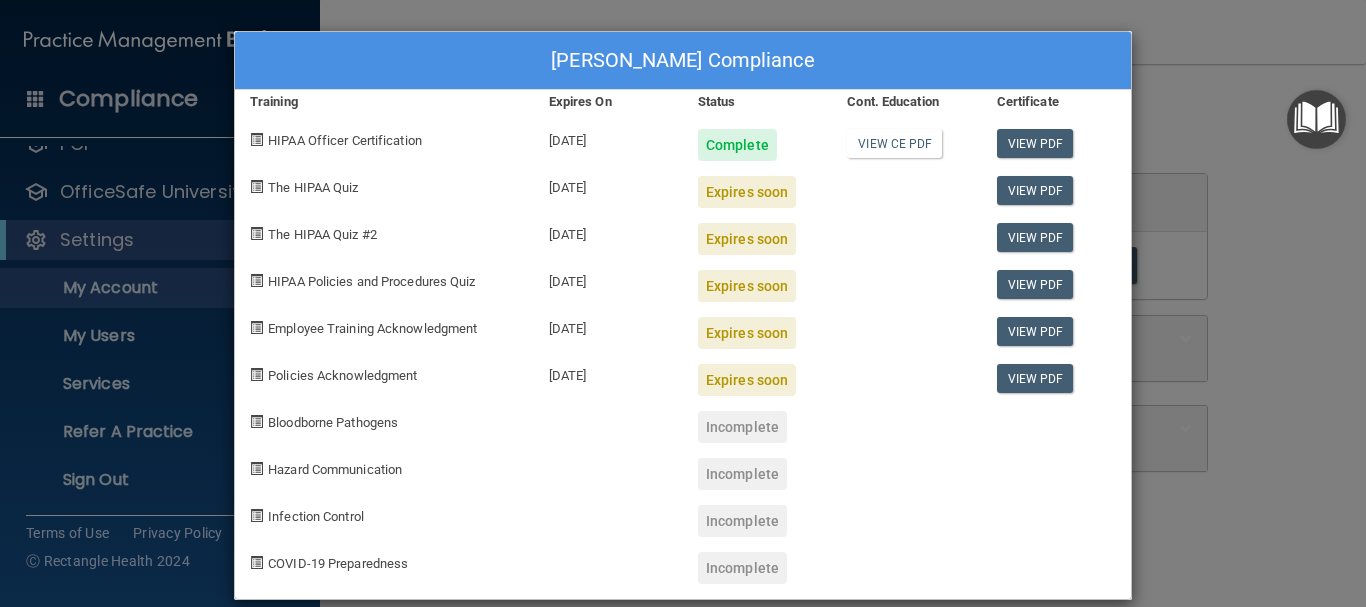click on "[DATE]" at bounding box center [608, 184] 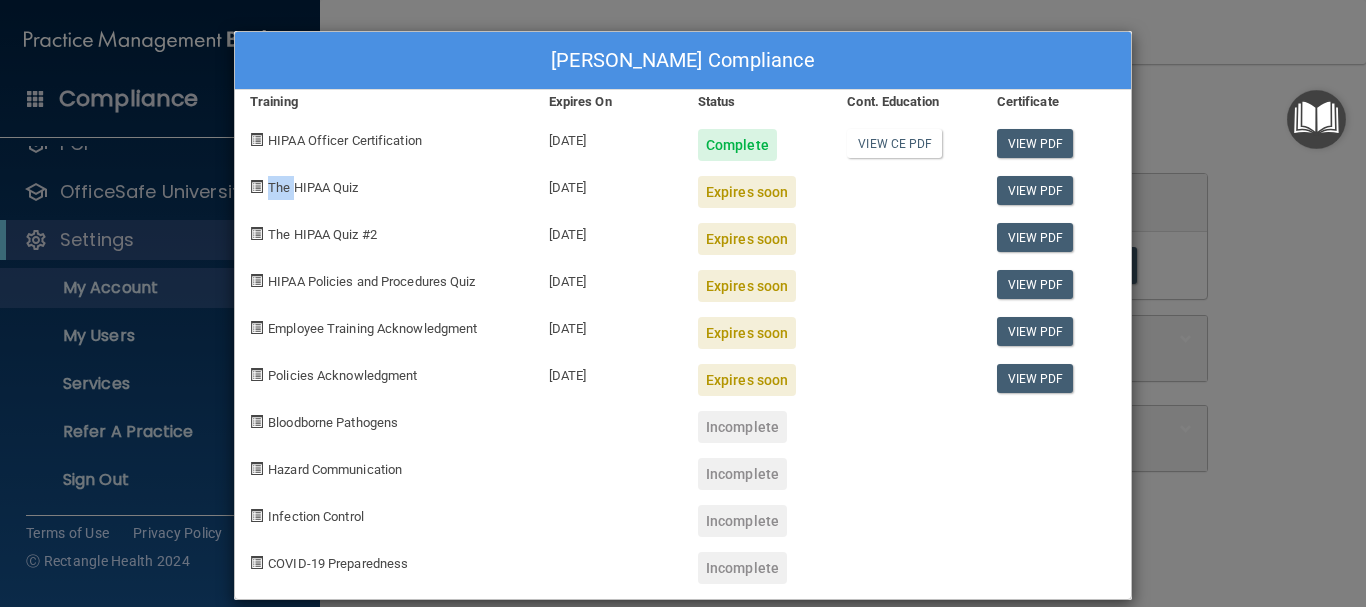 click at bounding box center [256, 186] 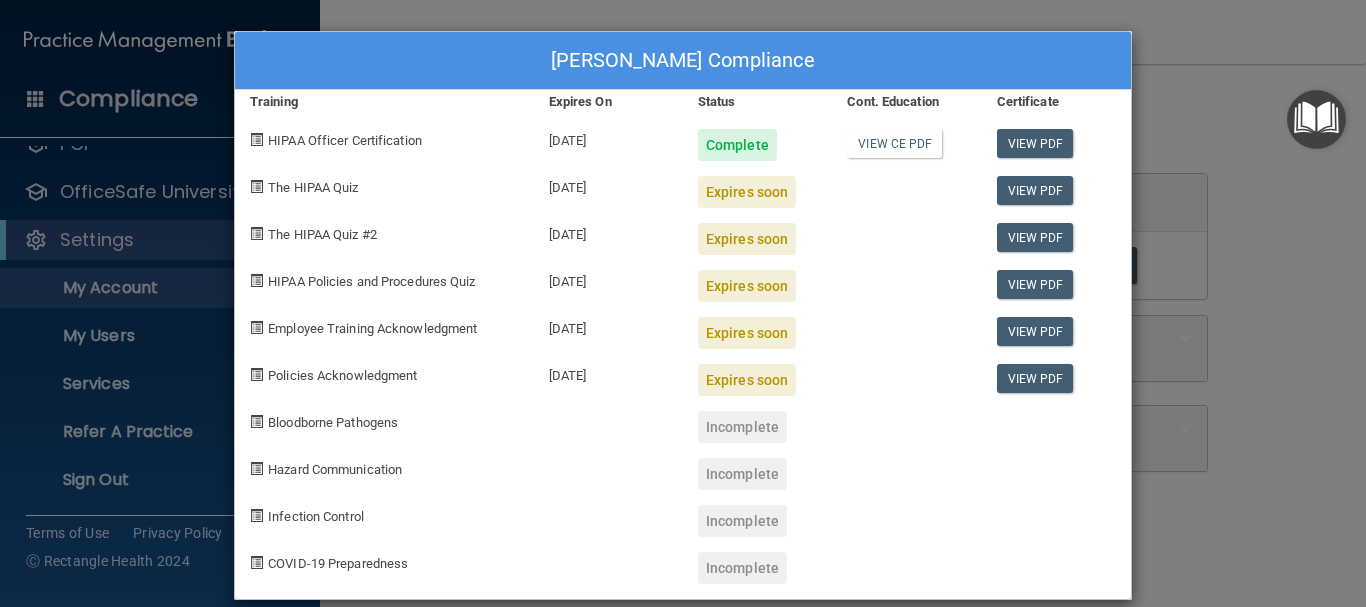 click at bounding box center (256, 186) 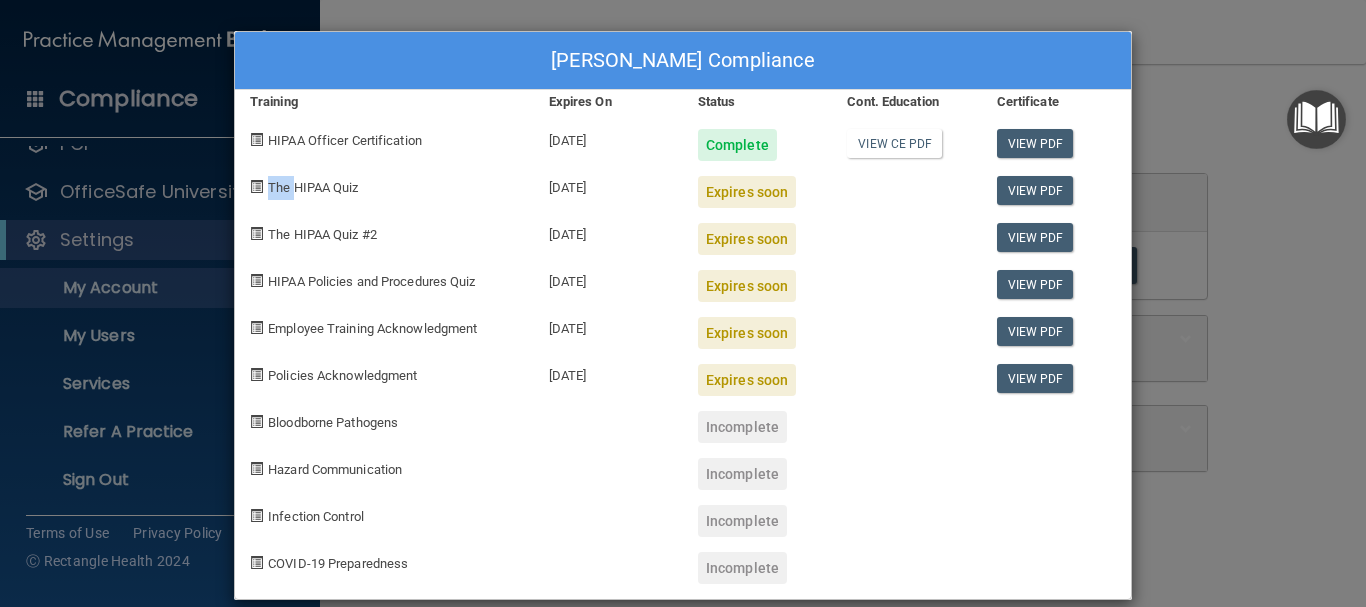click at bounding box center [256, 186] 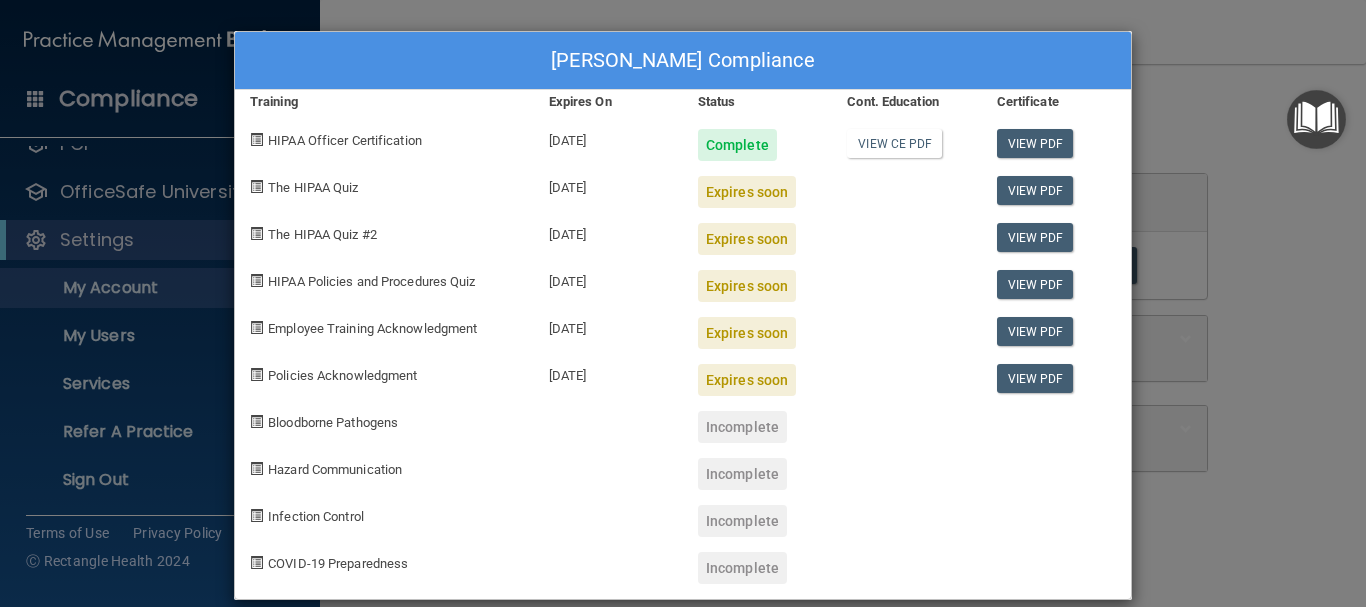 click at bounding box center [256, 233] 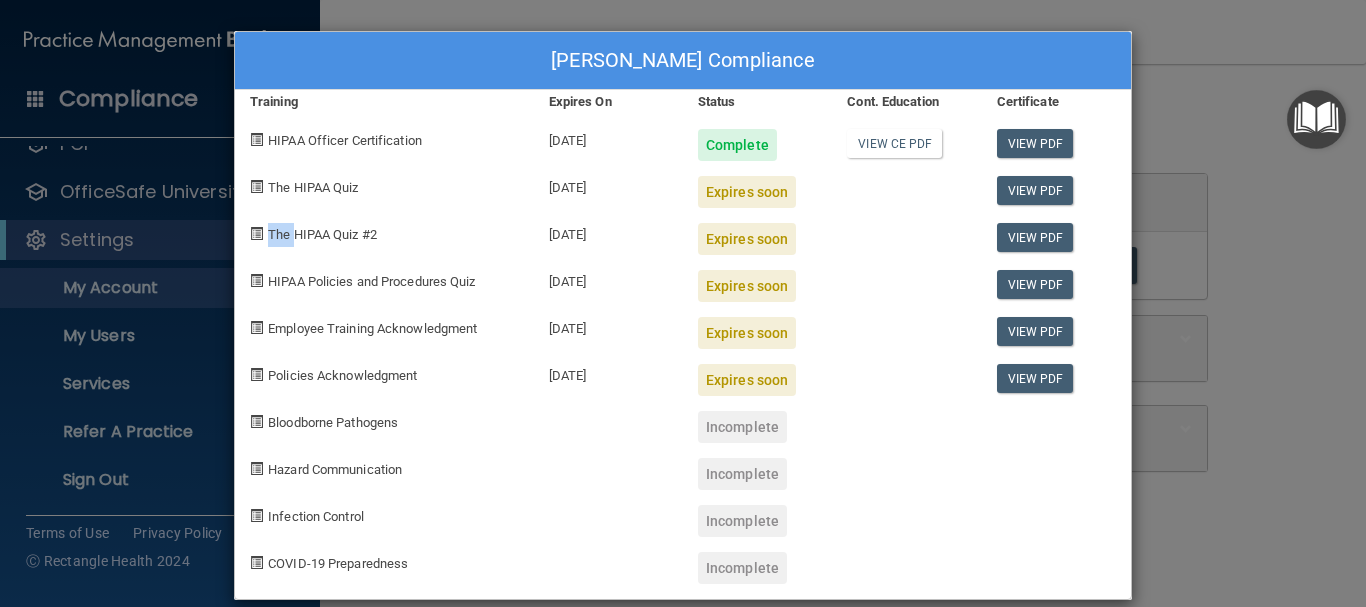 click at bounding box center (256, 233) 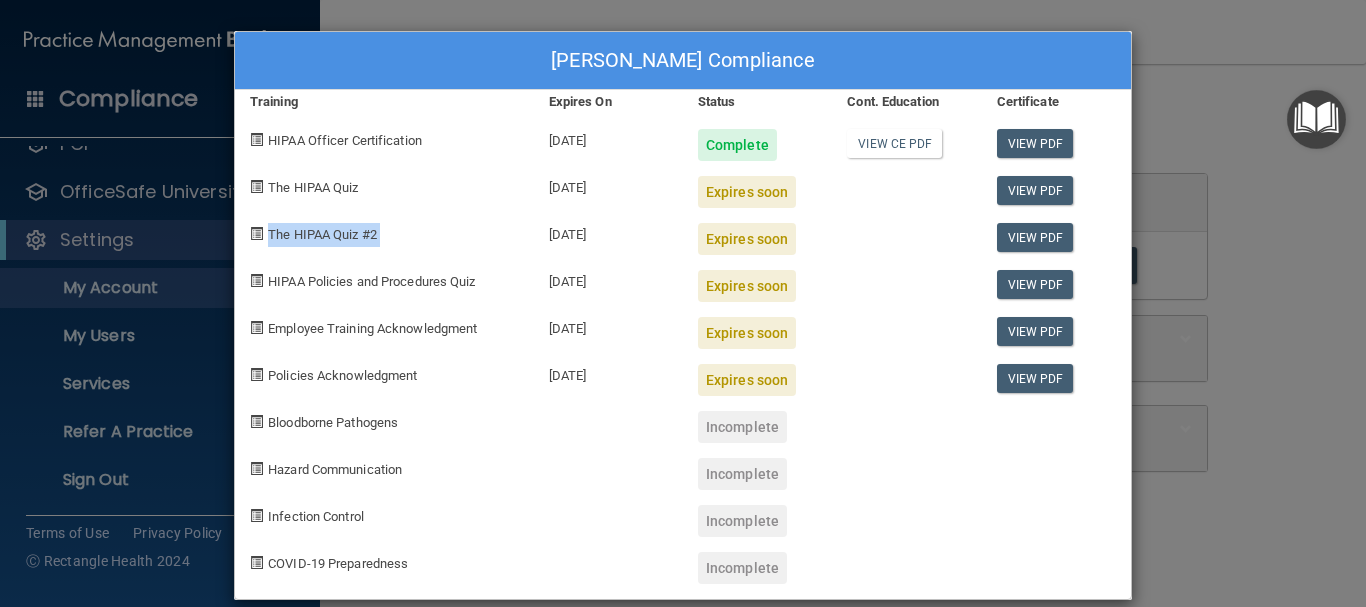 click at bounding box center [256, 233] 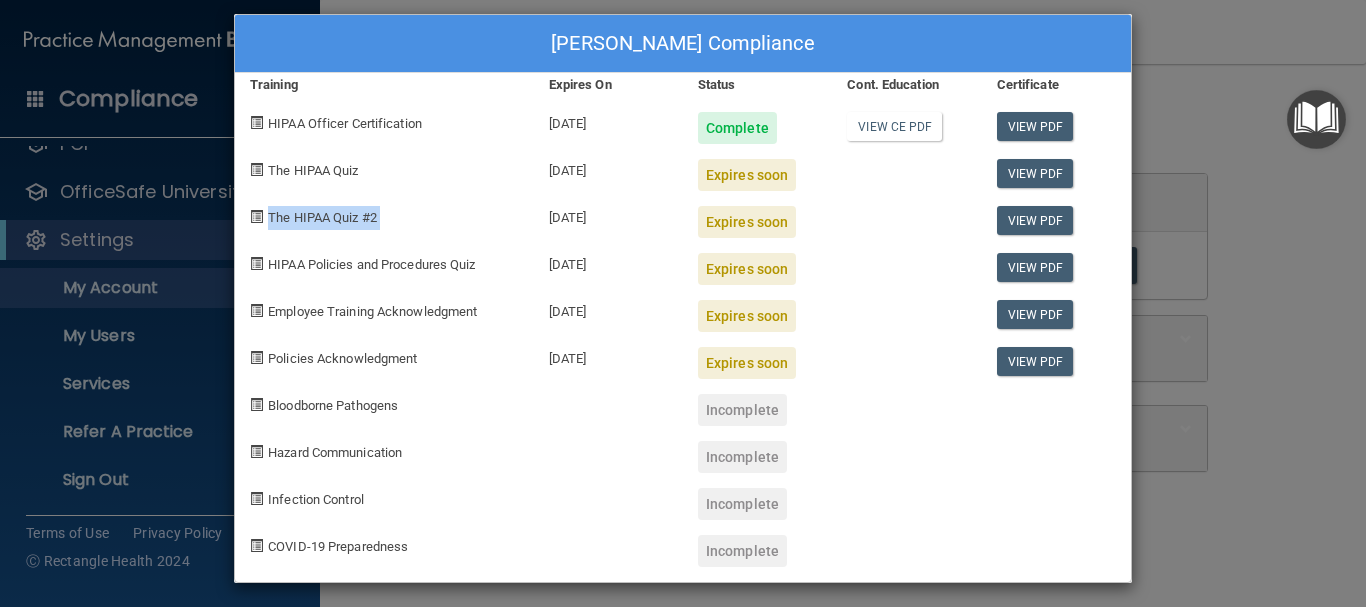 scroll, scrollTop: 24, scrollLeft: 0, axis: vertical 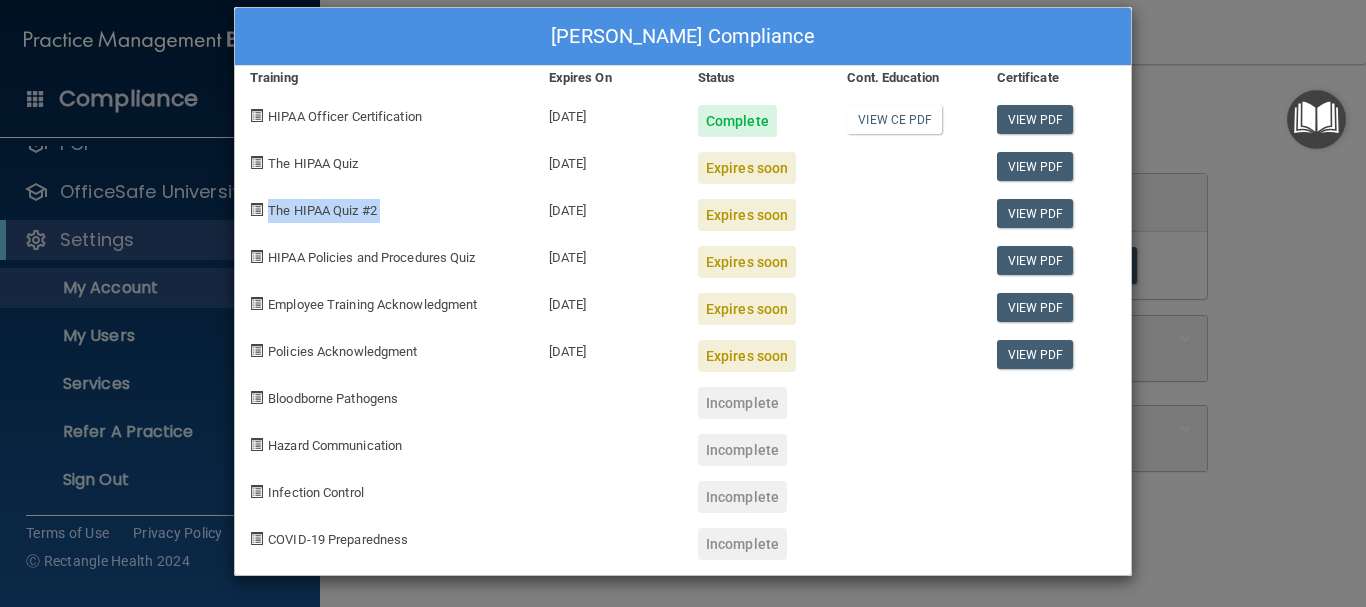 click on "The HIPAA Quiz #2" at bounding box center [384, 207] 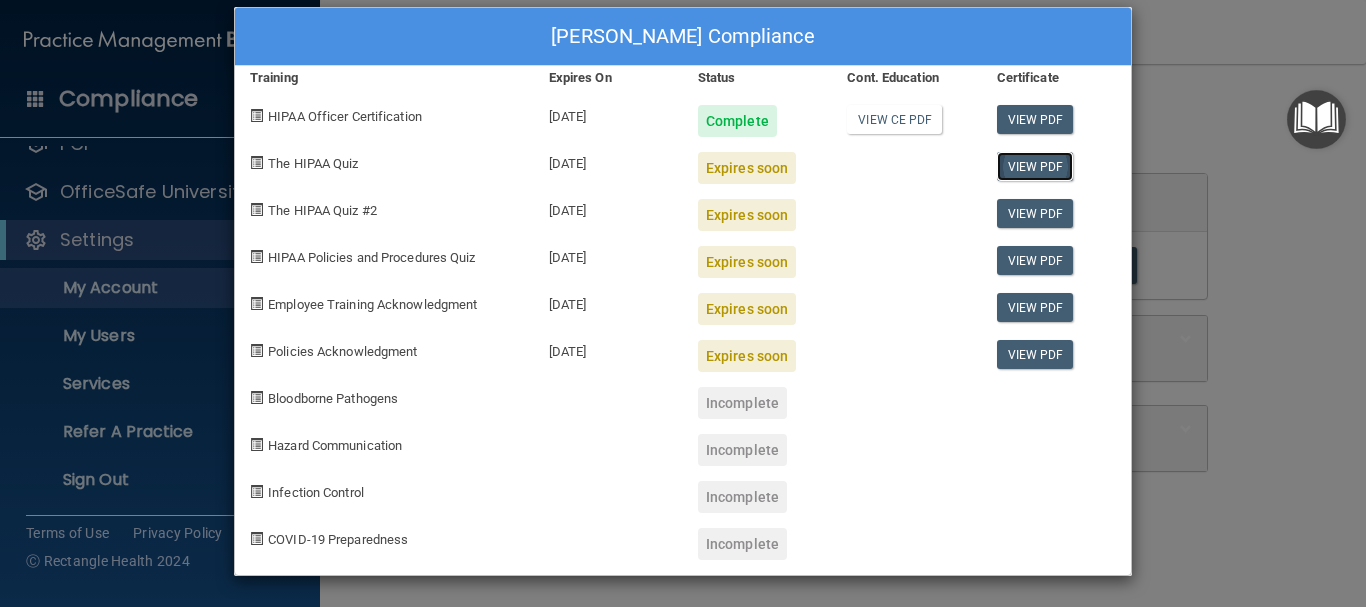 click on "View PDF" at bounding box center [1035, 166] 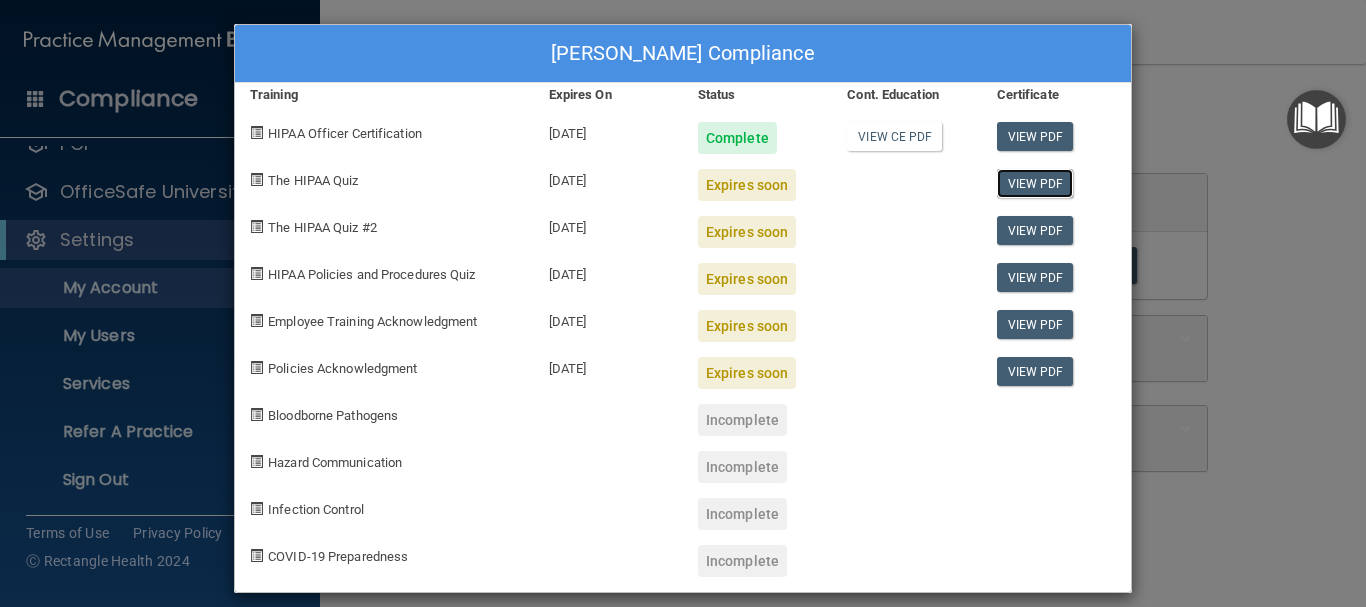 scroll, scrollTop: 0, scrollLeft: 0, axis: both 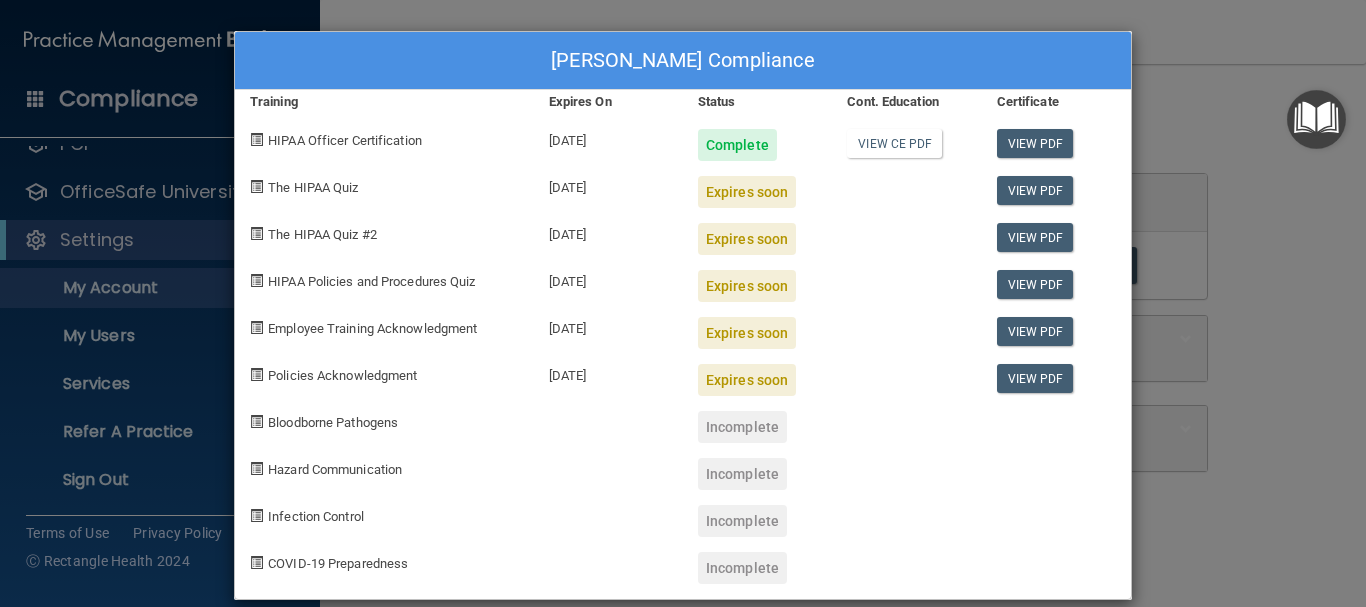 click on "The HIPAA Quiz" at bounding box center [313, 187] 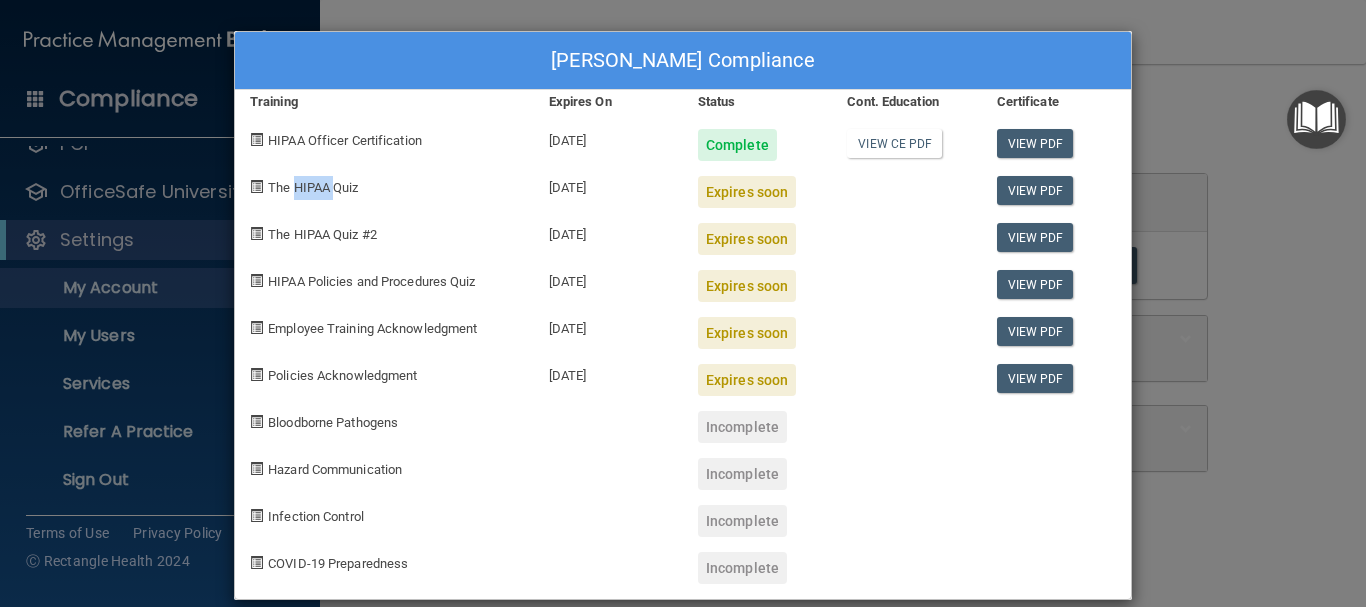 click on "The HIPAA Quiz" at bounding box center [313, 187] 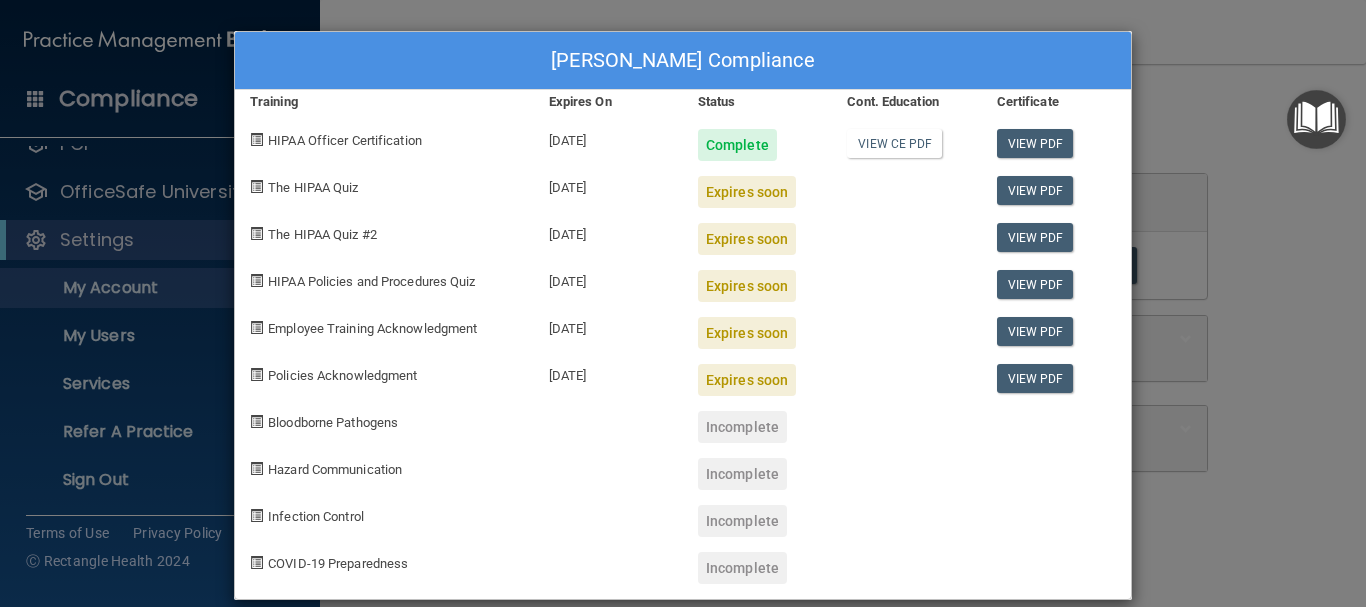 click on "Kelly McDonough's Compliance      Training   Expires On   Status   Cont. Education   Certificate         HIPAA Officer Certification      07/23/2026       Complete        View CE PDF       View PDF         The HIPAA Quiz      08/02/2025       Expires soon              View PDF         The HIPAA Quiz #2      08/02/2025       Expires soon              View PDF         HIPAA Policies and Procedures Quiz      08/05/2025       Expires soon              View PDF         Employee Training Acknowledgment      08/02/2025       Expires soon              View PDF         Policies Acknowledgment      08/05/2025       Expires soon              View PDF         Bloodborne Pathogens             Incomplete                      Hazard Communication             Incomplete                      Infection Control             Incomplete                      COVID-19 Preparedness             Incomplete" at bounding box center [683, 303] 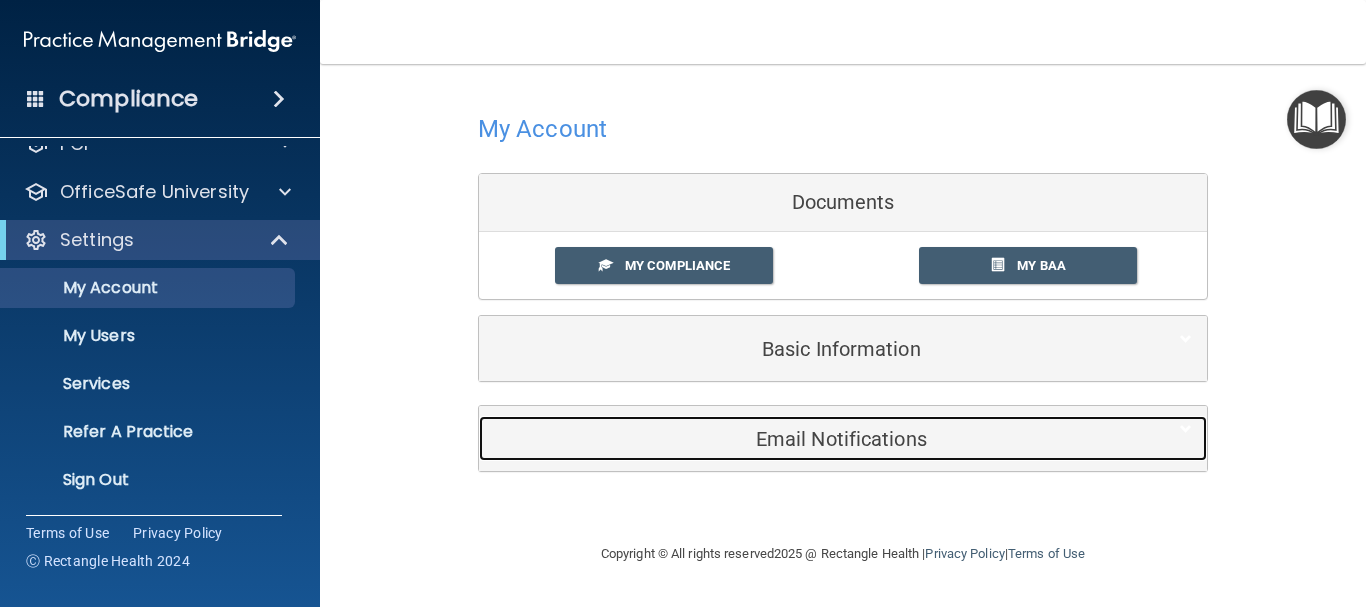 click on "Email Notifications" at bounding box center (812, 439) 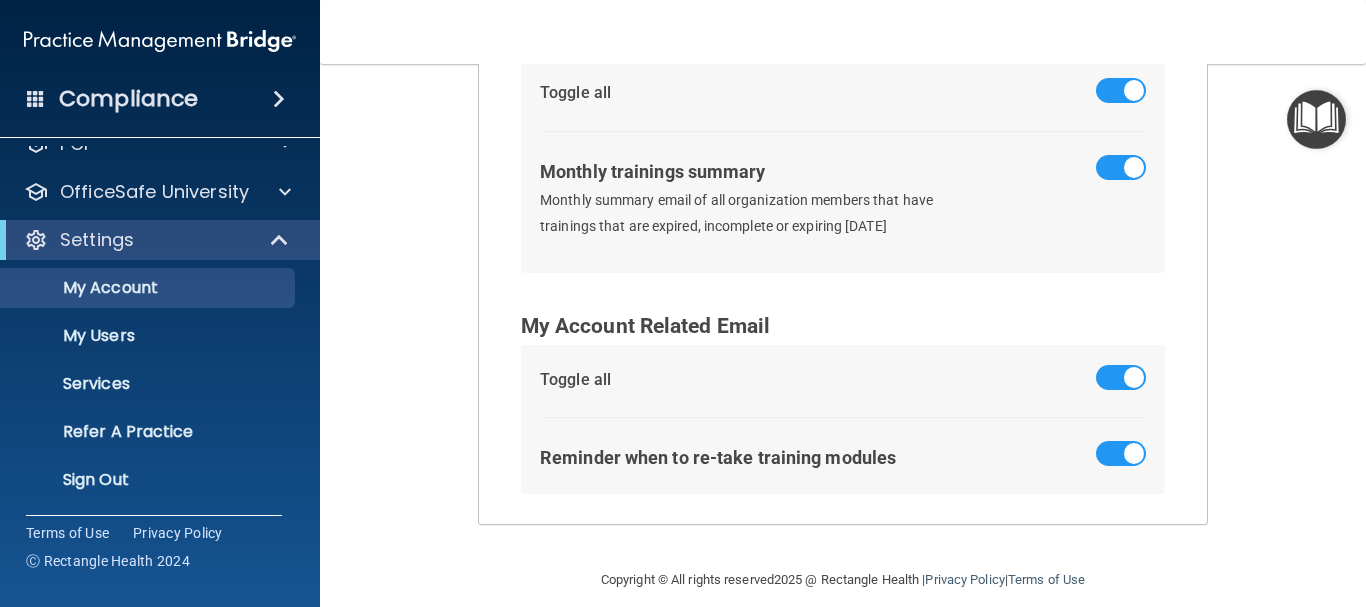 scroll, scrollTop: 502, scrollLeft: 0, axis: vertical 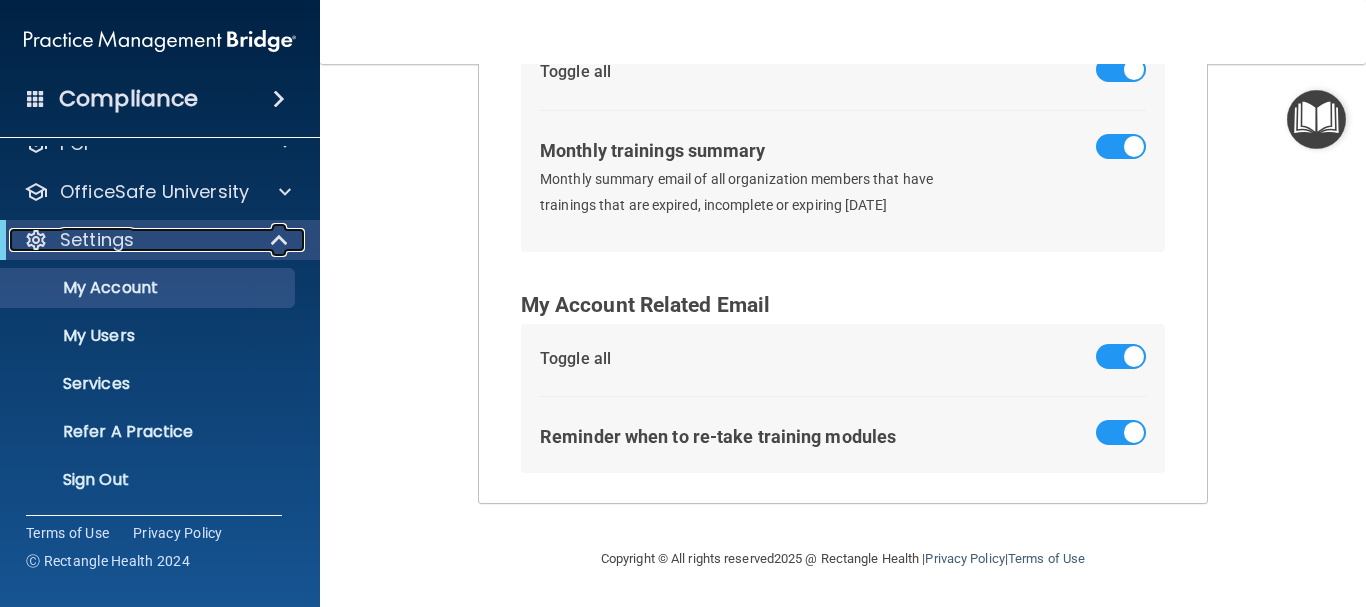 click on "Settings" at bounding box center (132, 240) 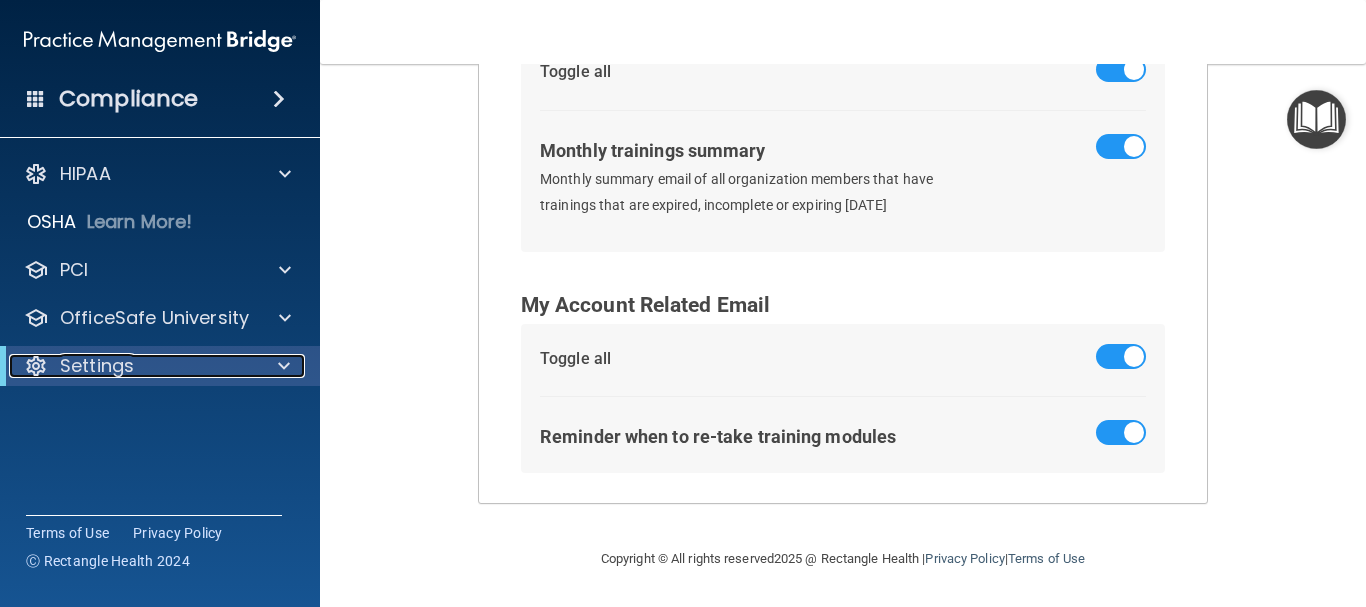 scroll, scrollTop: 0, scrollLeft: 0, axis: both 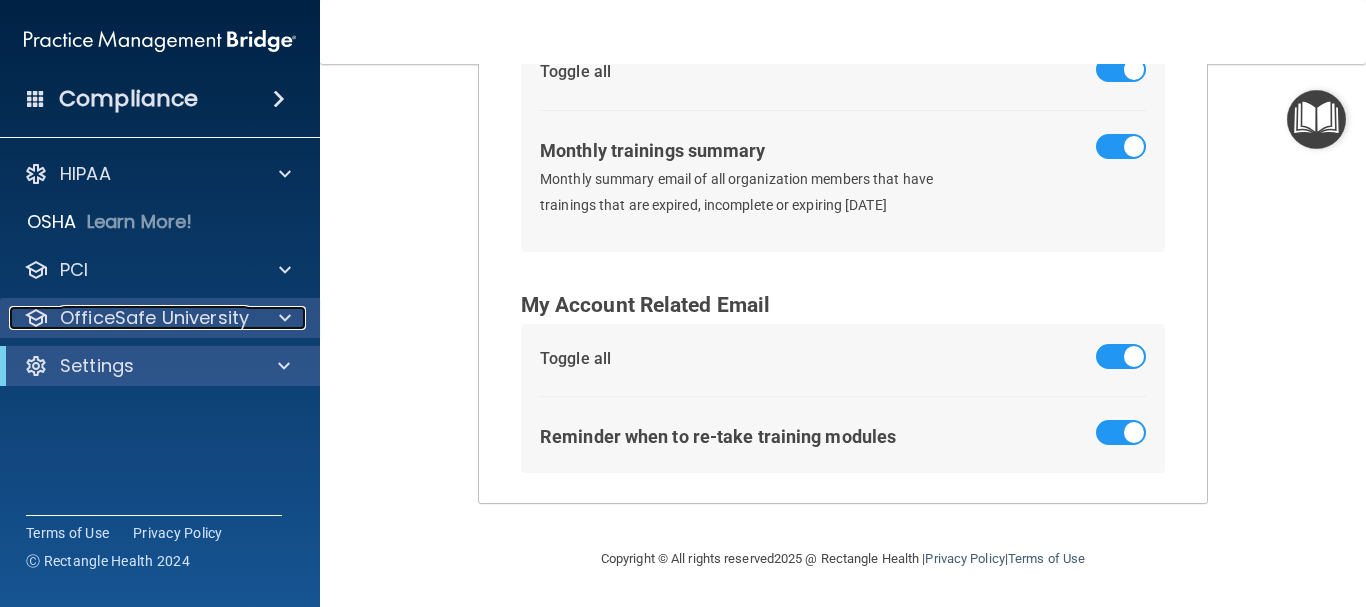 click on "OfficeSafe University" at bounding box center (133, 318) 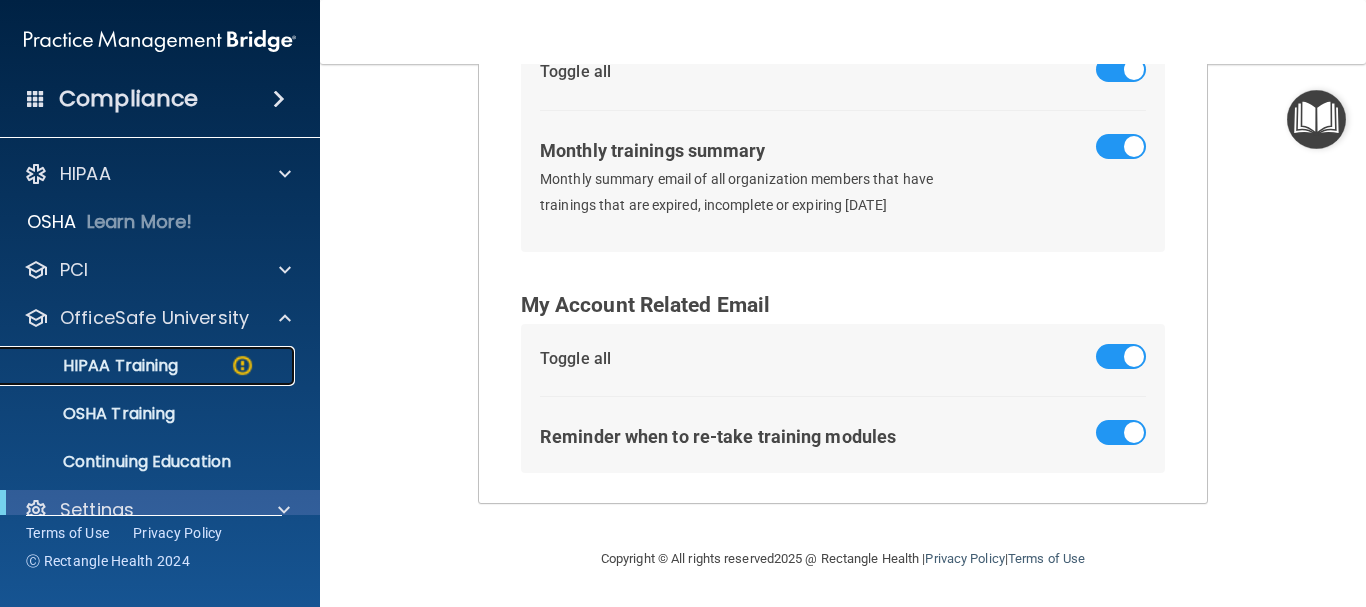 click on "HIPAA Training" at bounding box center [95, 366] 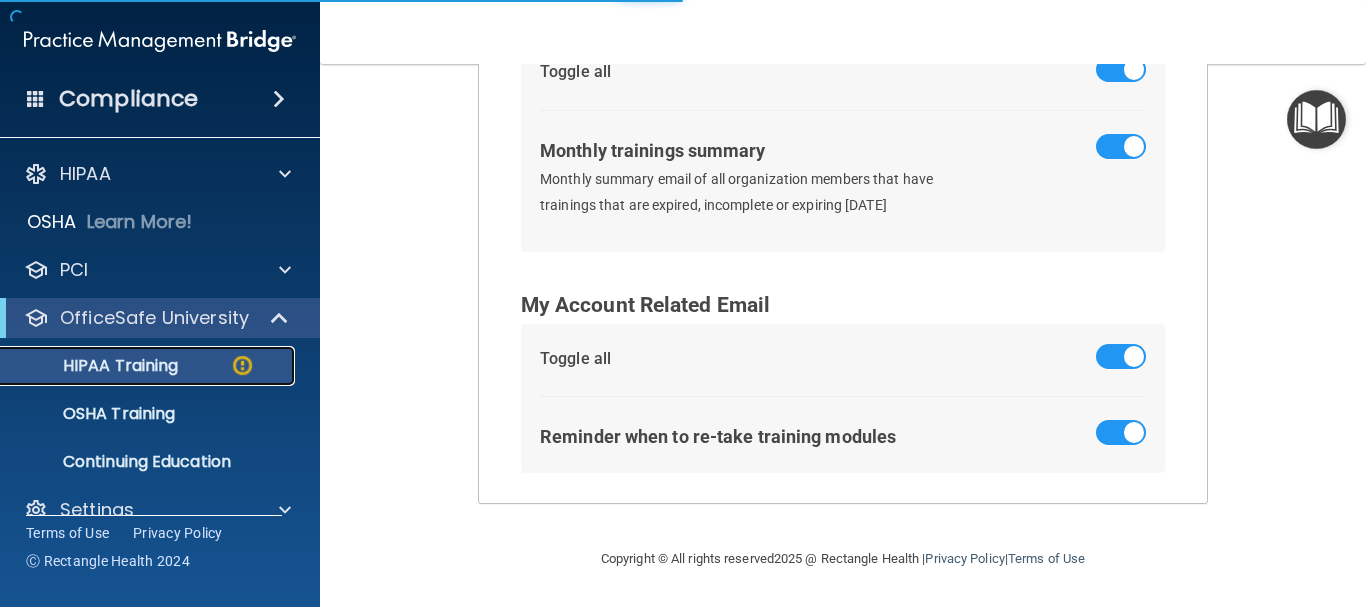 scroll, scrollTop: 787, scrollLeft: 0, axis: vertical 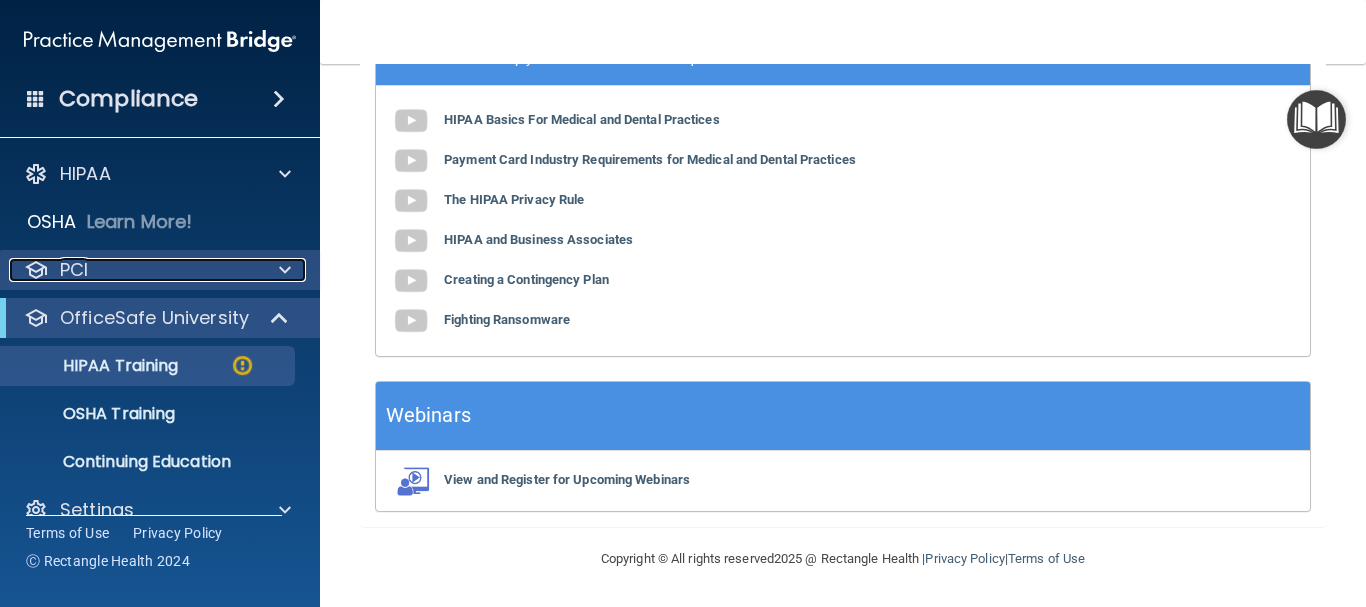click on "PCI" at bounding box center (133, 270) 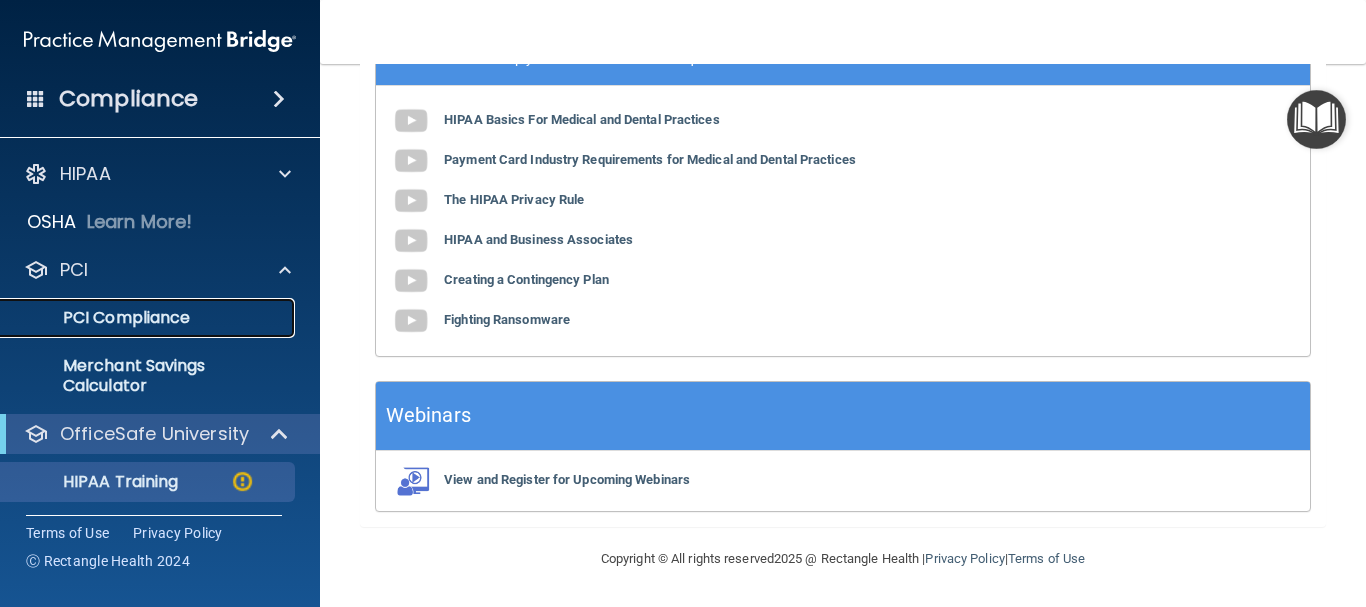 click on "PCI Compliance" at bounding box center (149, 318) 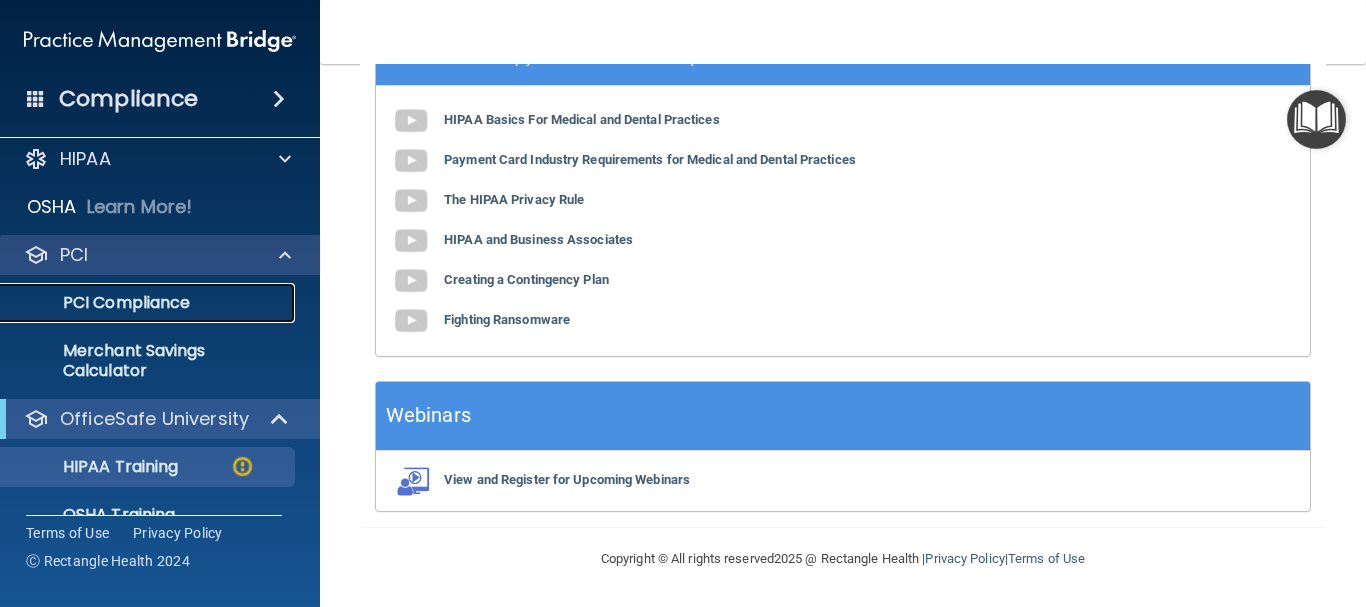 scroll, scrollTop: 0, scrollLeft: 0, axis: both 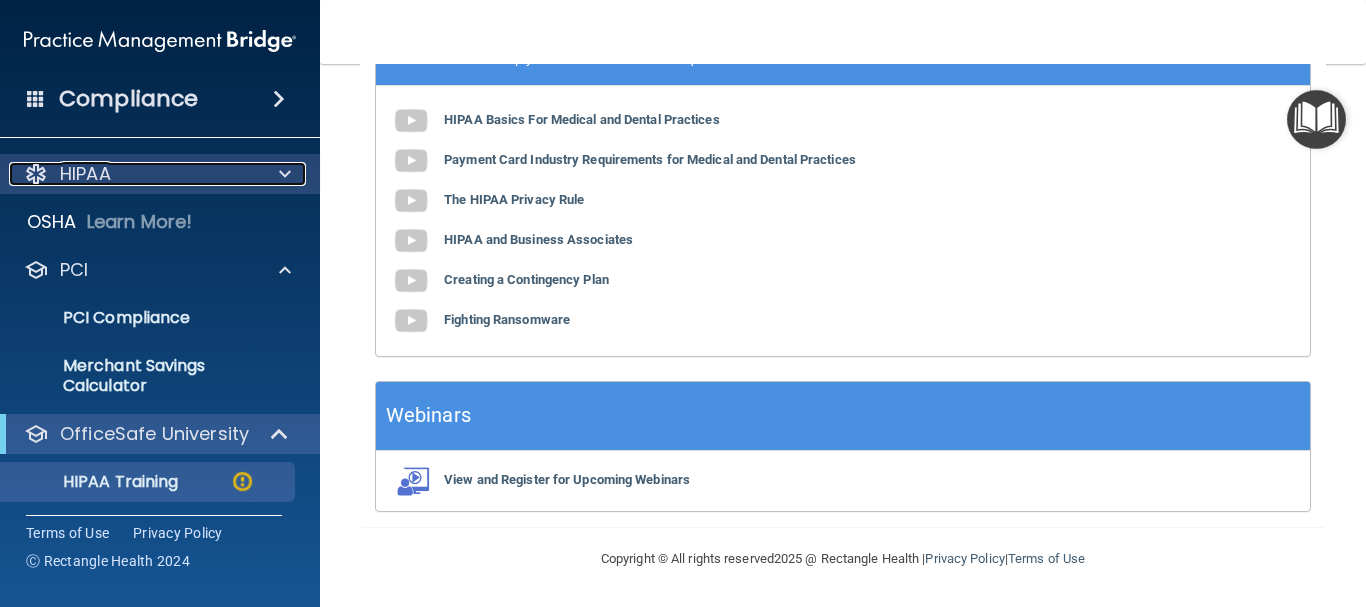 click at bounding box center [285, 174] 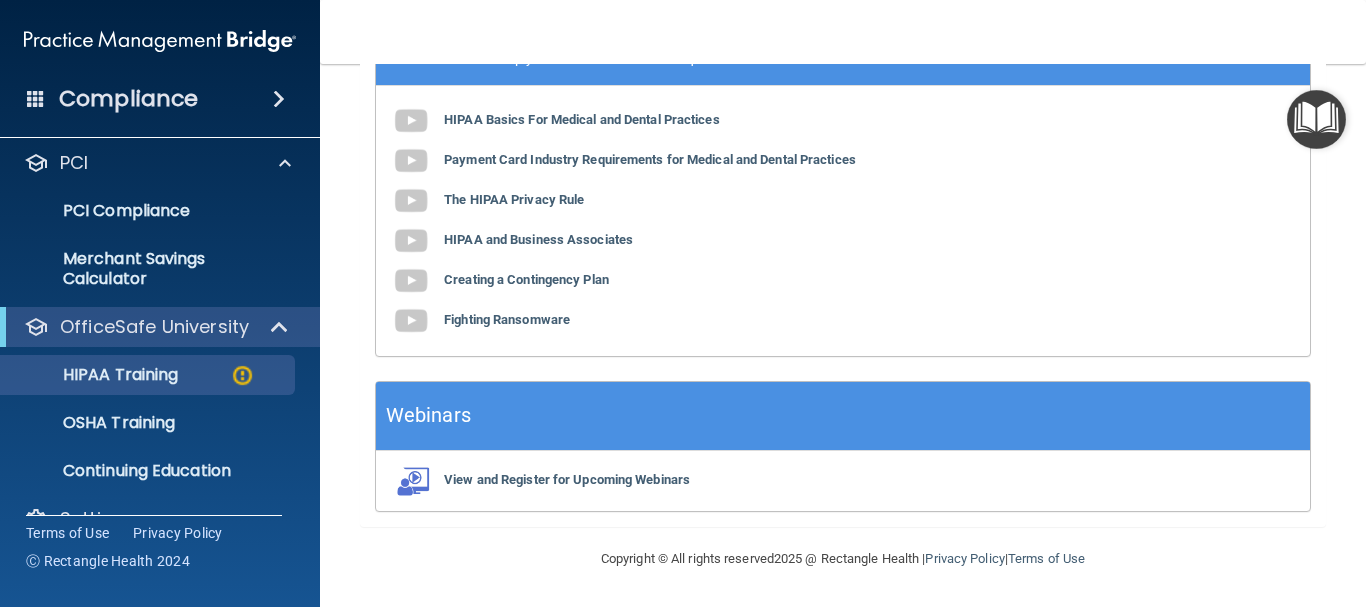 scroll, scrollTop: 482, scrollLeft: 0, axis: vertical 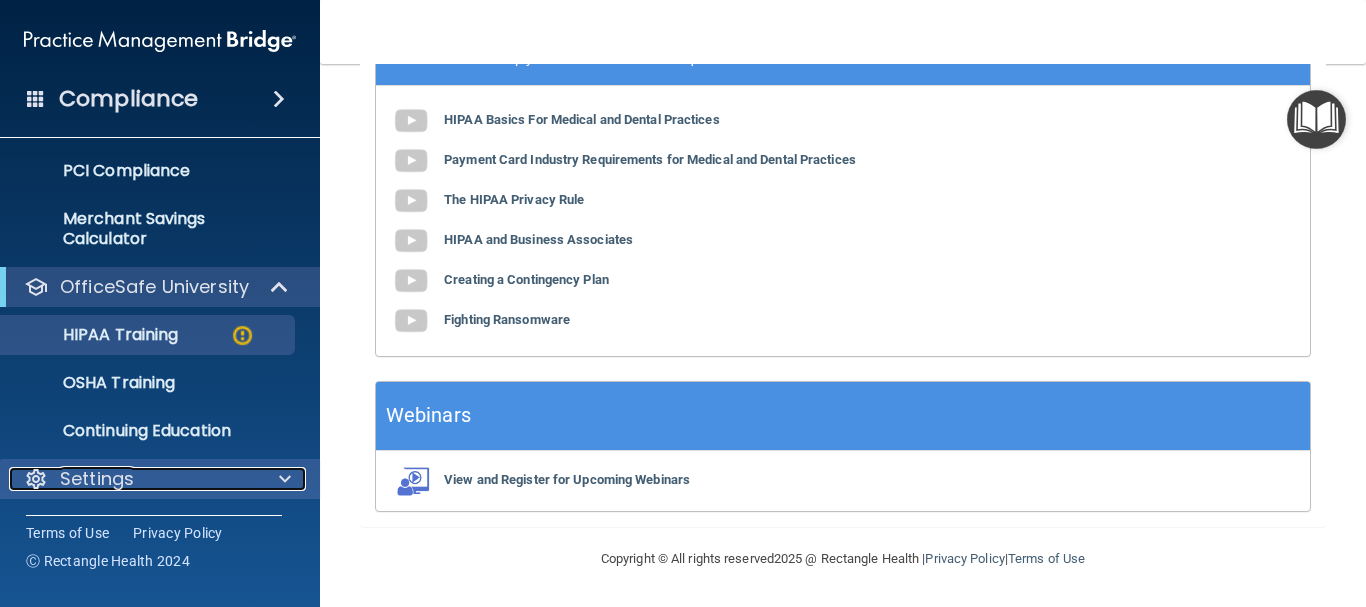 click at bounding box center (285, 479) 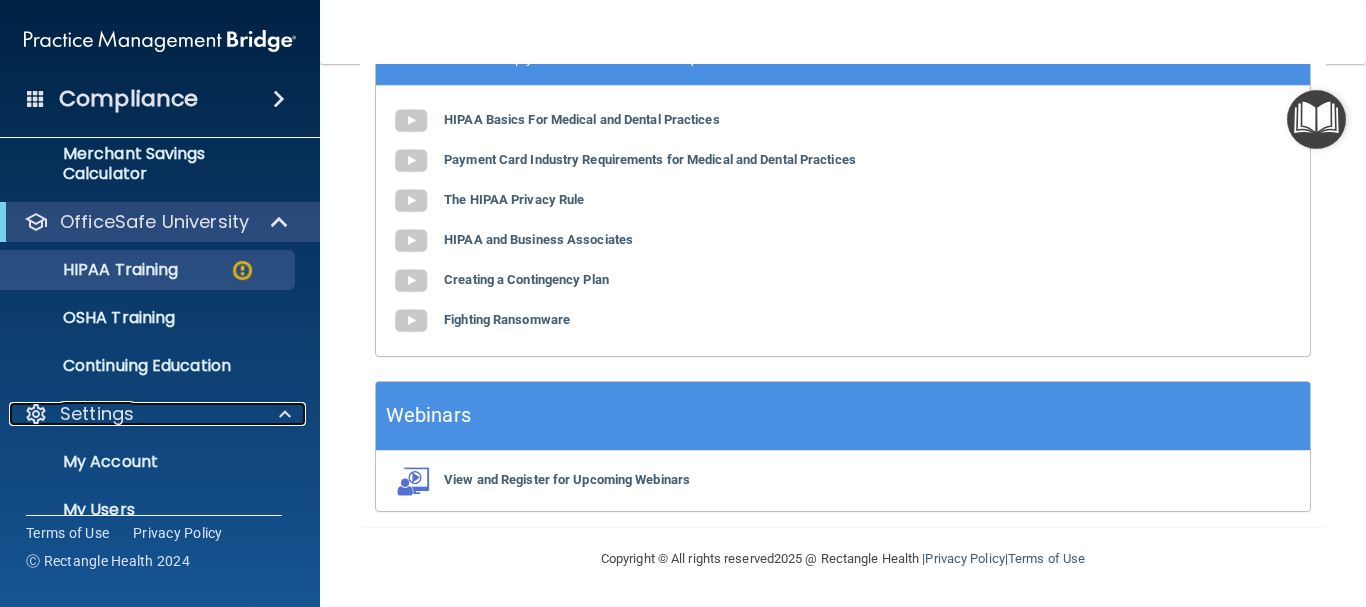 scroll, scrollTop: 722, scrollLeft: 0, axis: vertical 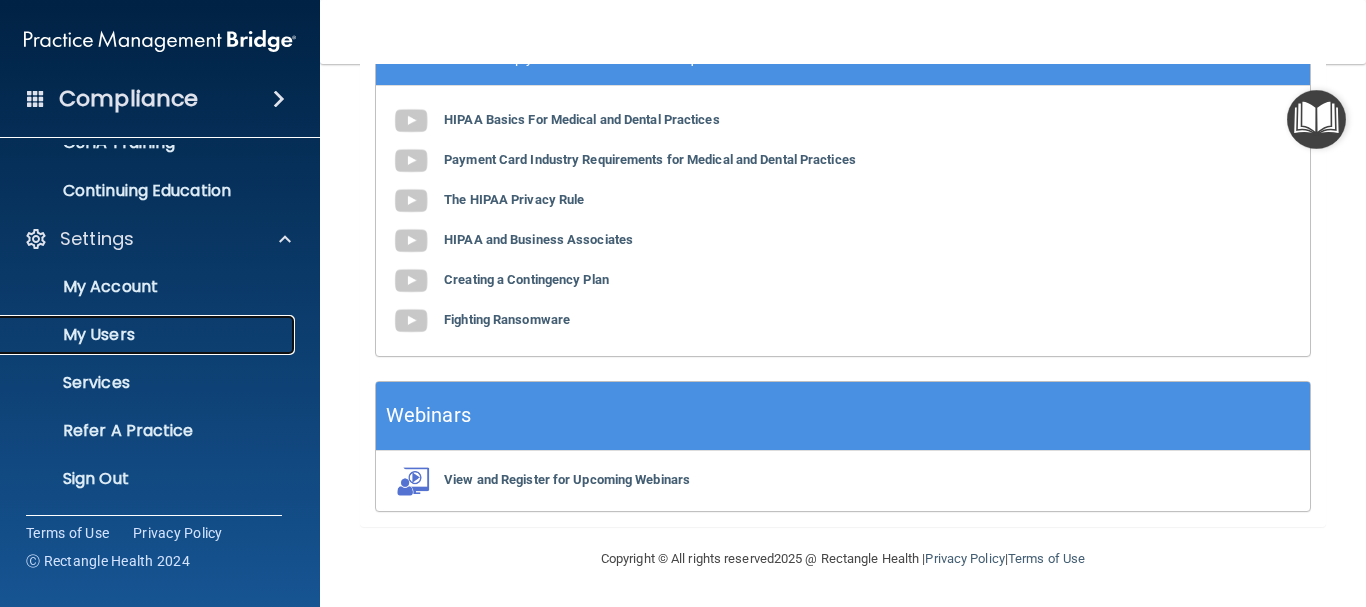 click on "My Users" at bounding box center (149, 335) 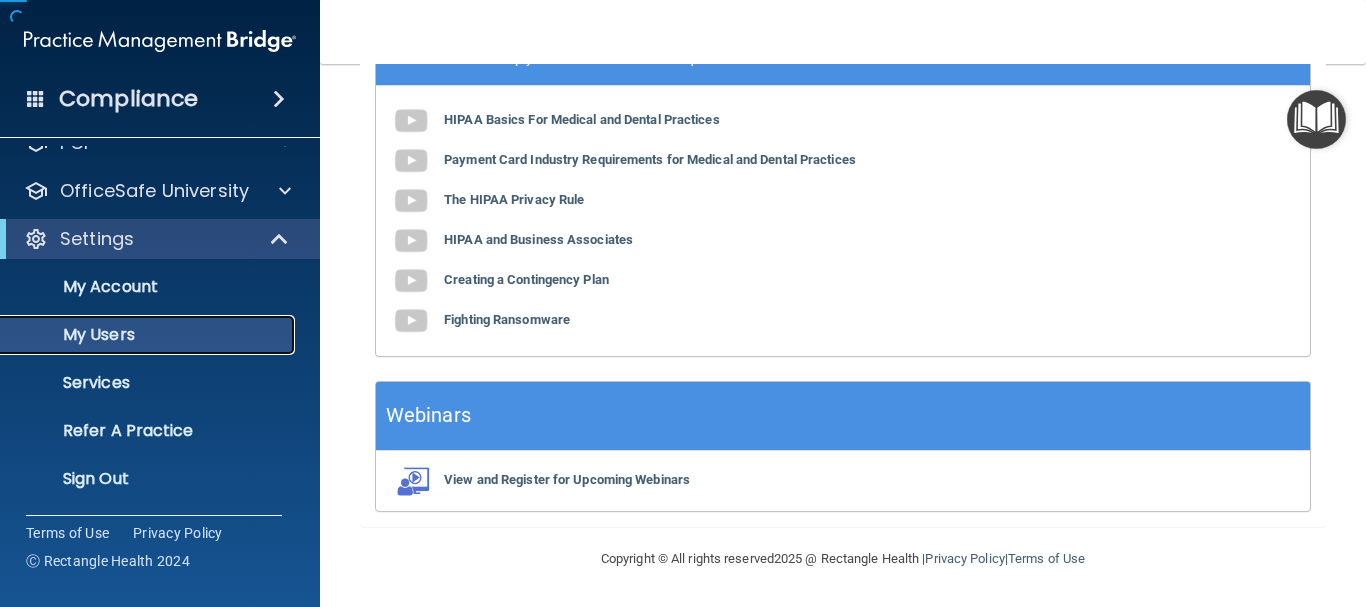 scroll, scrollTop: 127, scrollLeft: 0, axis: vertical 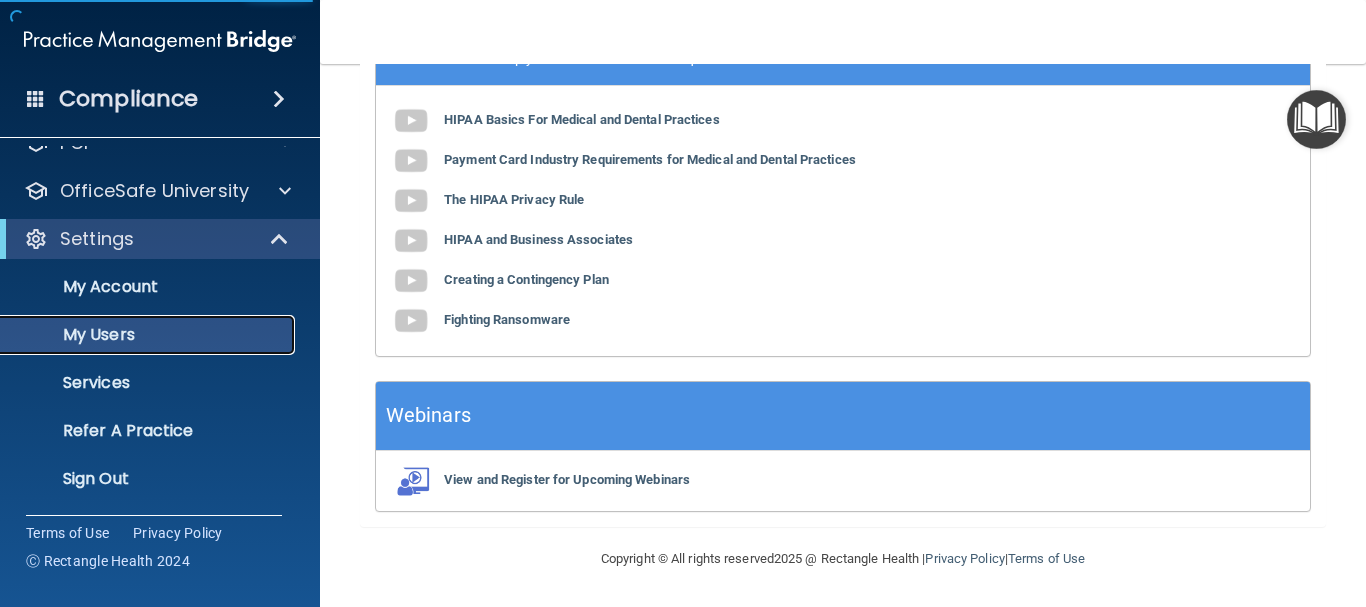 select on "20" 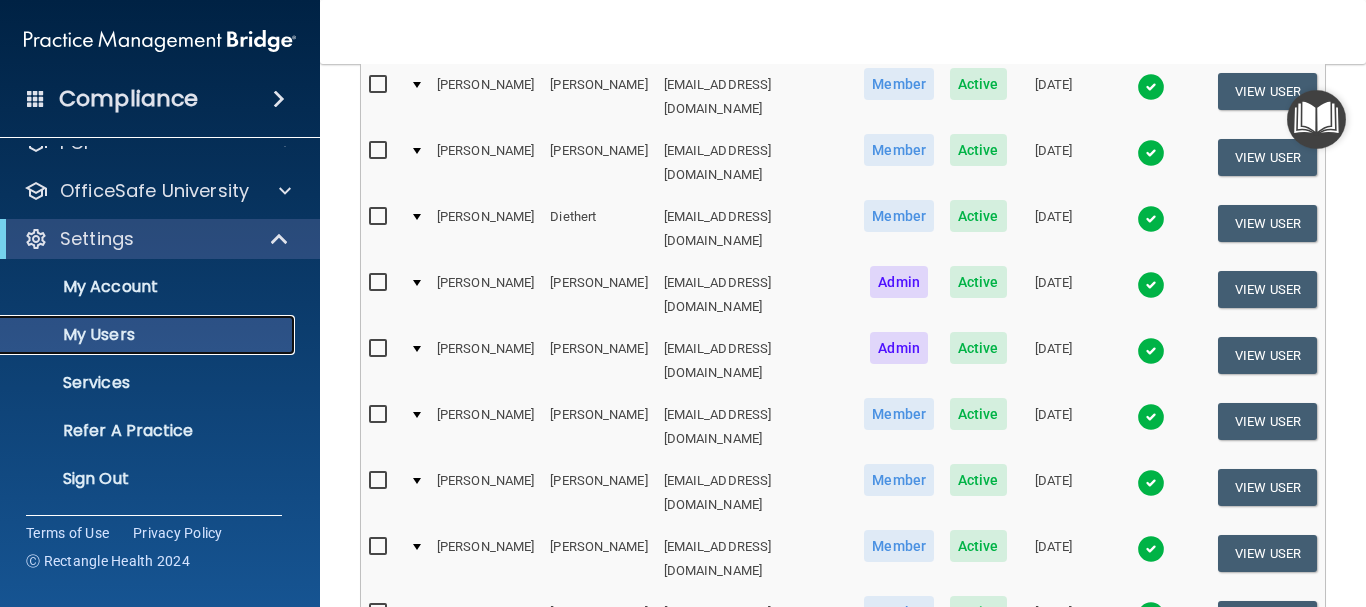 scroll, scrollTop: 267, scrollLeft: 0, axis: vertical 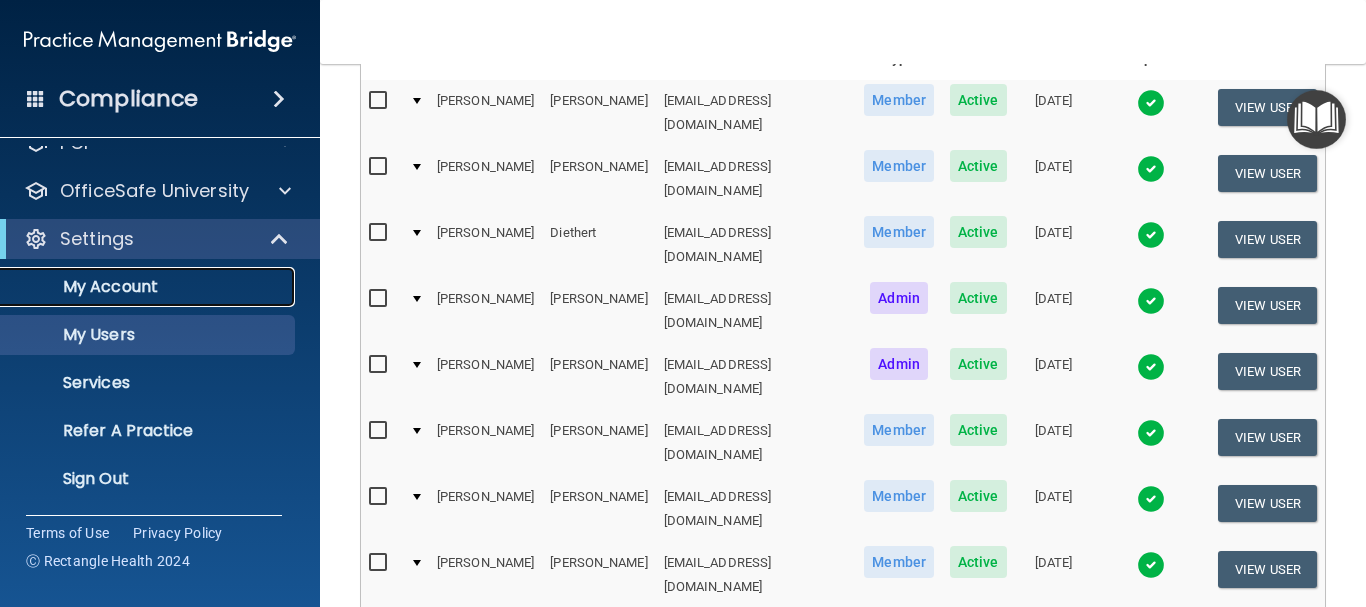 click on "My Account" at bounding box center (149, 287) 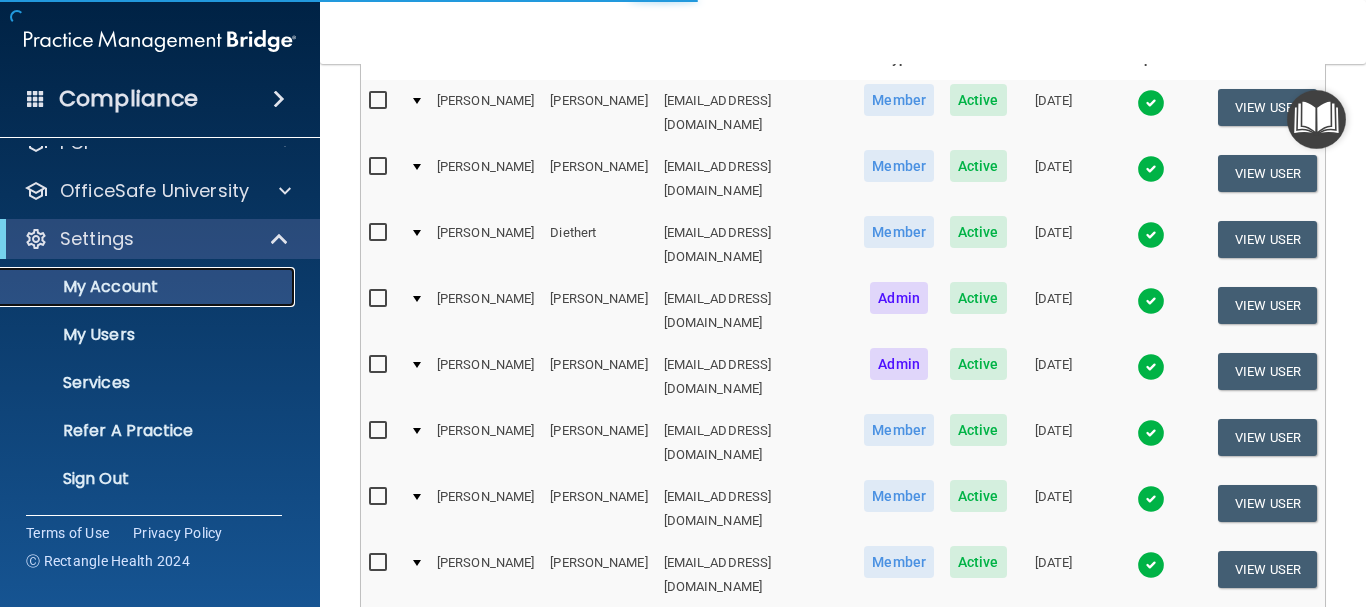 scroll, scrollTop: 0, scrollLeft: 0, axis: both 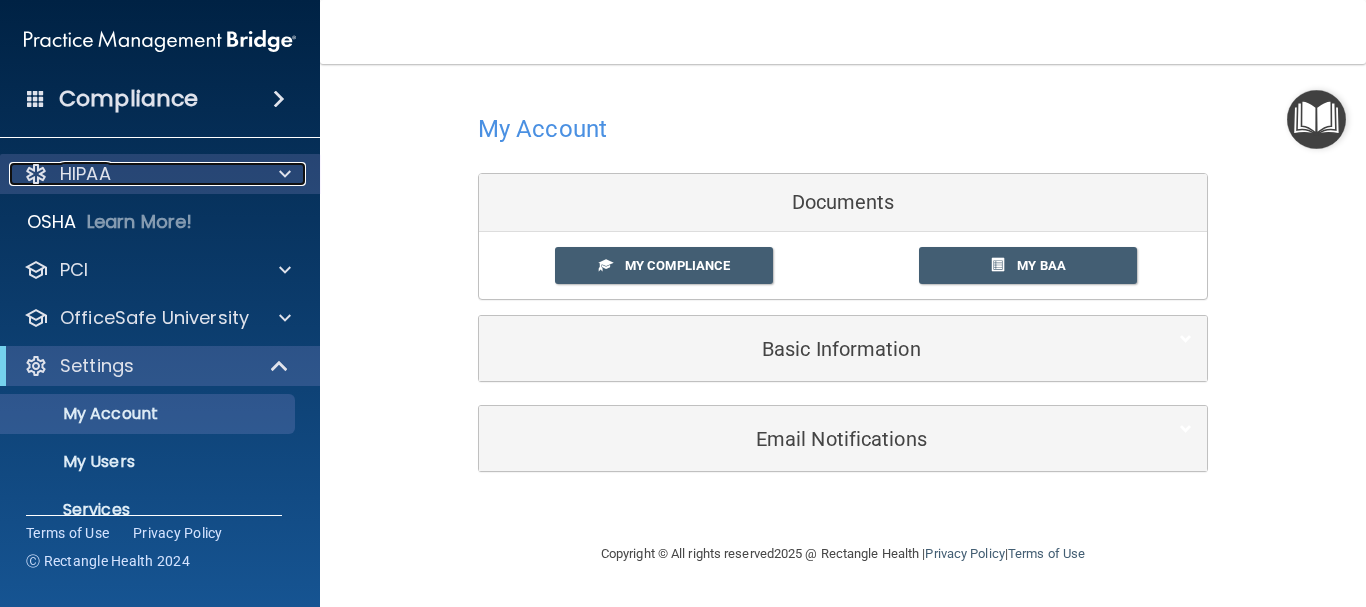 click at bounding box center [285, 174] 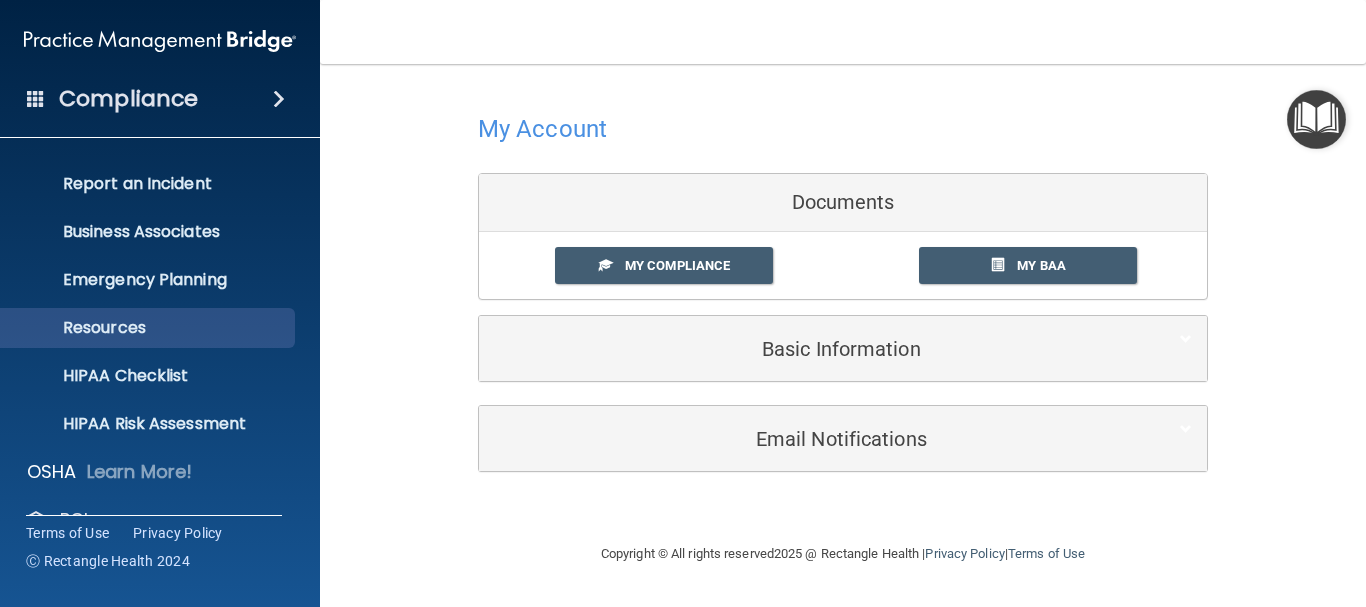 scroll, scrollTop: 300, scrollLeft: 0, axis: vertical 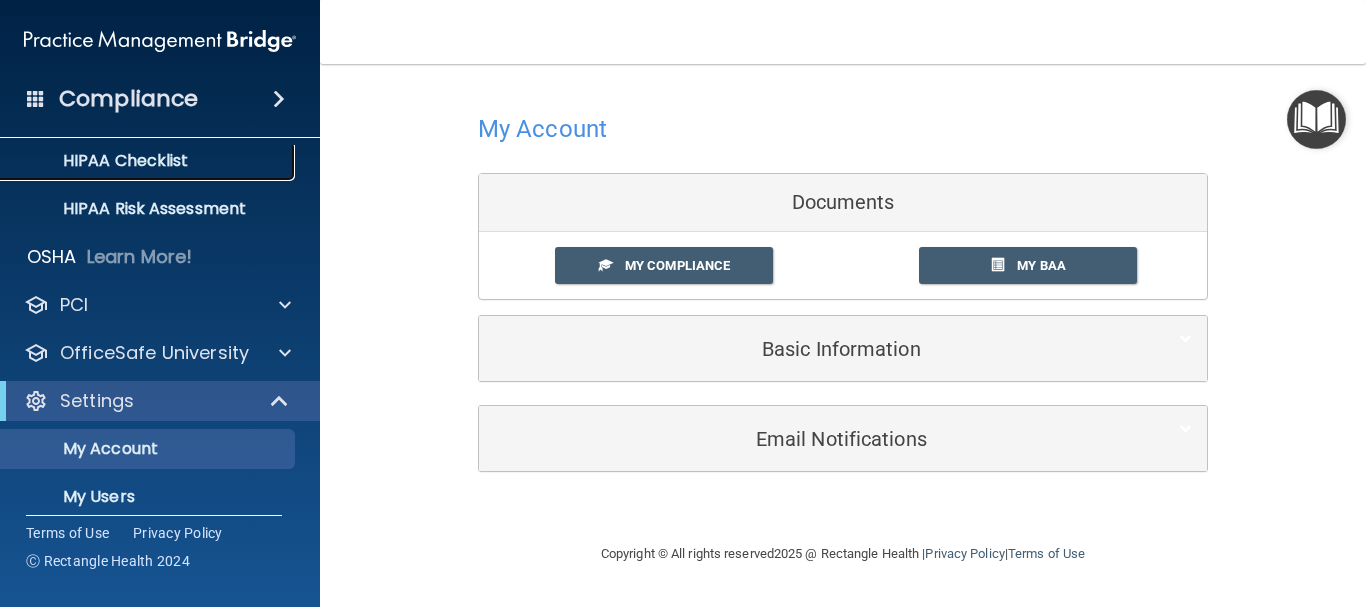 click on "HIPAA Checklist" at bounding box center [149, 161] 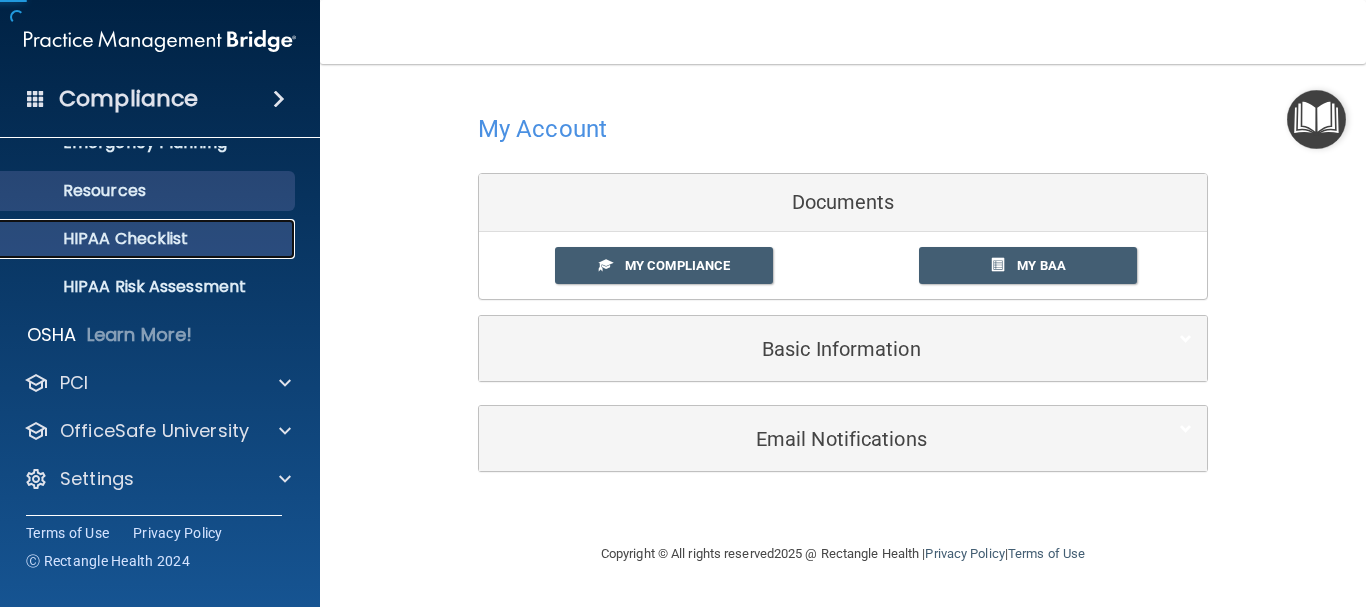 scroll, scrollTop: 223, scrollLeft: 0, axis: vertical 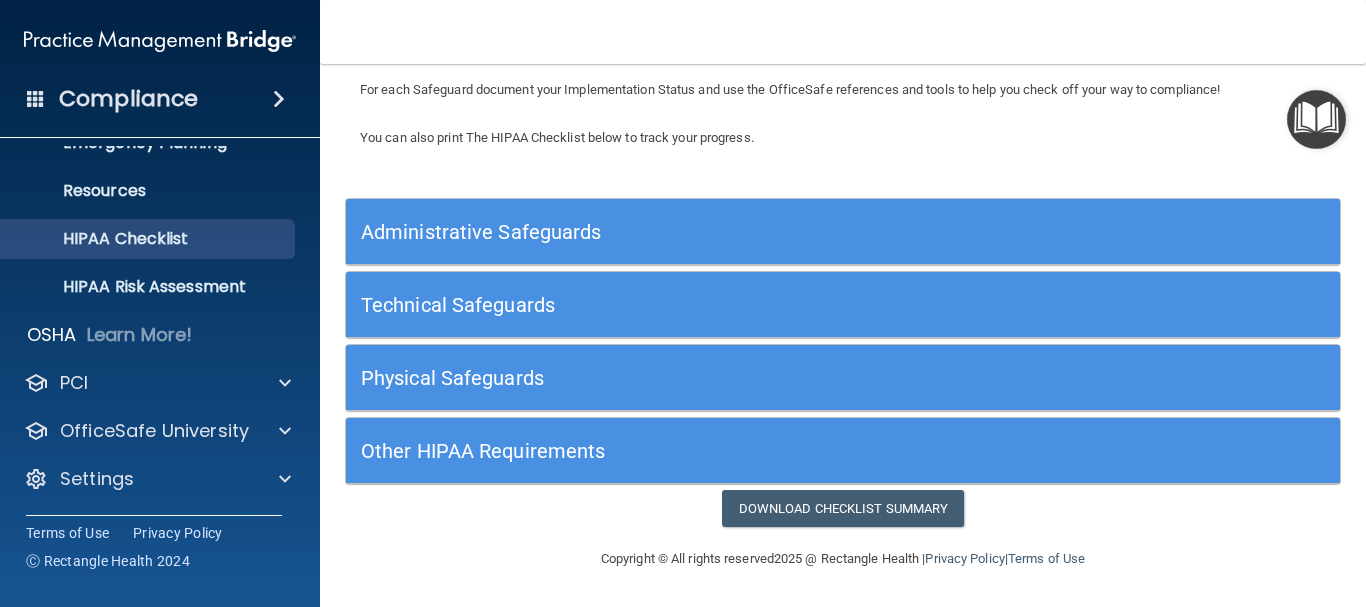 click on "Administrative Safeguards" at bounding box center (719, 231) 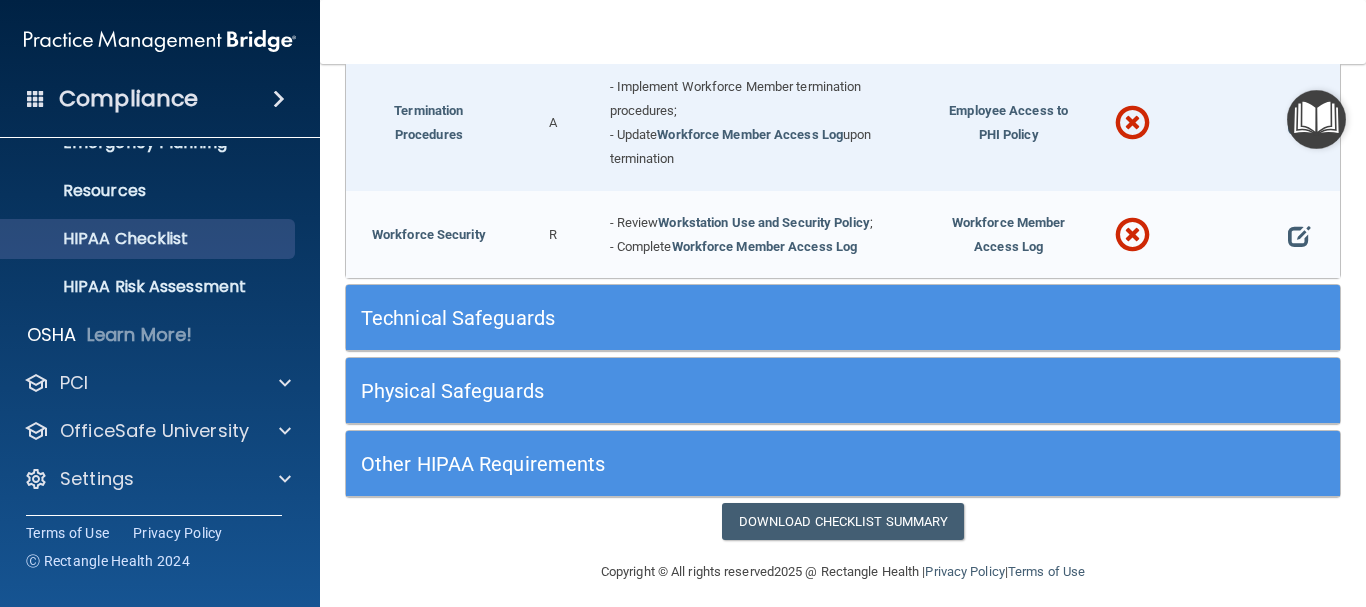 scroll, scrollTop: 2097, scrollLeft: 0, axis: vertical 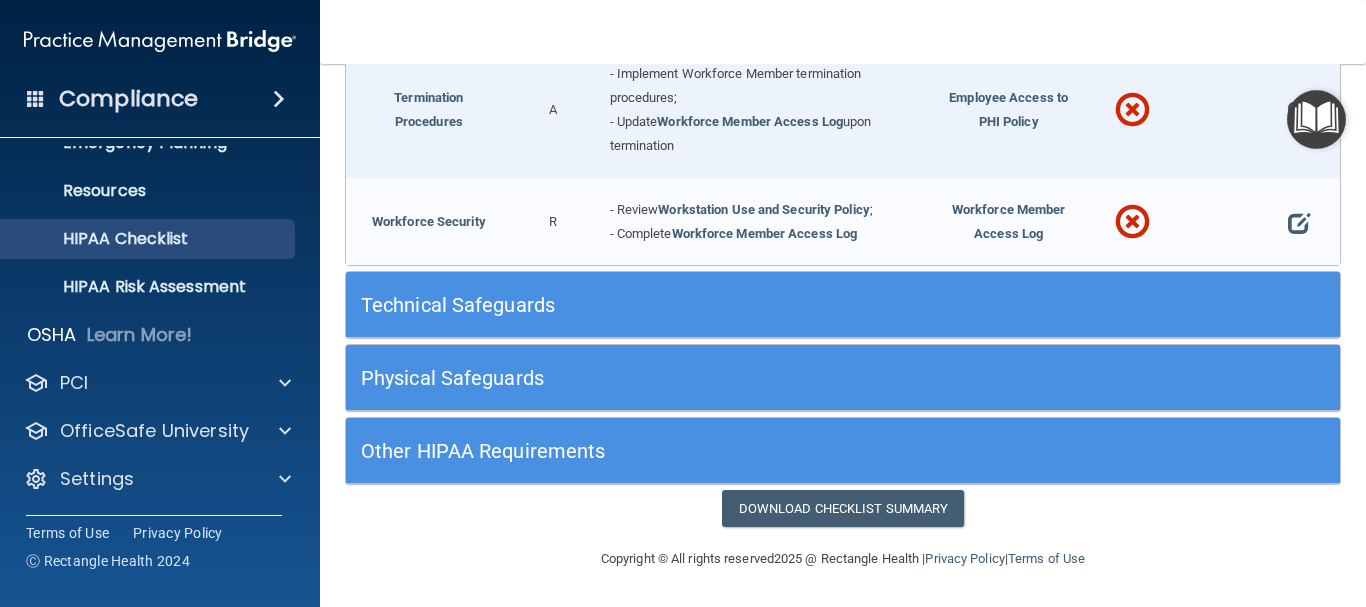 click on "Technical Safeguards" at bounding box center [719, 305] 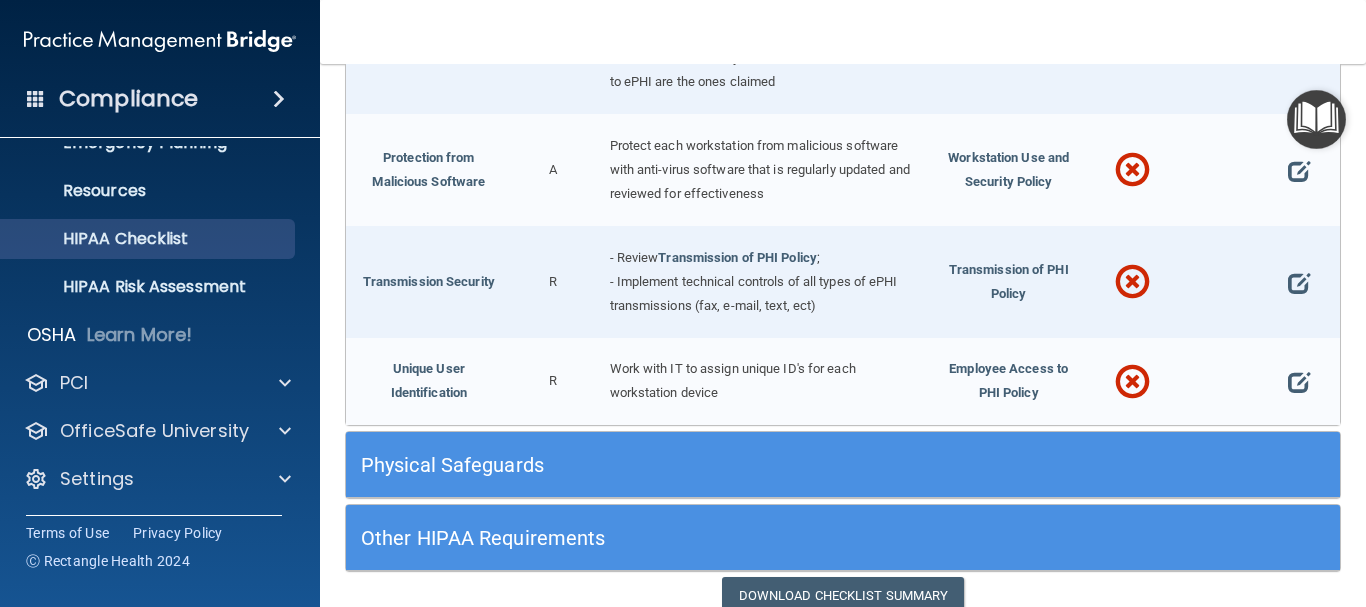scroll, scrollTop: 3576, scrollLeft: 0, axis: vertical 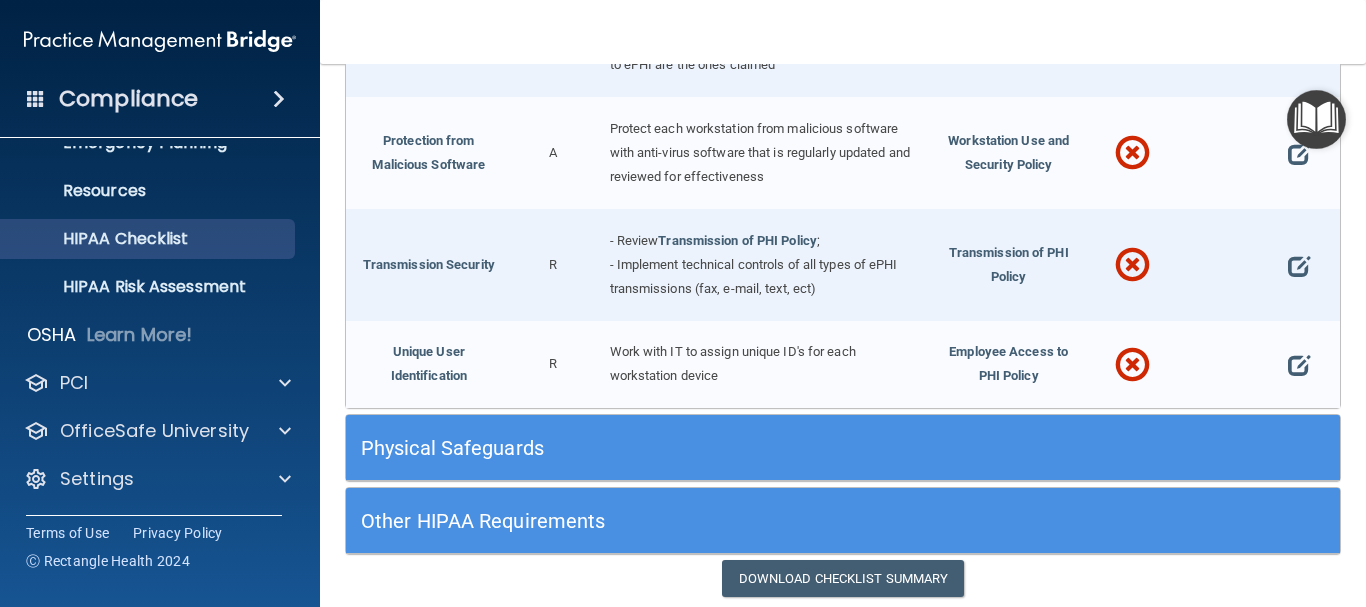 click on "Physical Safeguards" at bounding box center [719, 448] 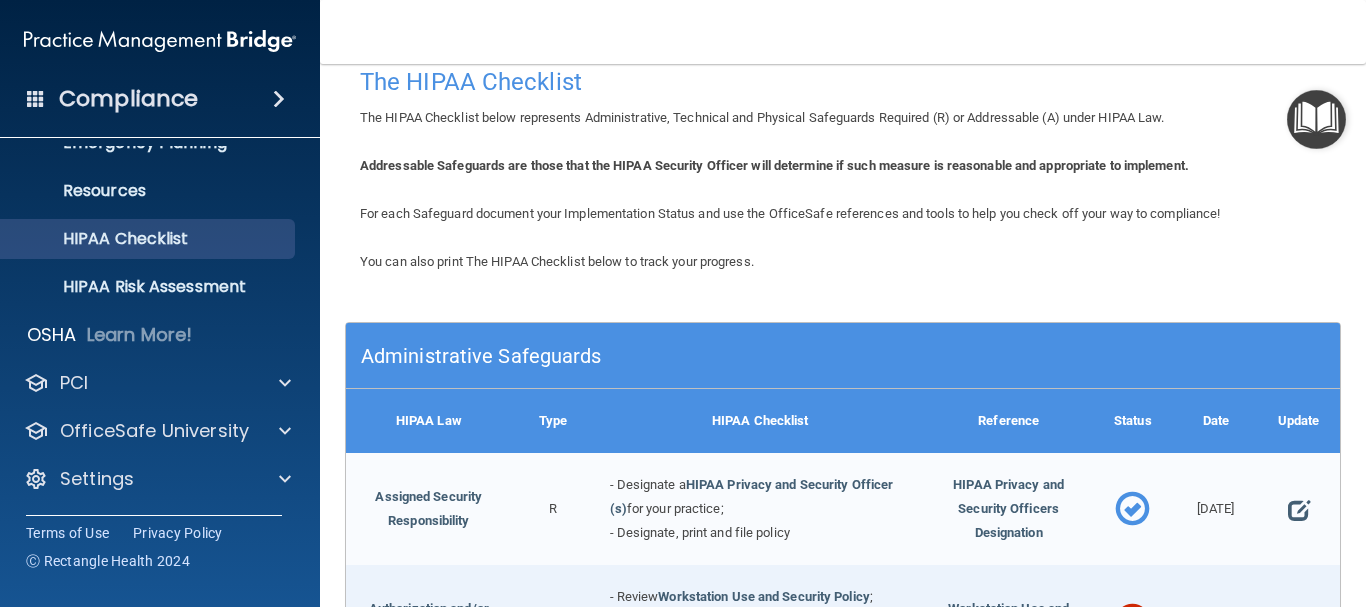 scroll, scrollTop: 0, scrollLeft: 0, axis: both 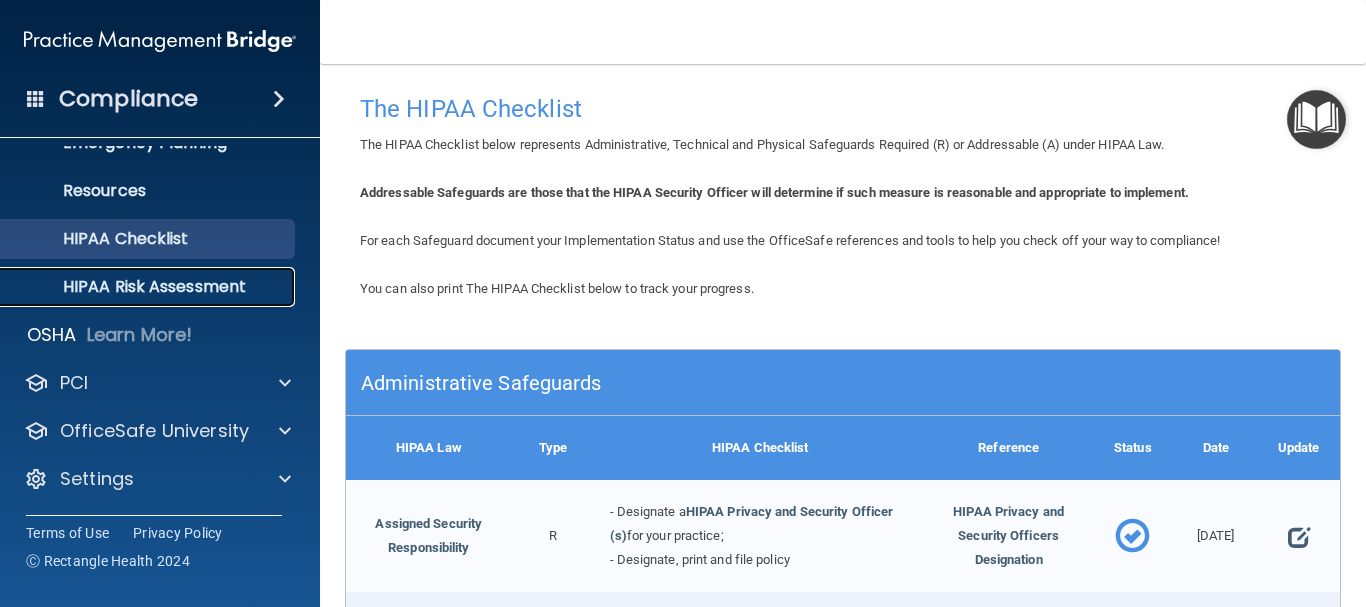 click on "HIPAA Risk Assessment" at bounding box center (149, 287) 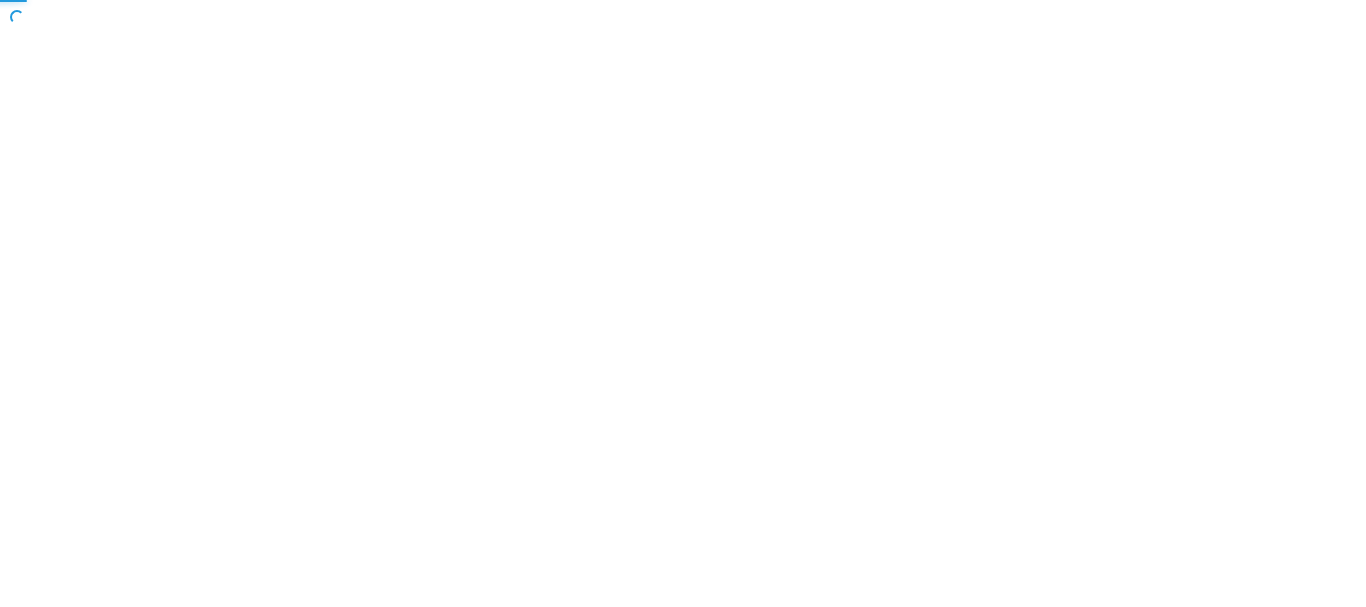 scroll, scrollTop: 0, scrollLeft: 0, axis: both 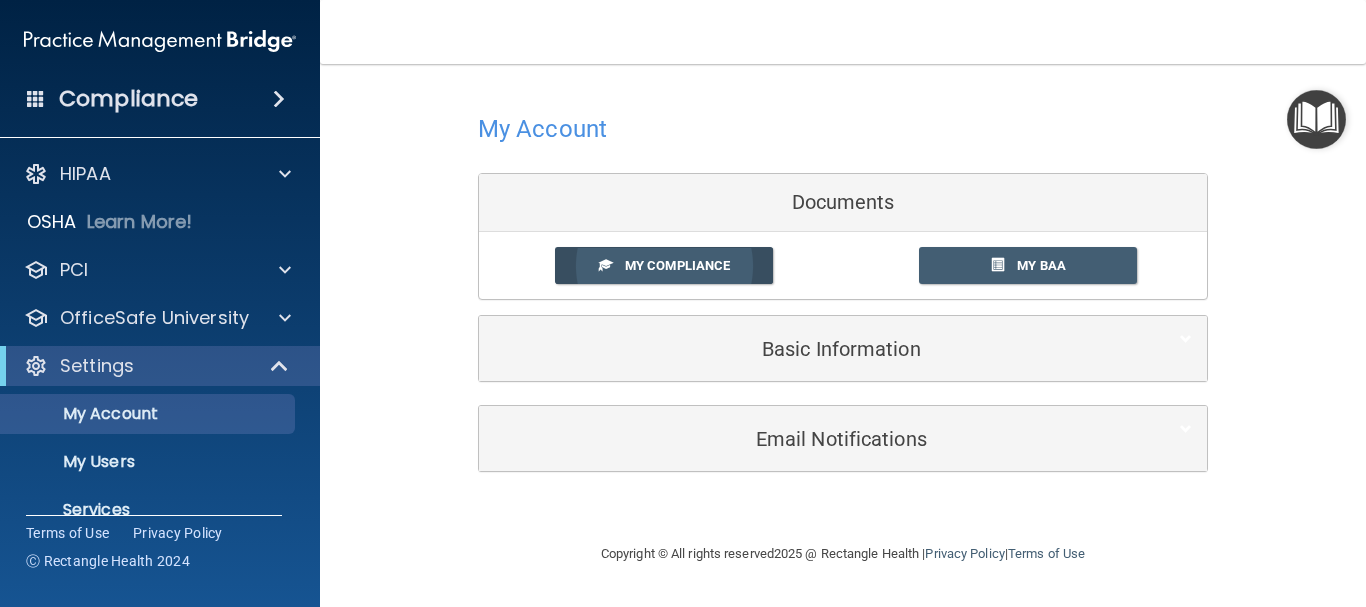 click on "My Compliance" at bounding box center (677, 265) 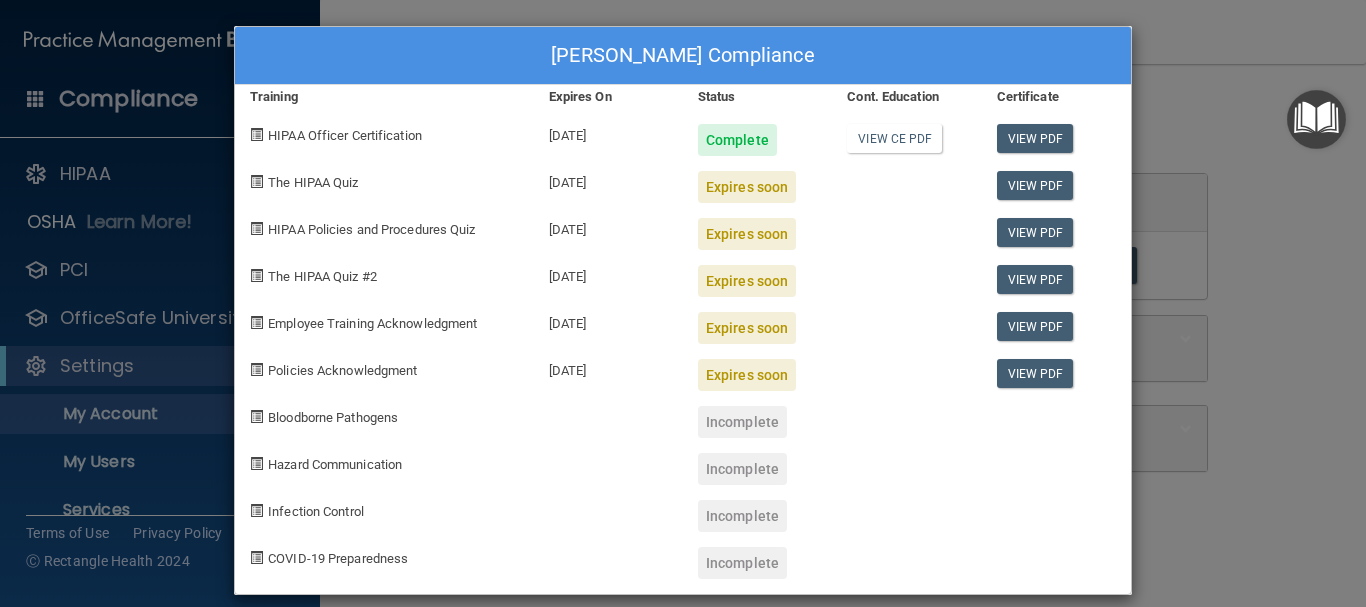 scroll, scrollTop: 0, scrollLeft: 0, axis: both 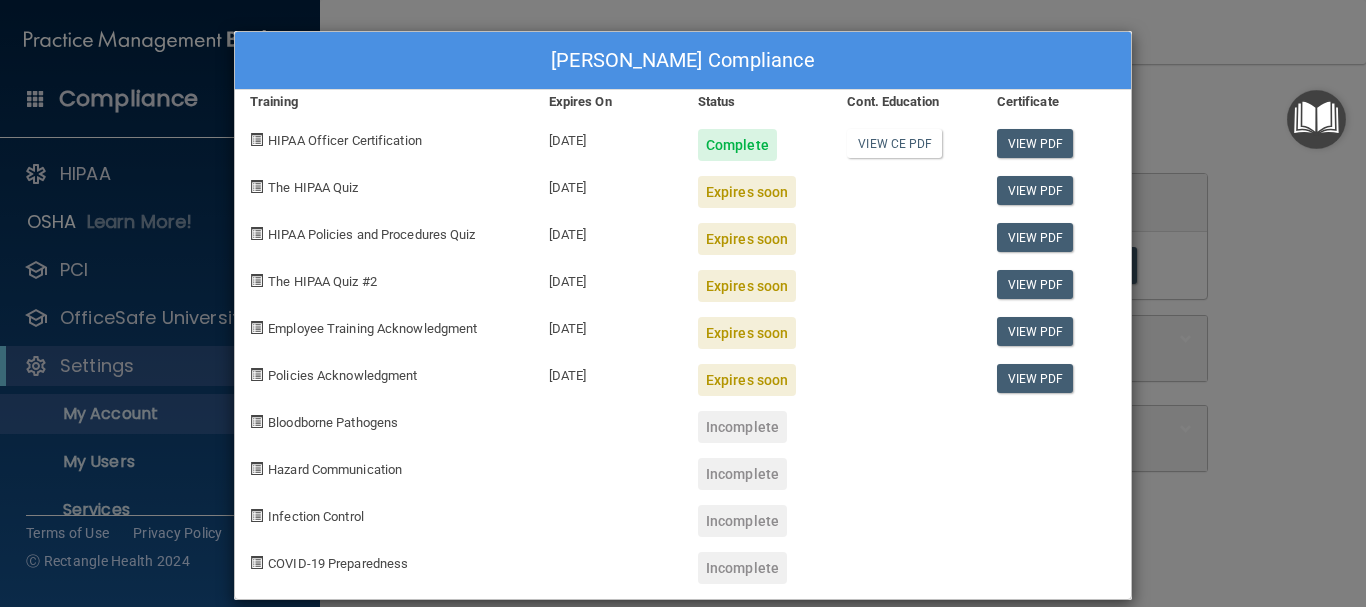click at bounding box center [256, 186] 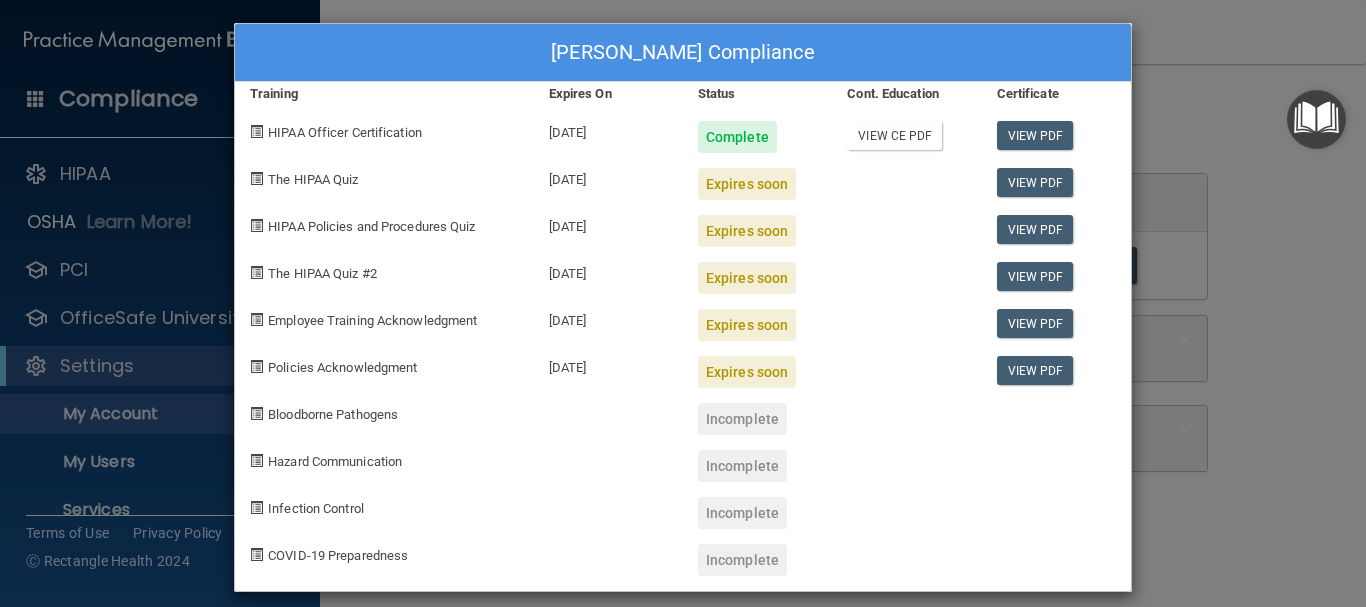scroll, scrollTop: 0, scrollLeft: 0, axis: both 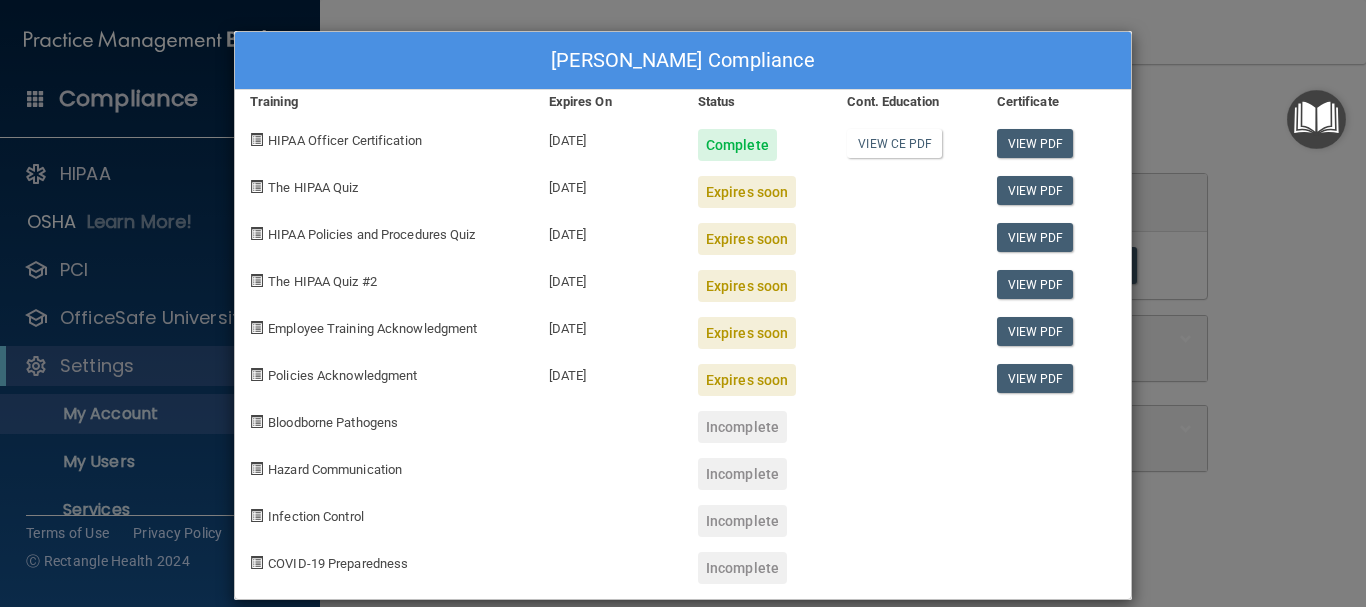 click on "Kelly McDonough's Compliance" at bounding box center (683, 61) 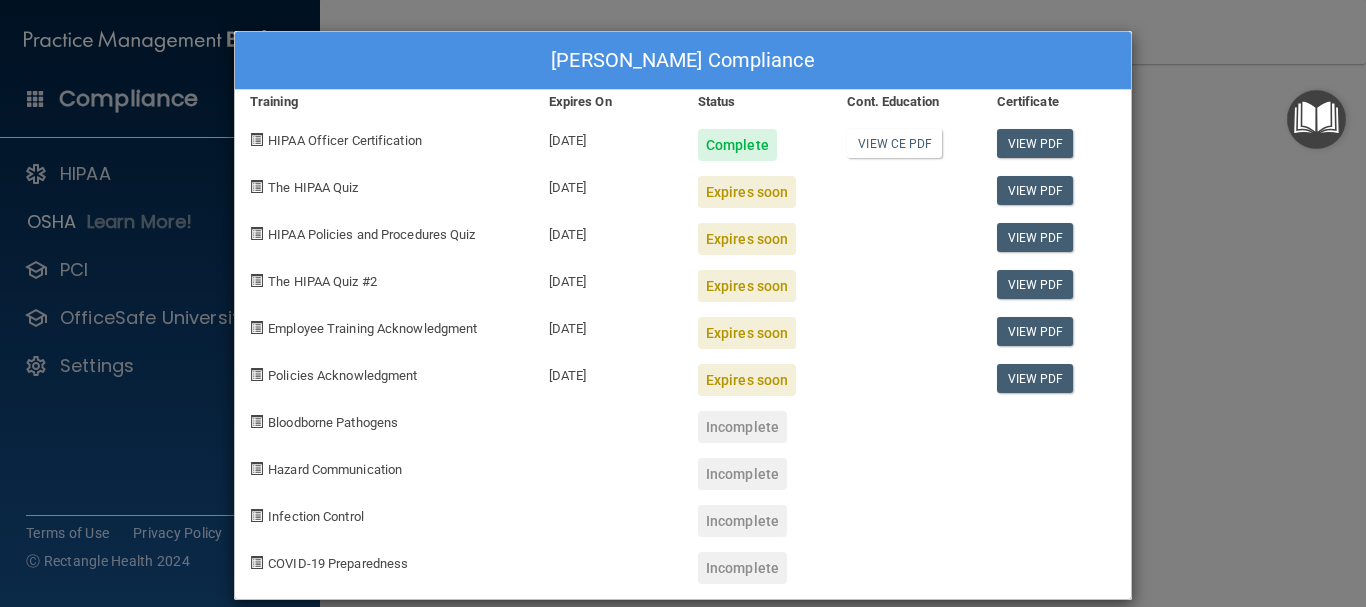 click at bounding box center [256, 186] 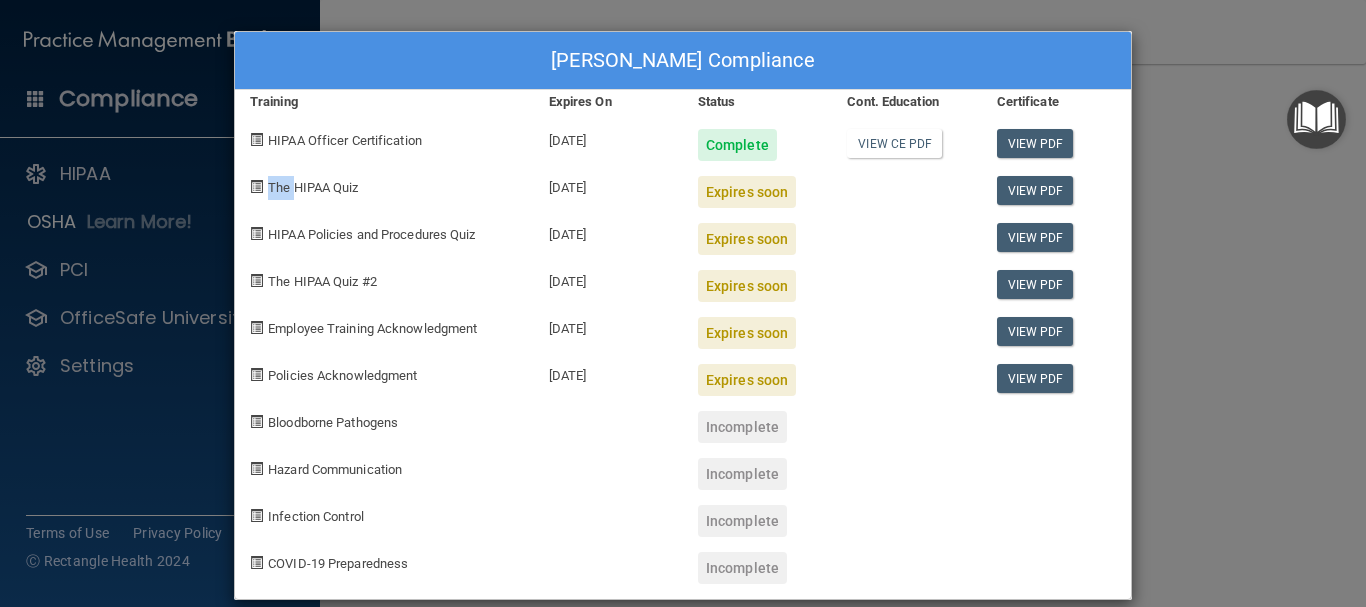click at bounding box center (256, 186) 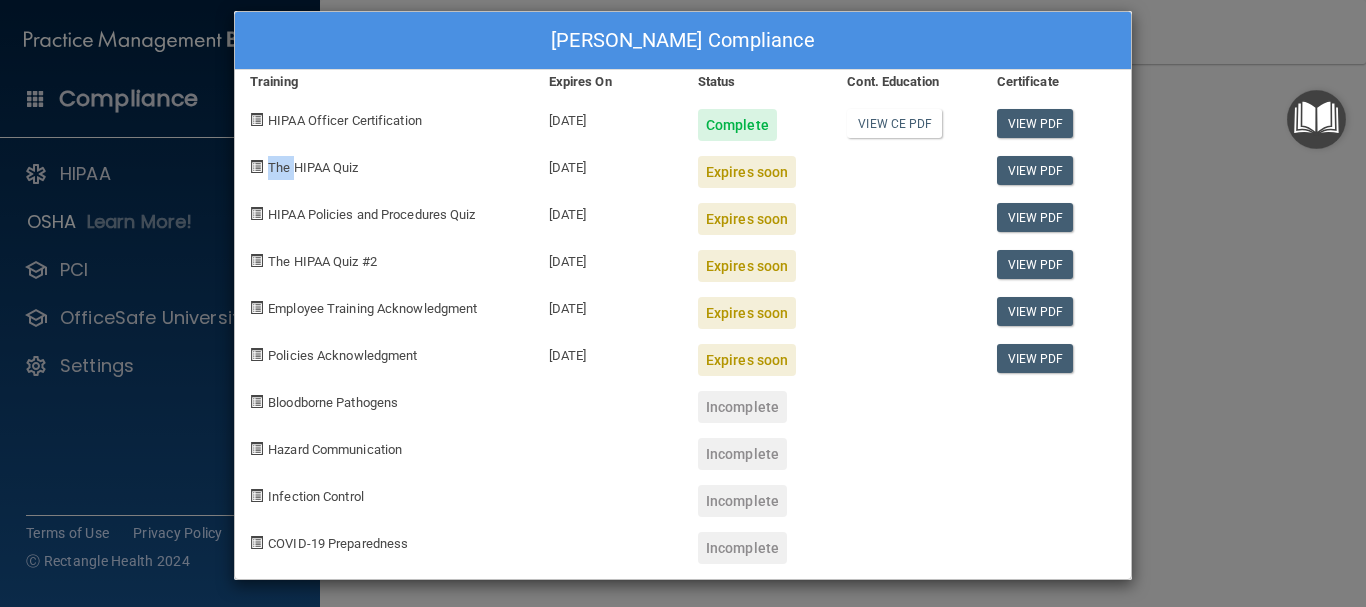 scroll, scrollTop: 24, scrollLeft: 0, axis: vertical 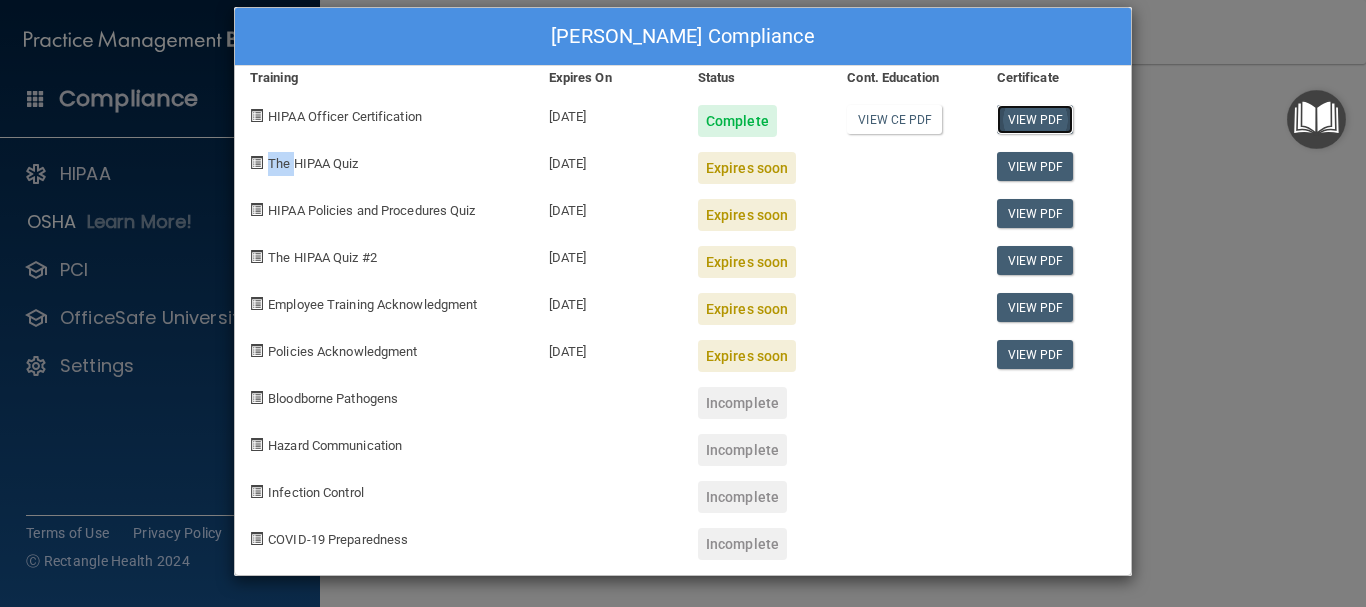 click on "View PDF" at bounding box center (1035, 119) 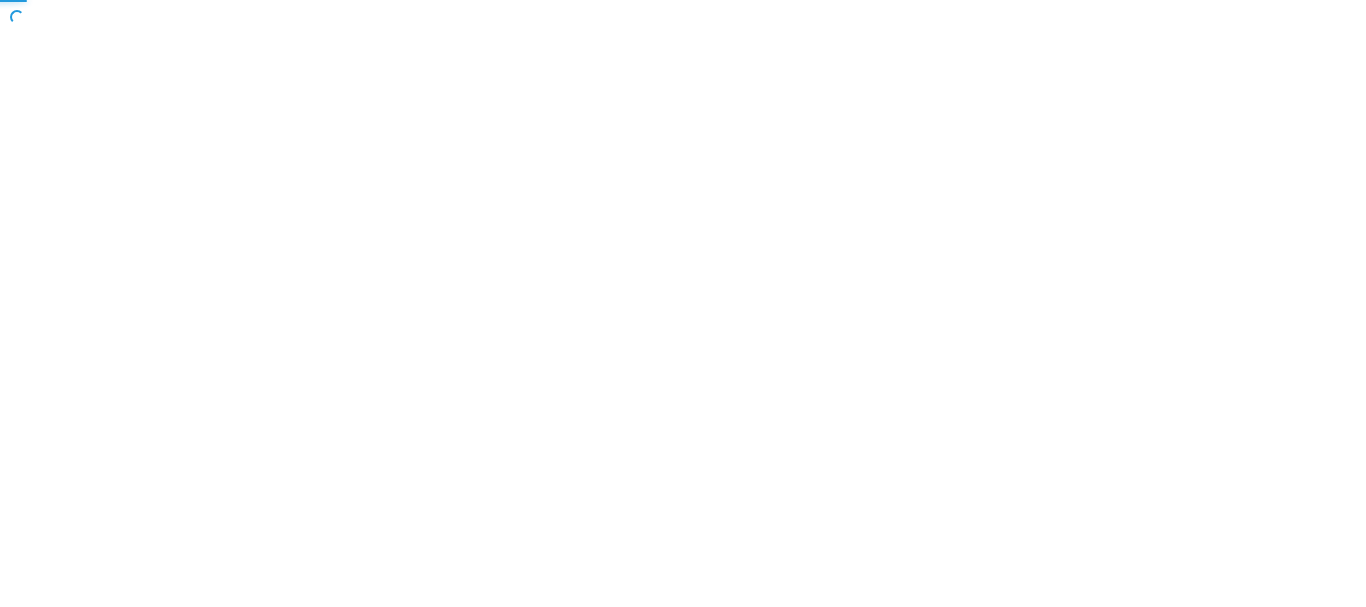 scroll, scrollTop: 0, scrollLeft: 0, axis: both 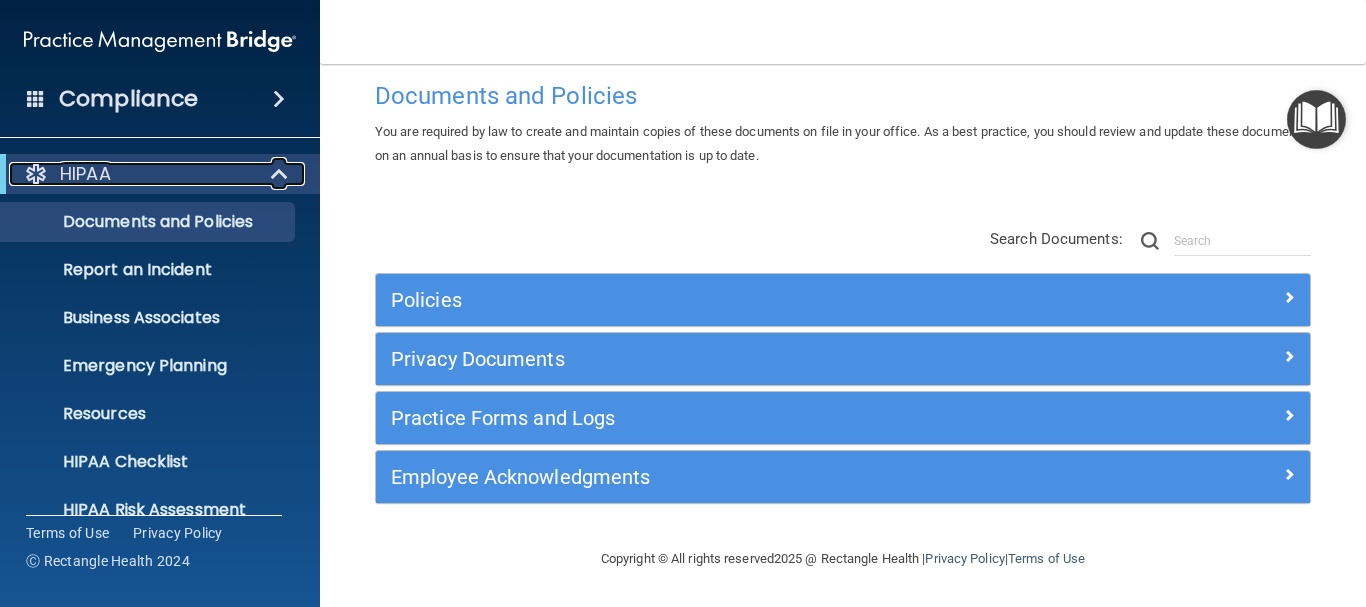 click at bounding box center [281, 174] 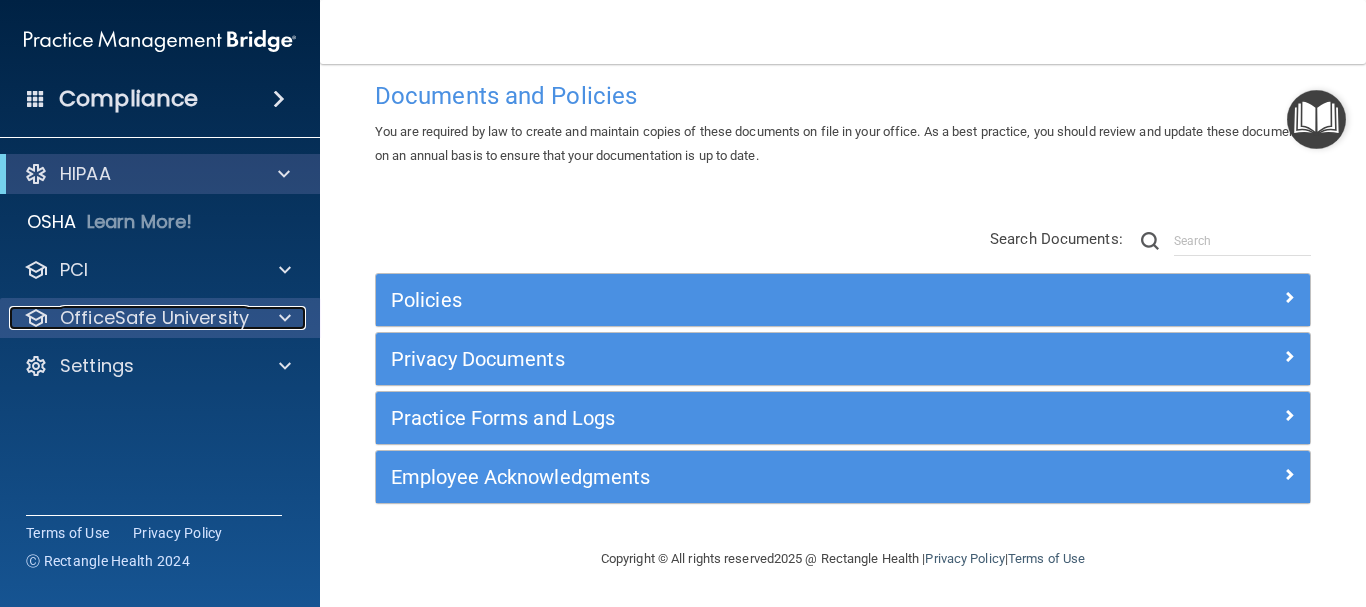 click on "OfficeSafe University" at bounding box center [154, 318] 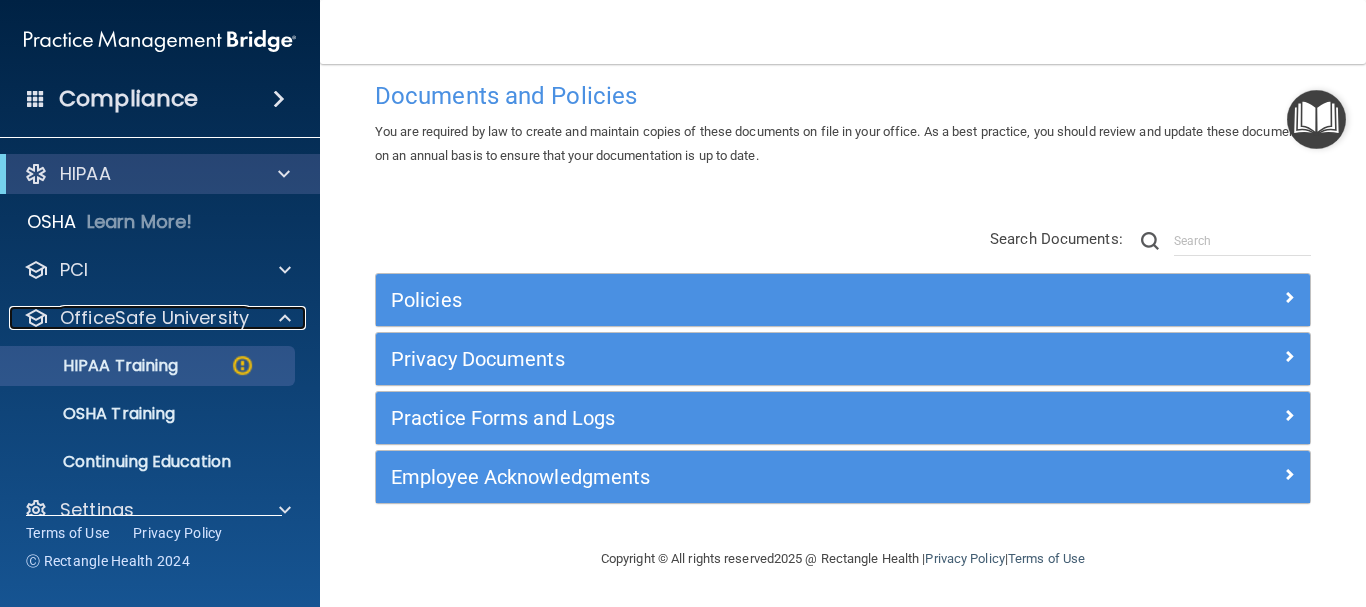 scroll, scrollTop: 31, scrollLeft: 0, axis: vertical 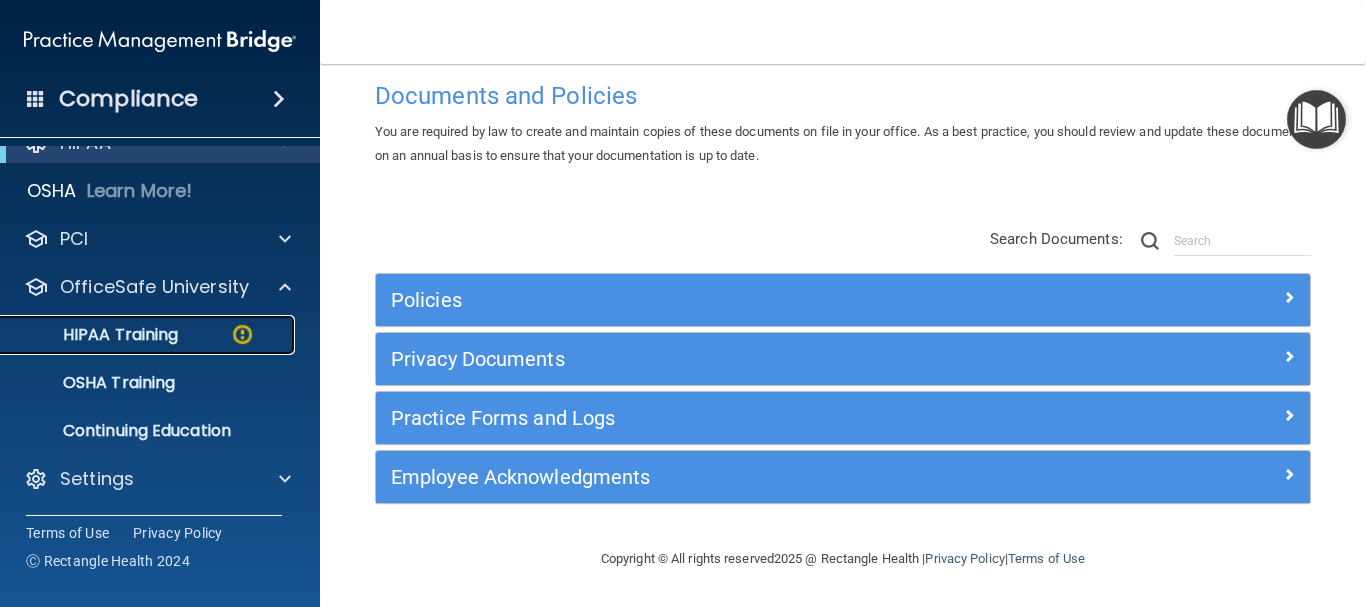 click on "HIPAA Training" at bounding box center (149, 335) 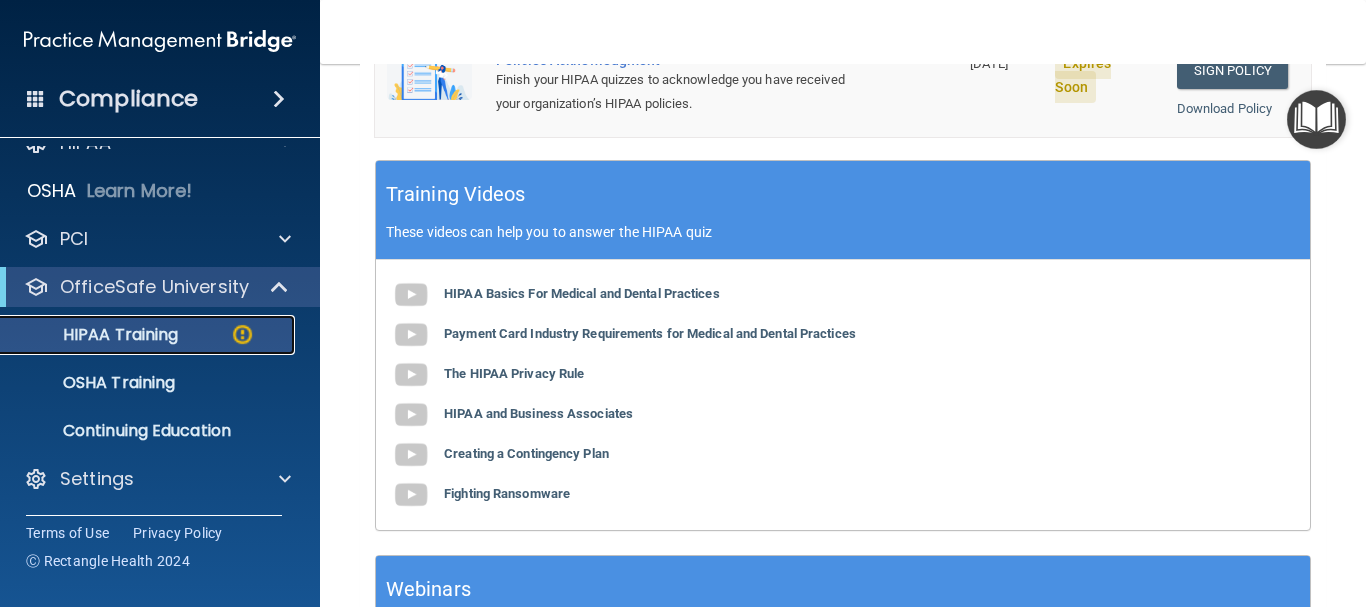 scroll, scrollTop: 587, scrollLeft: 0, axis: vertical 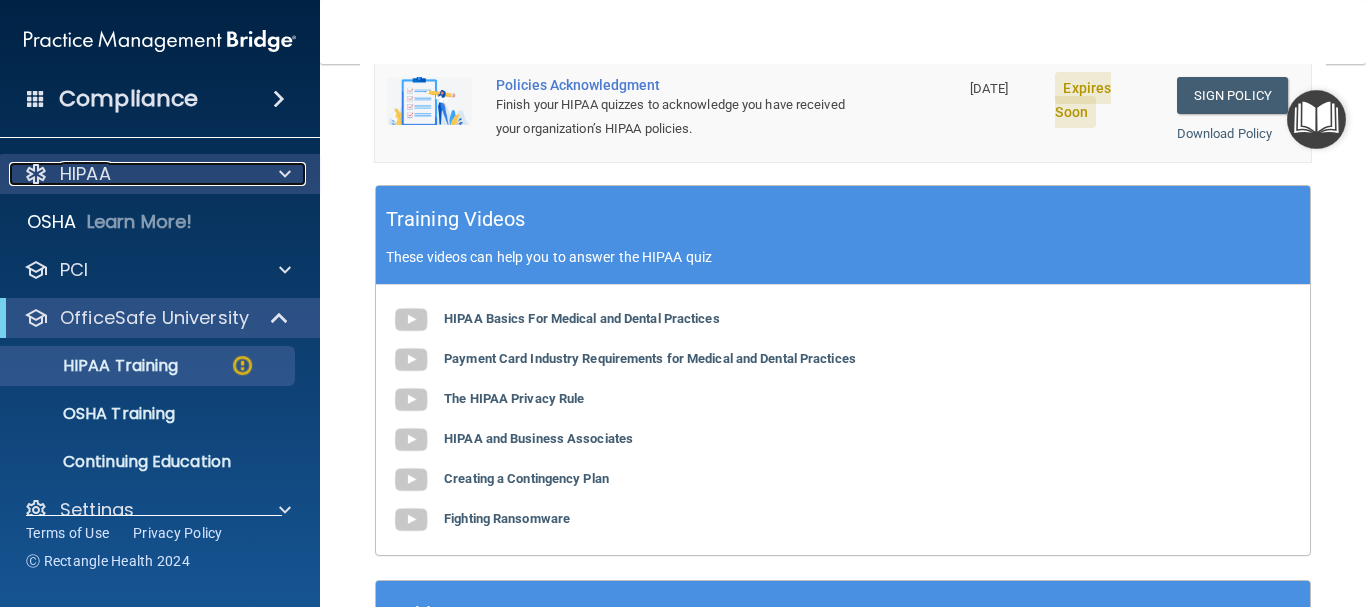 click at bounding box center [282, 174] 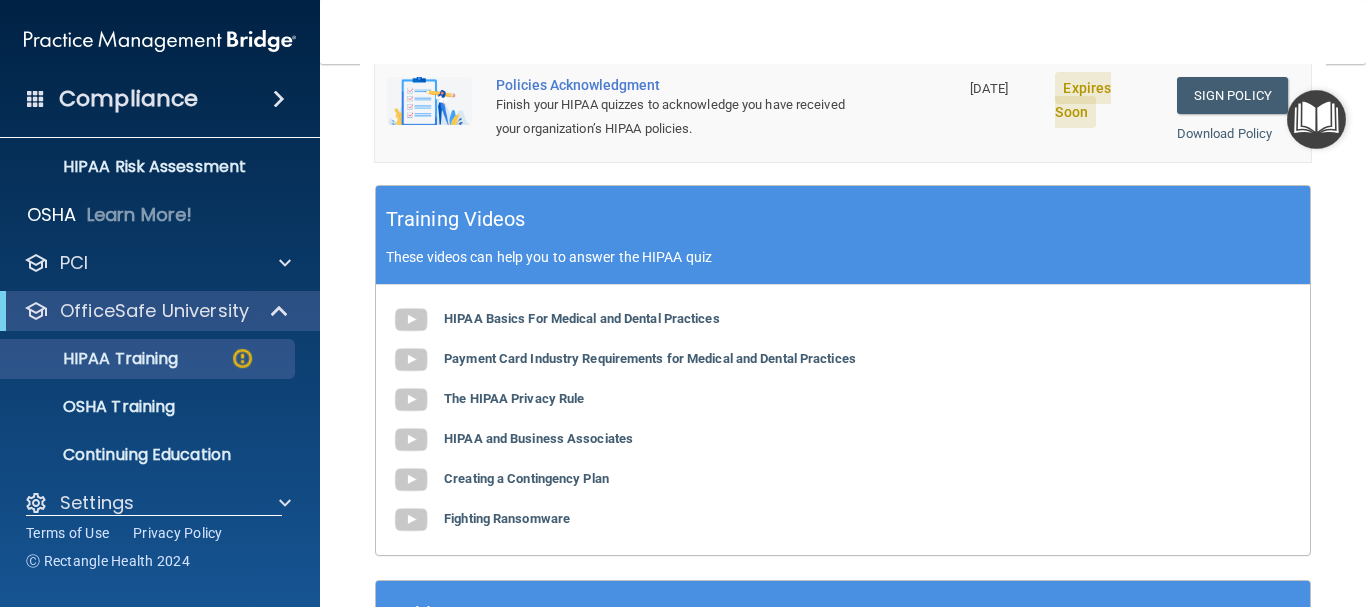 scroll, scrollTop: 366, scrollLeft: 0, axis: vertical 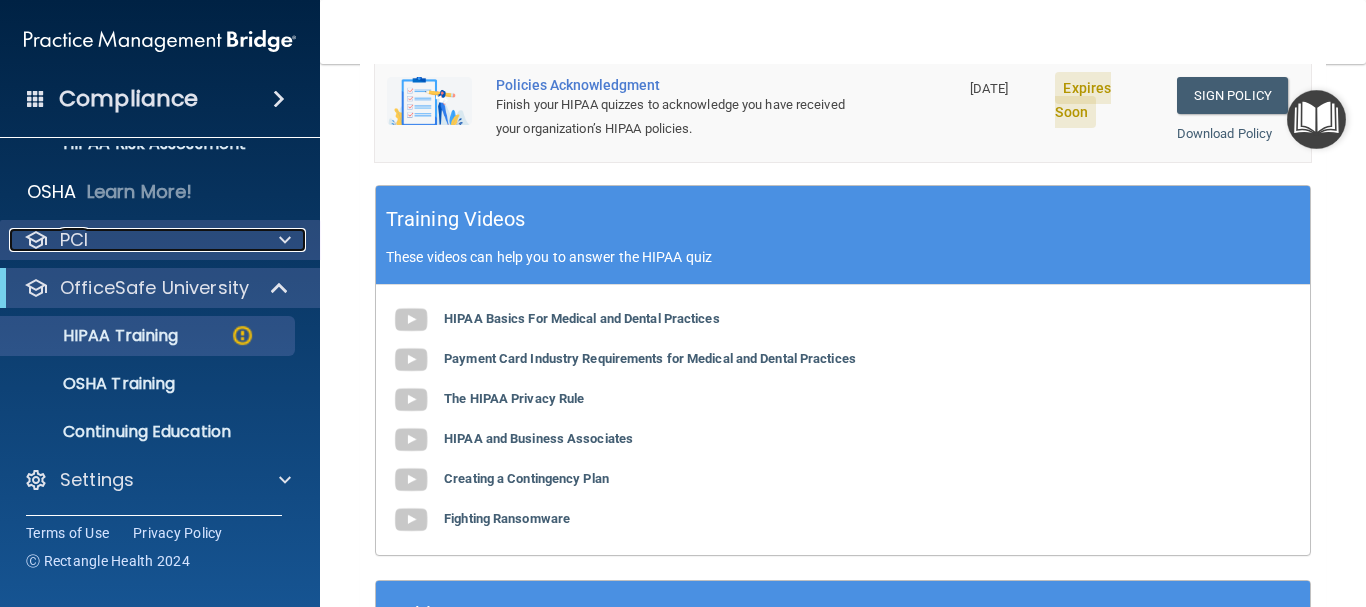 click at bounding box center (282, 240) 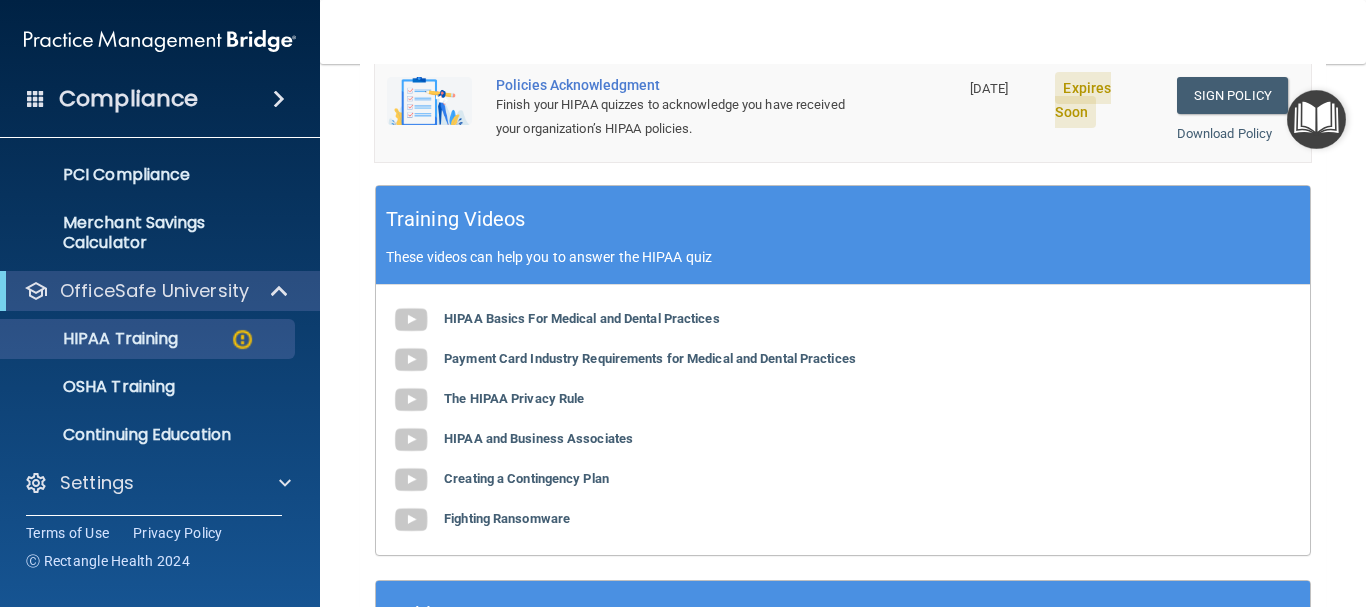 scroll, scrollTop: 482, scrollLeft: 0, axis: vertical 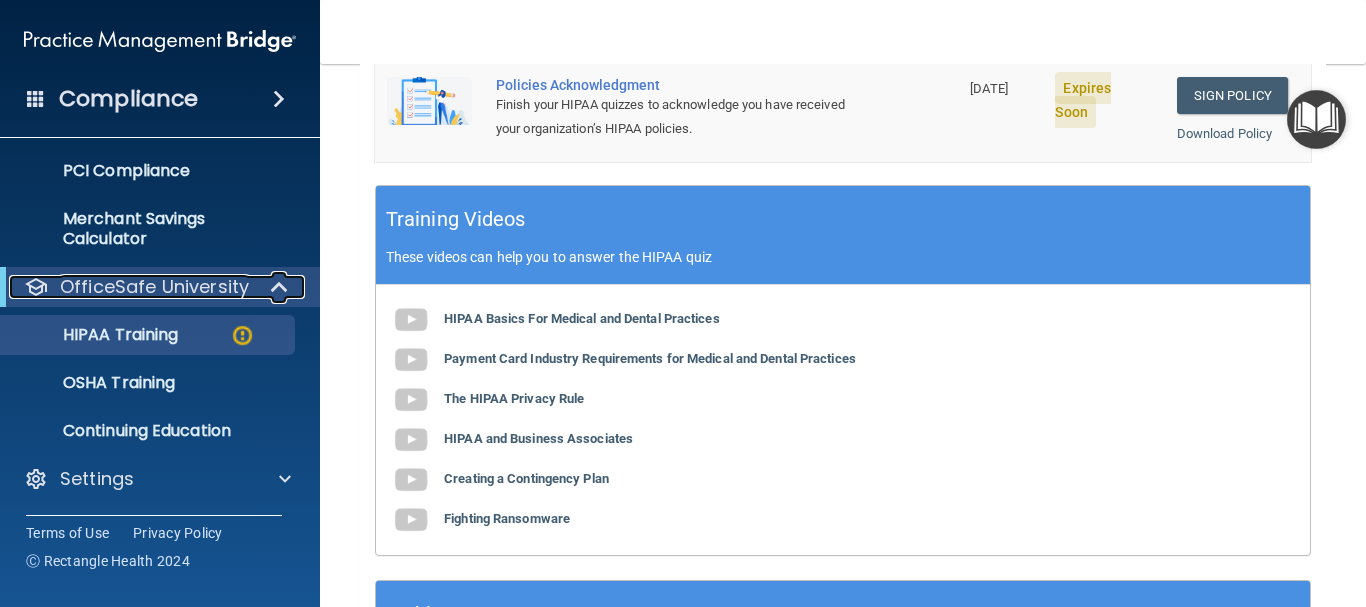click on "OfficeSafe University" at bounding box center [132, 287] 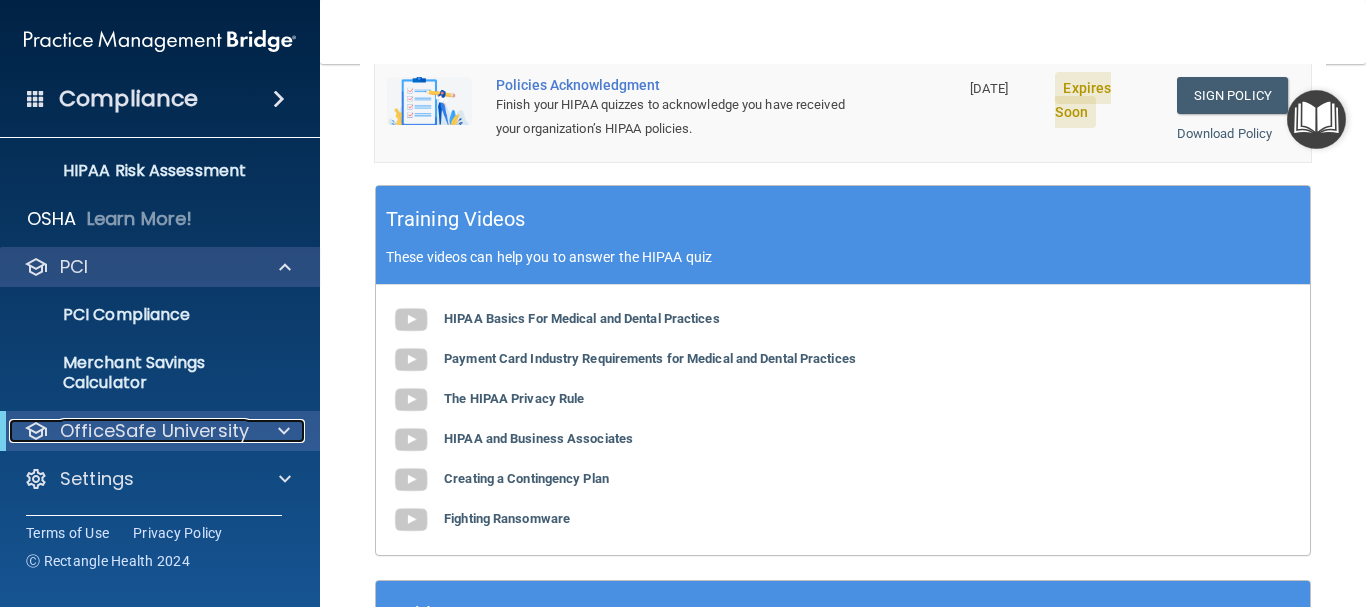 scroll, scrollTop: 339, scrollLeft: 0, axis: vertical 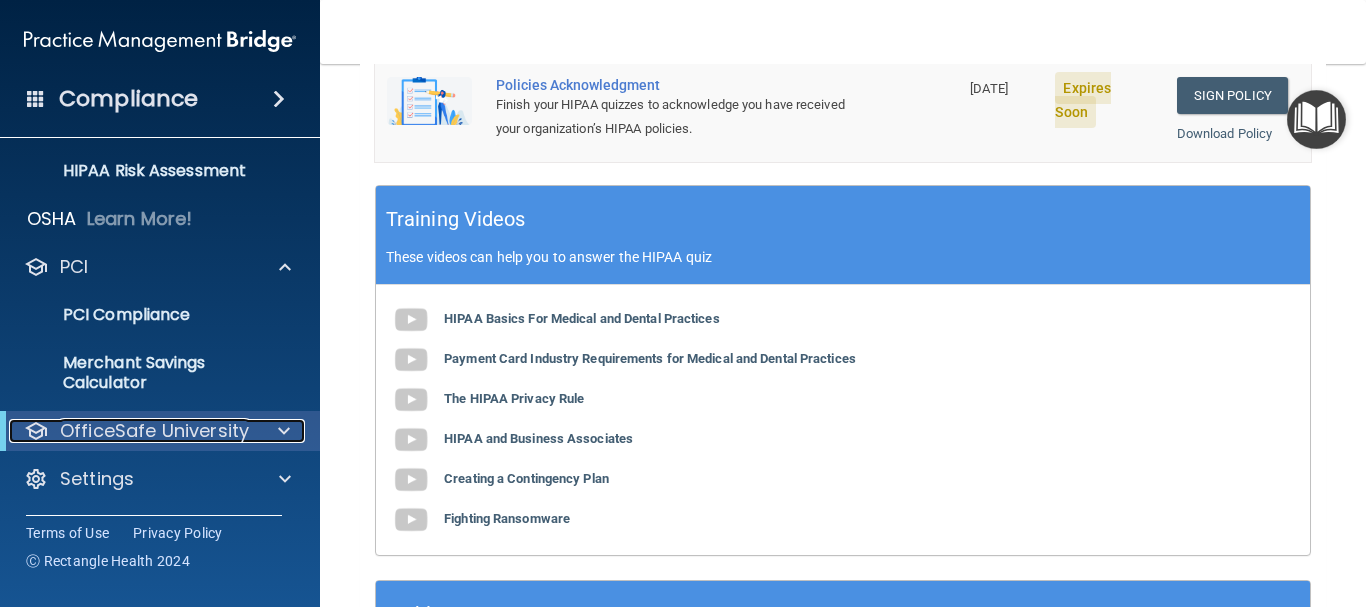 click at bounding box center (284, 431) 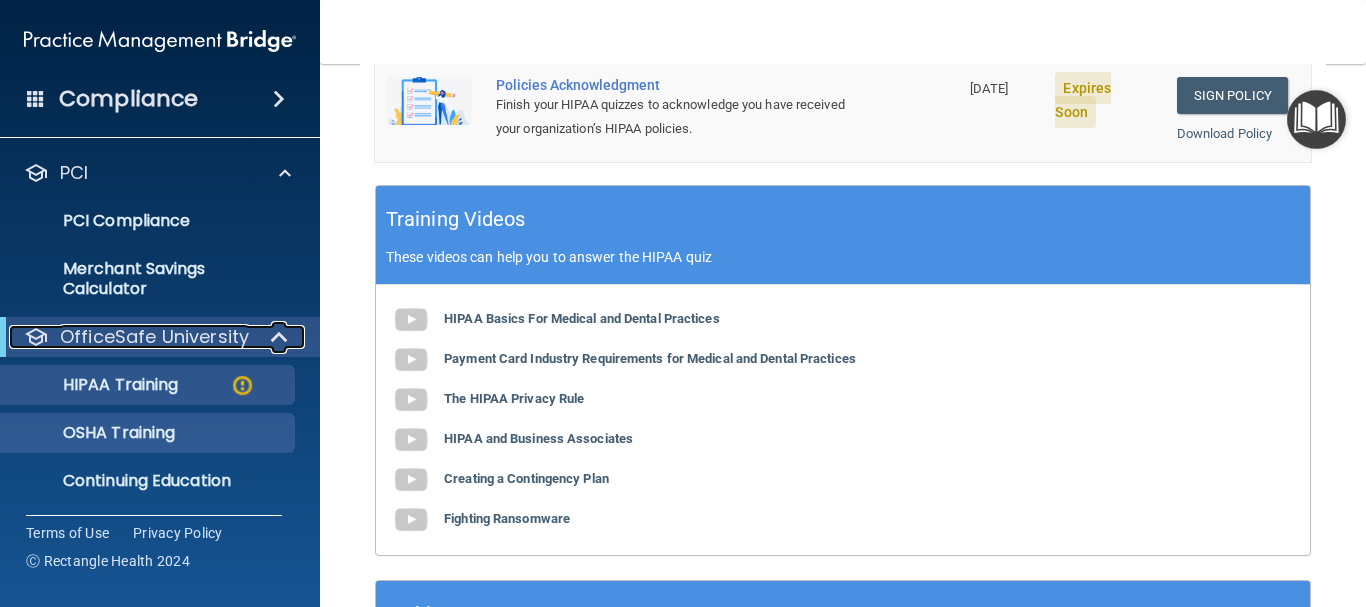 scroll, scrollTop: 482, scrollLeft: 0, axis: vertical 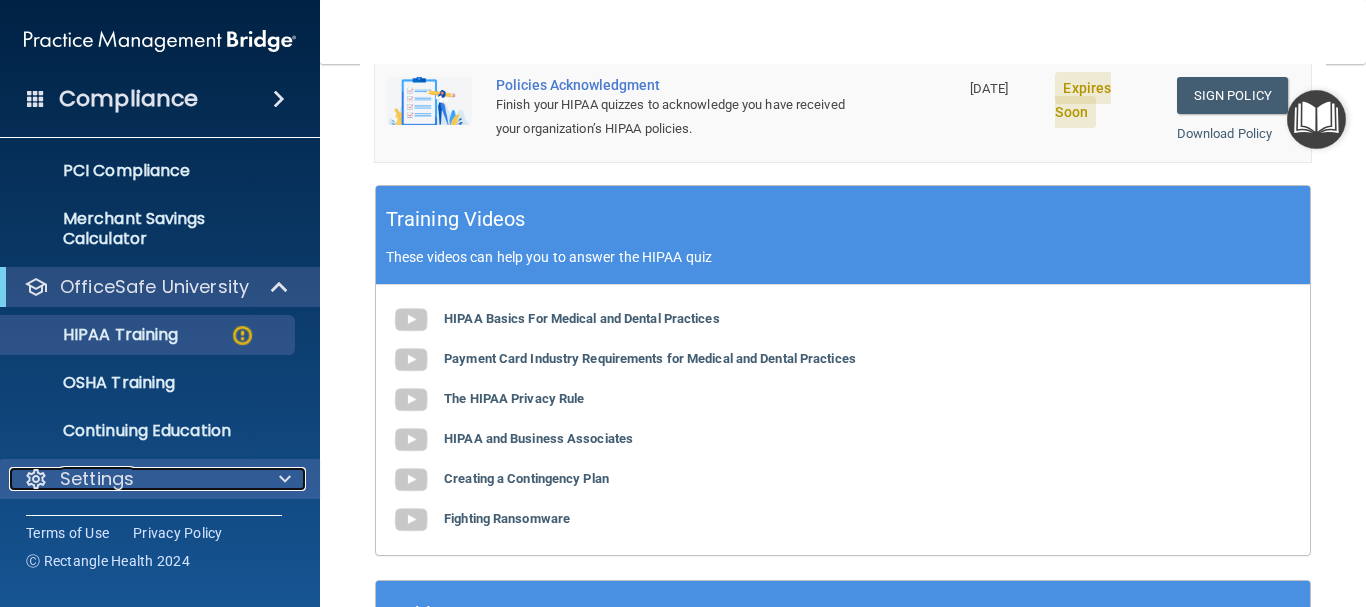 click at bounding box center [285, 479] 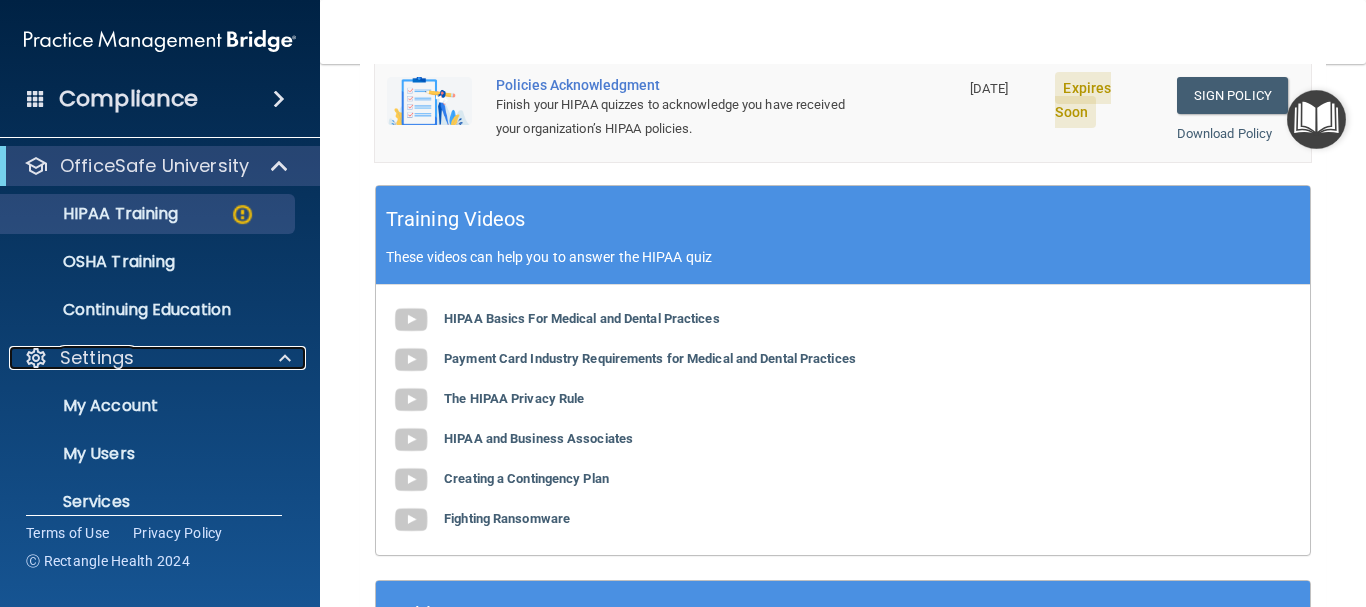 scroll, scrollTop: 722, scrollLeft: 0, axis: vertical 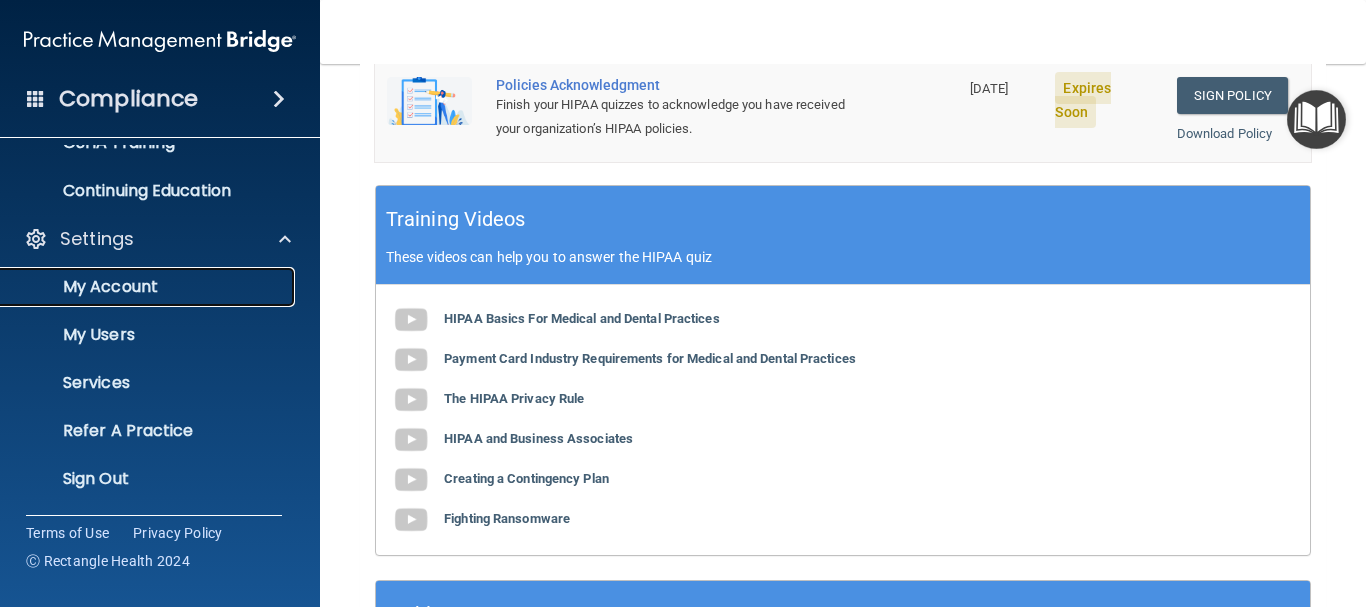 click on "My Account" at bounding box center [149, 287] 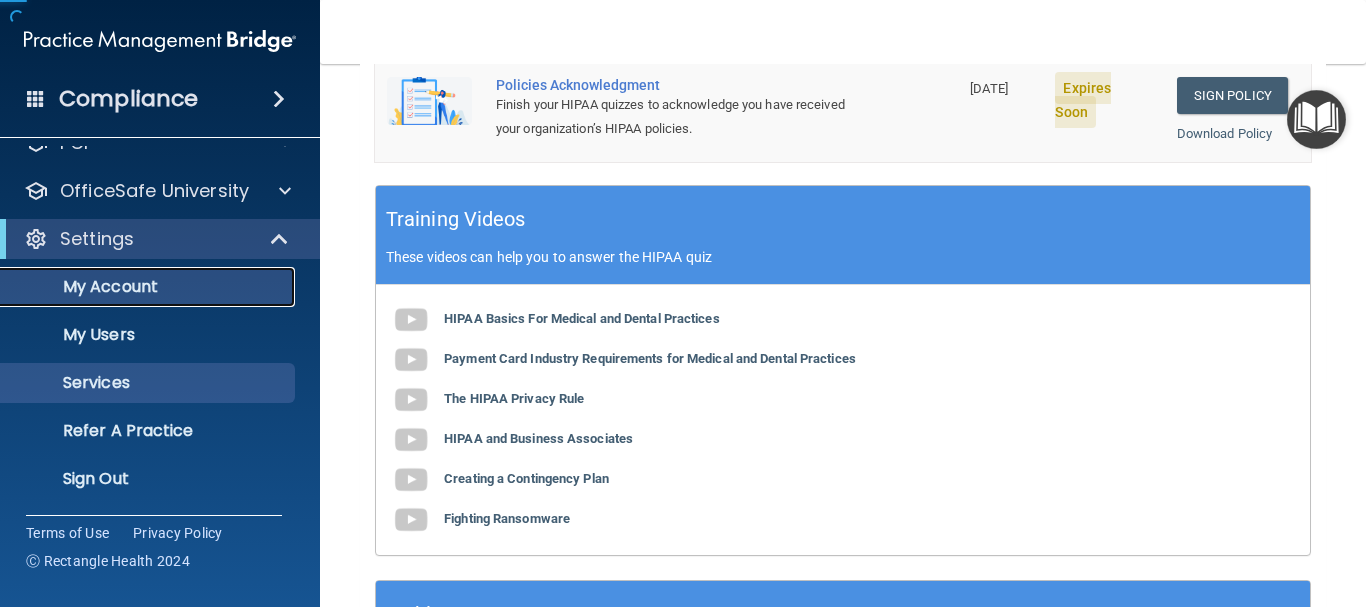 scroll, scrollTop: 127, scrollLeft: 0, axis: vertical 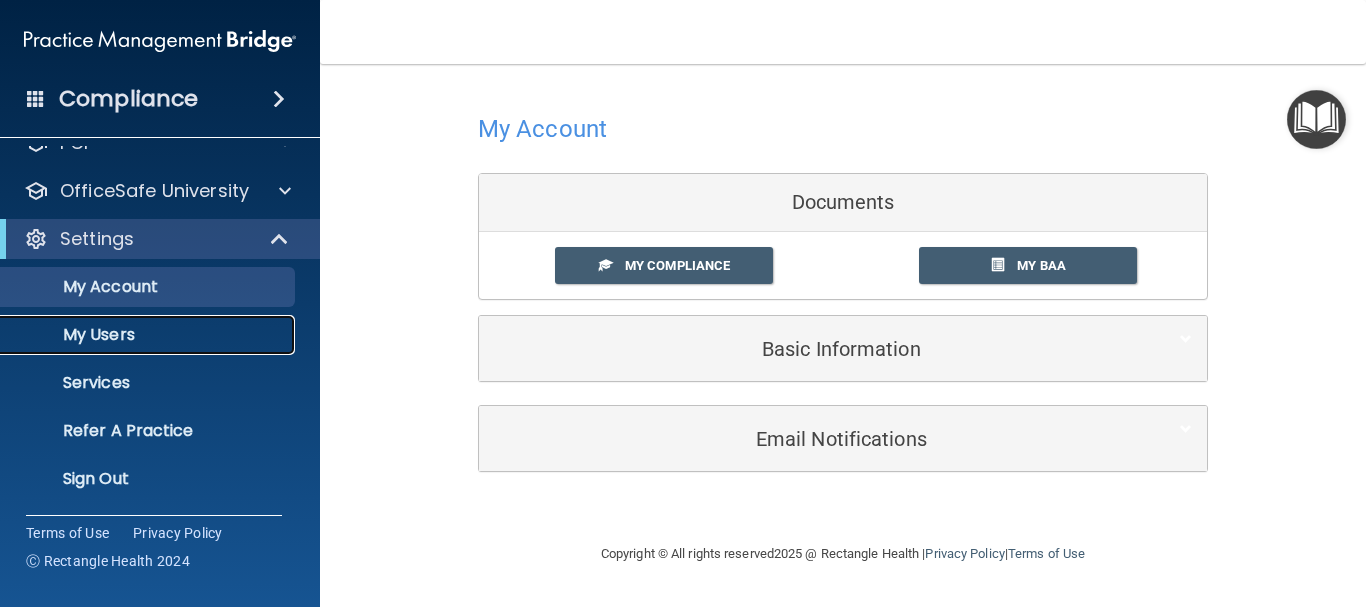 click on "My Users" at bounding box center (149, 335) 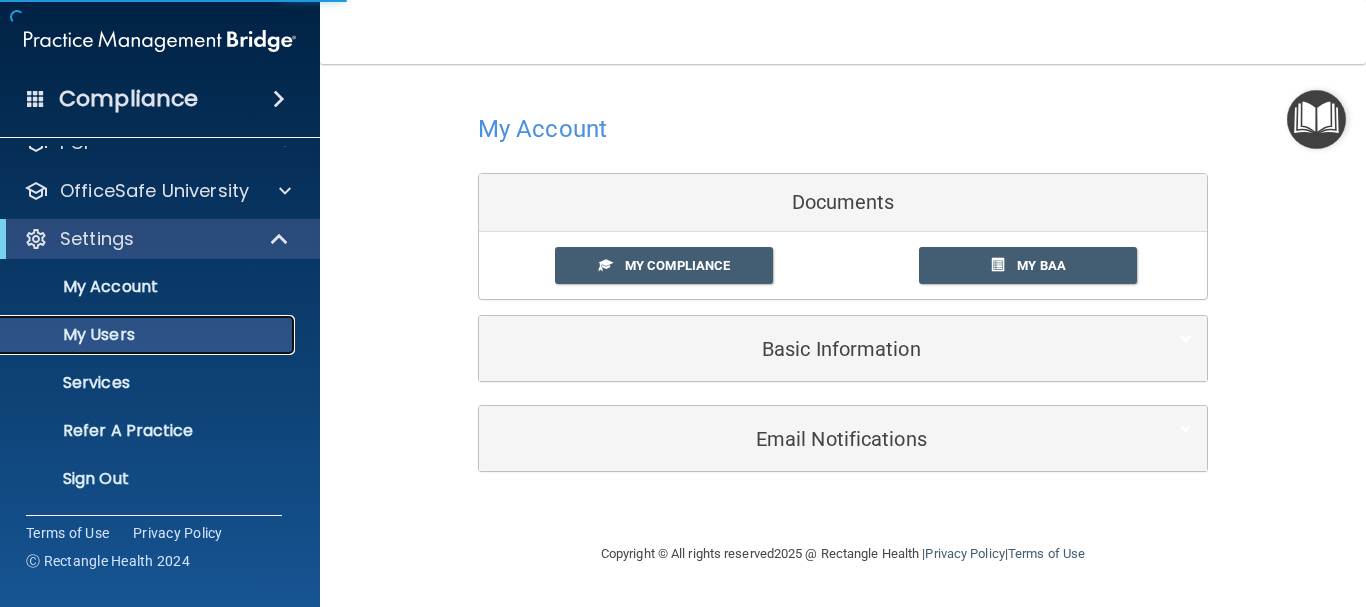 select on "20" 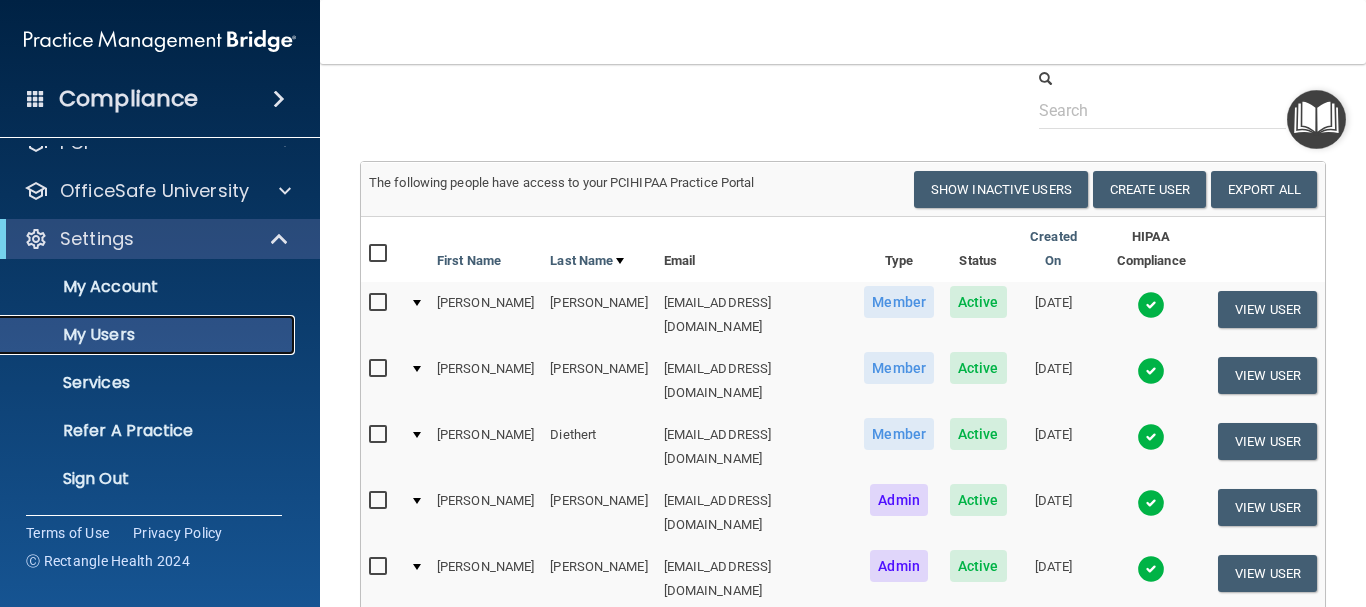 scroll, scrollTop: 100, scrollLeft: 0, axis: vertical 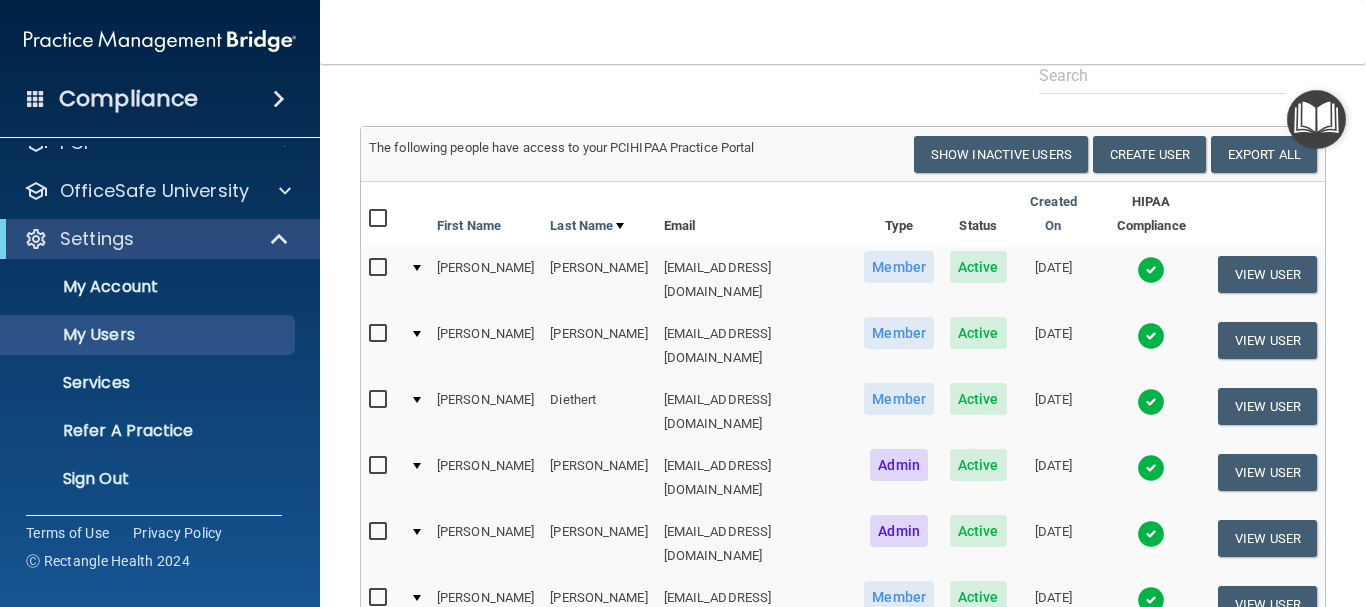 click at bounding box center (417, 532) 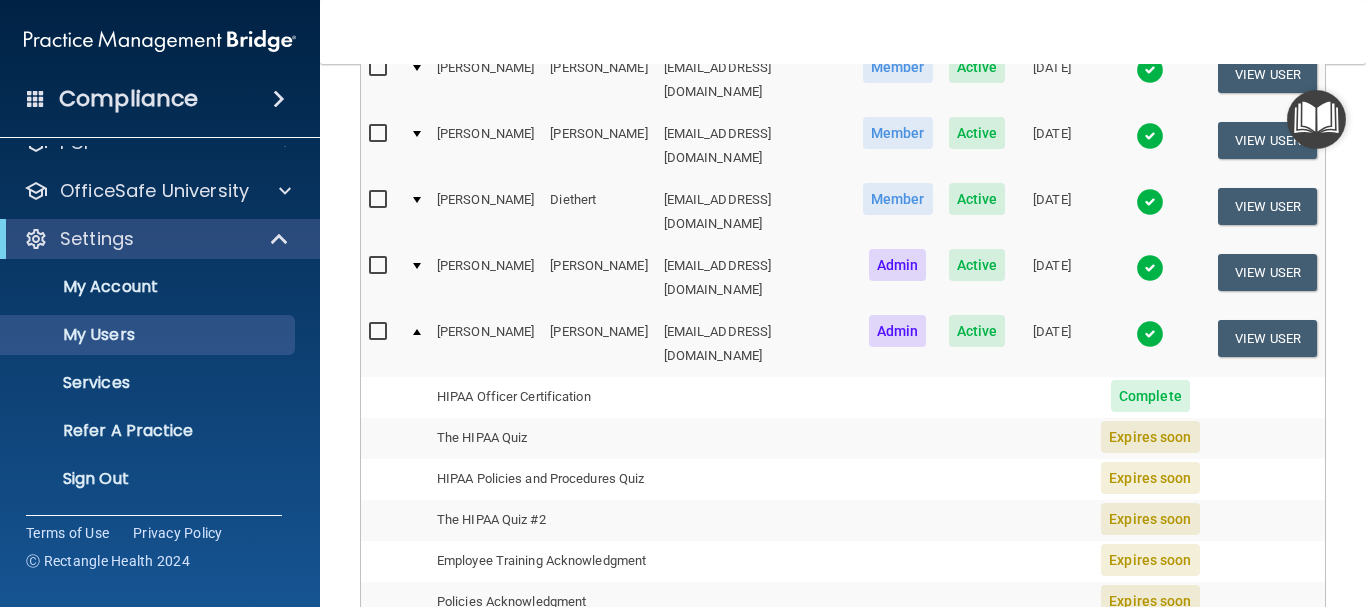scroll, scrollTop: 400, scrollLeft: 0, axis: vertical 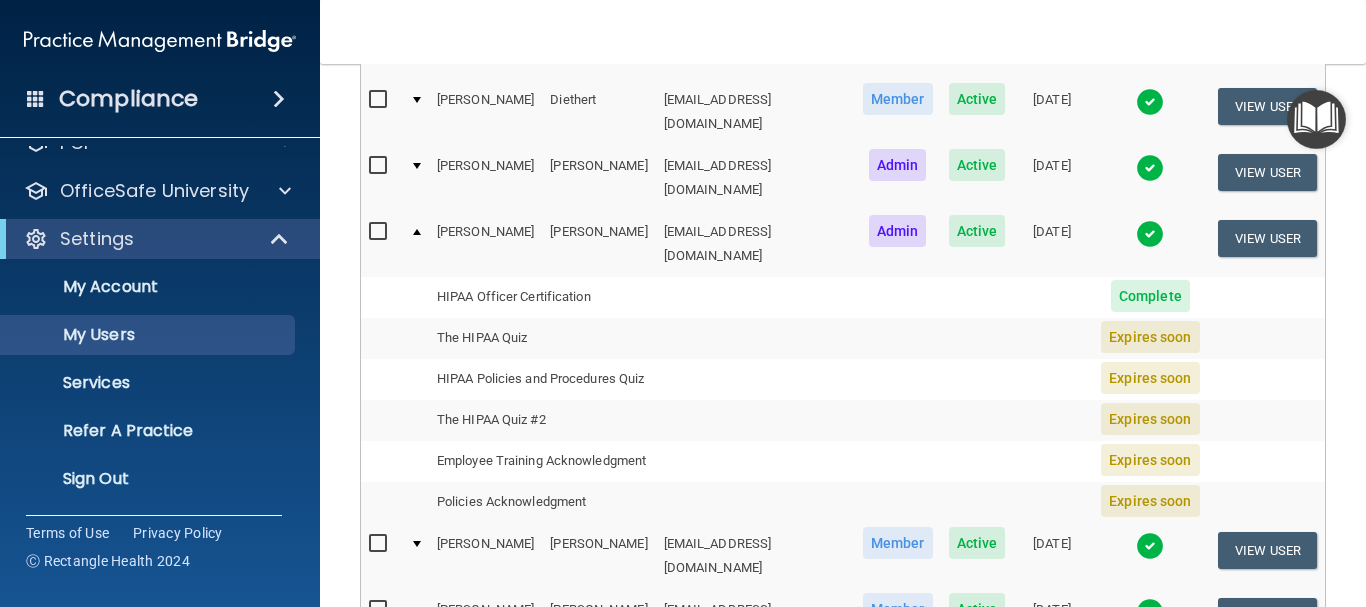 click on "The HIPAA Quiz" at bounding box center [542, 338] 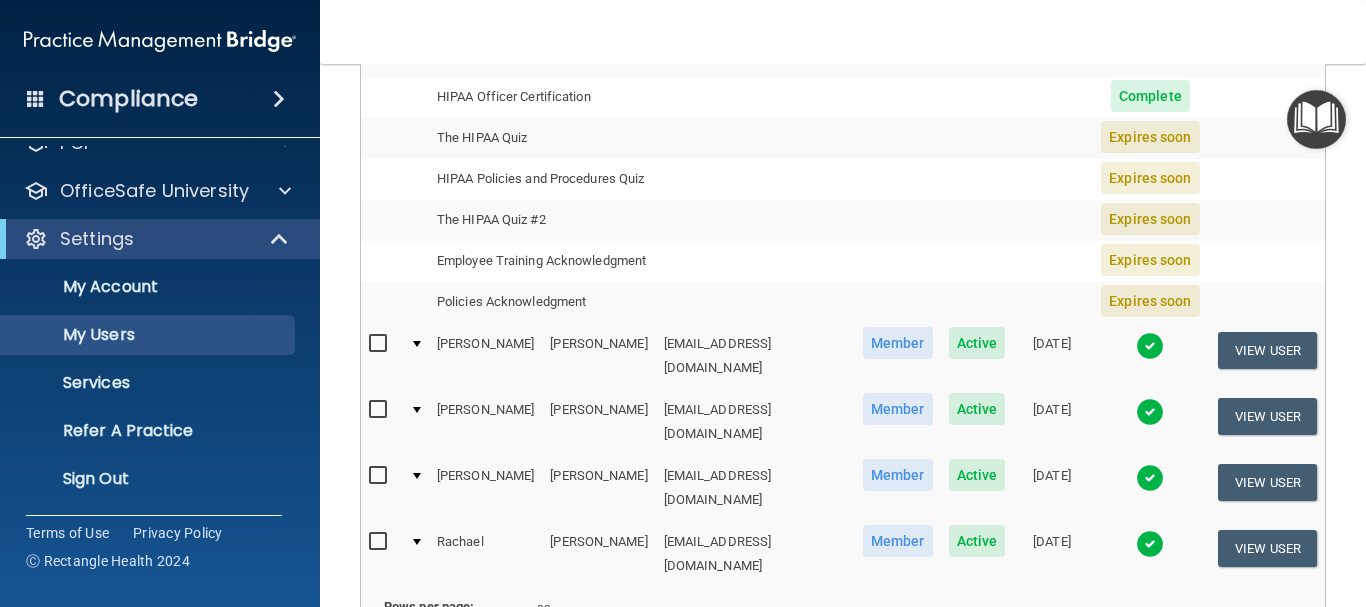 scroll, scrollTop: 500, scrollLeft: 0, axis: vertical 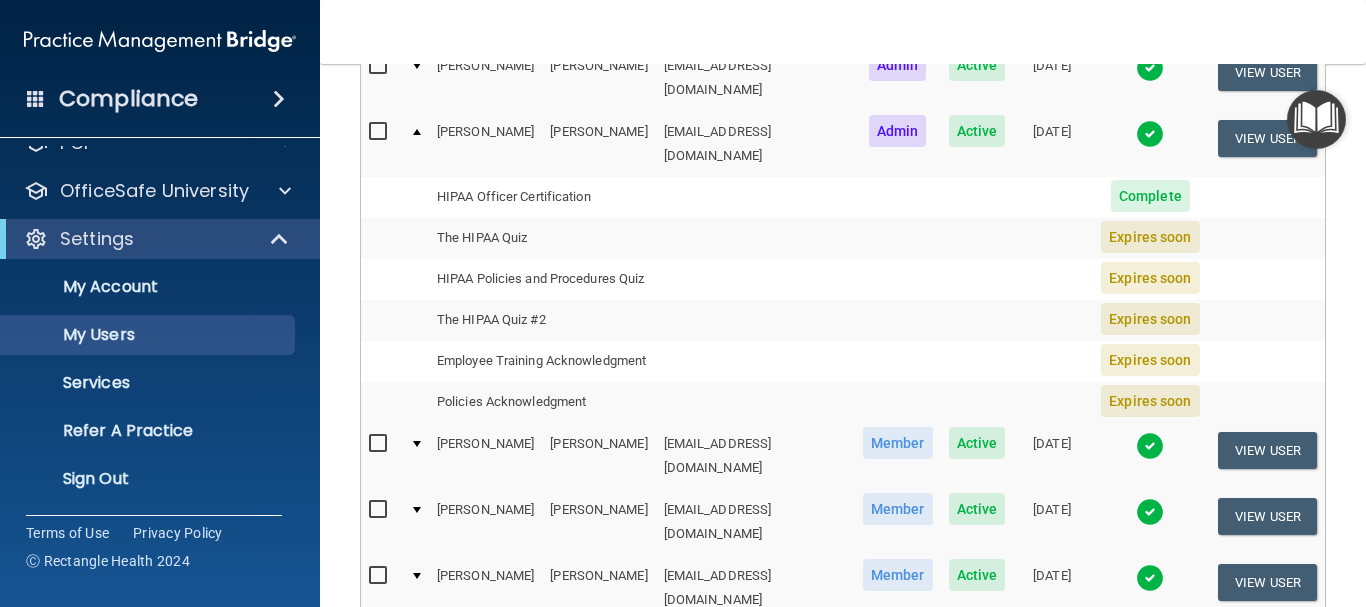 click on "The HIPAA Quiz" at bounding box center [542, 238] 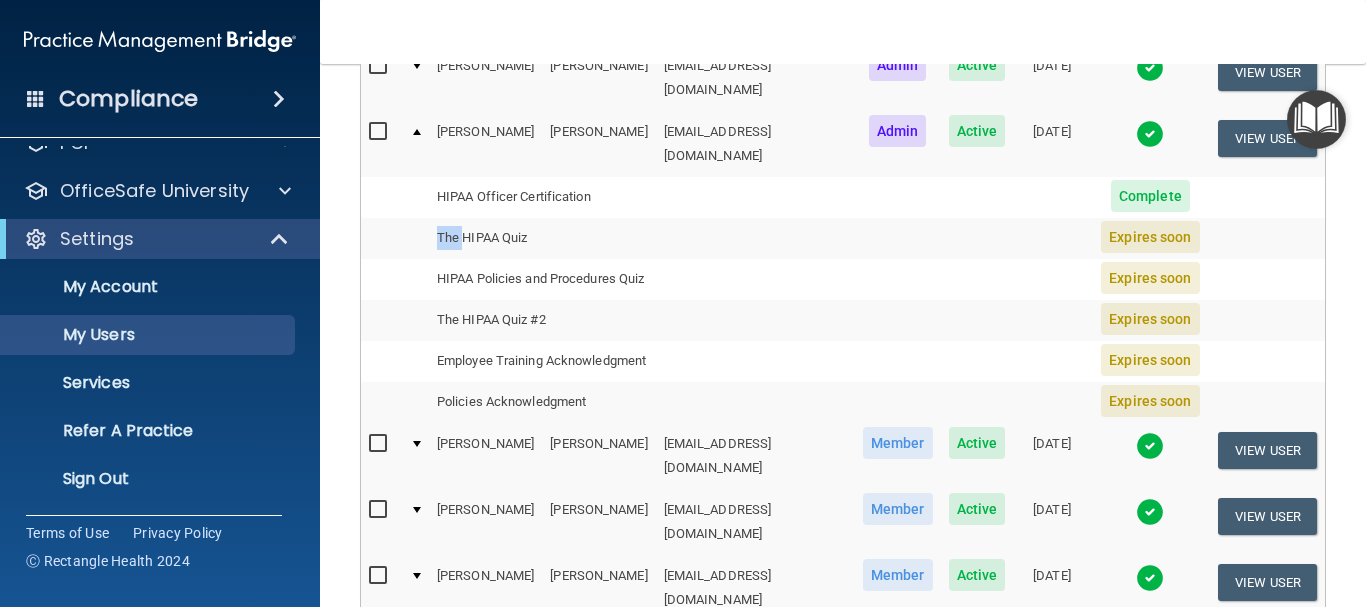 click on "The HIPAA Quiz" at bounding box center [542, 238] 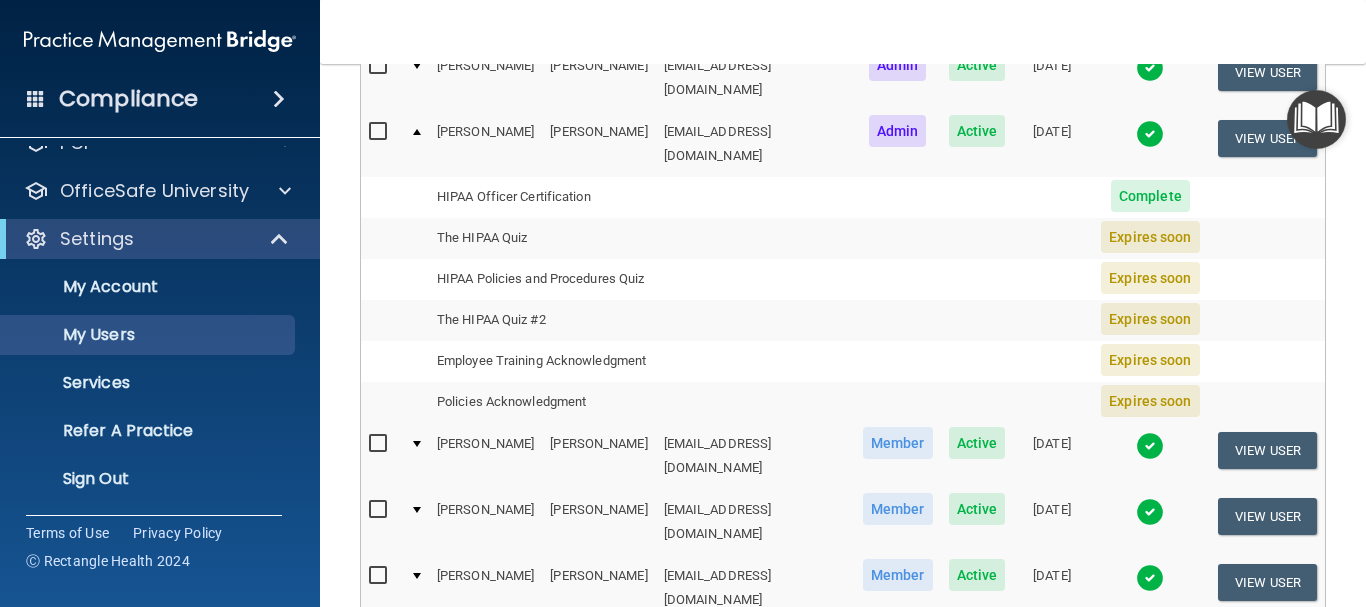 click on "The HIPAA Quiz" at bounding box center [542, 238] 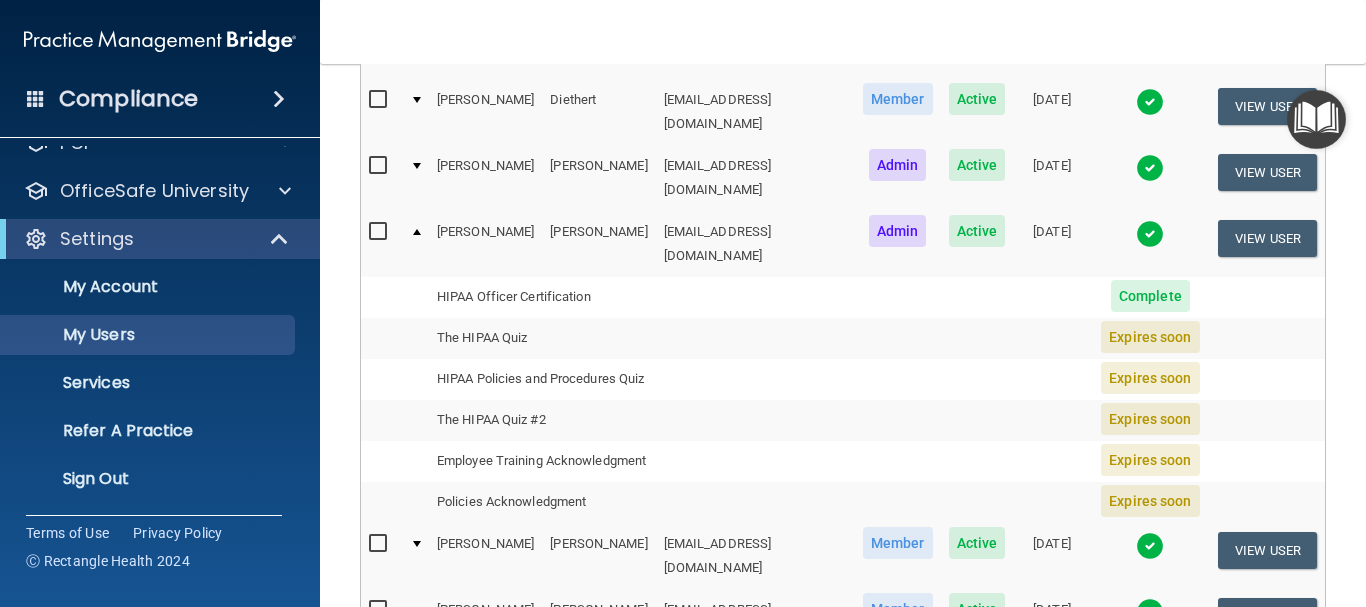 click at bounding box center [415, 338] 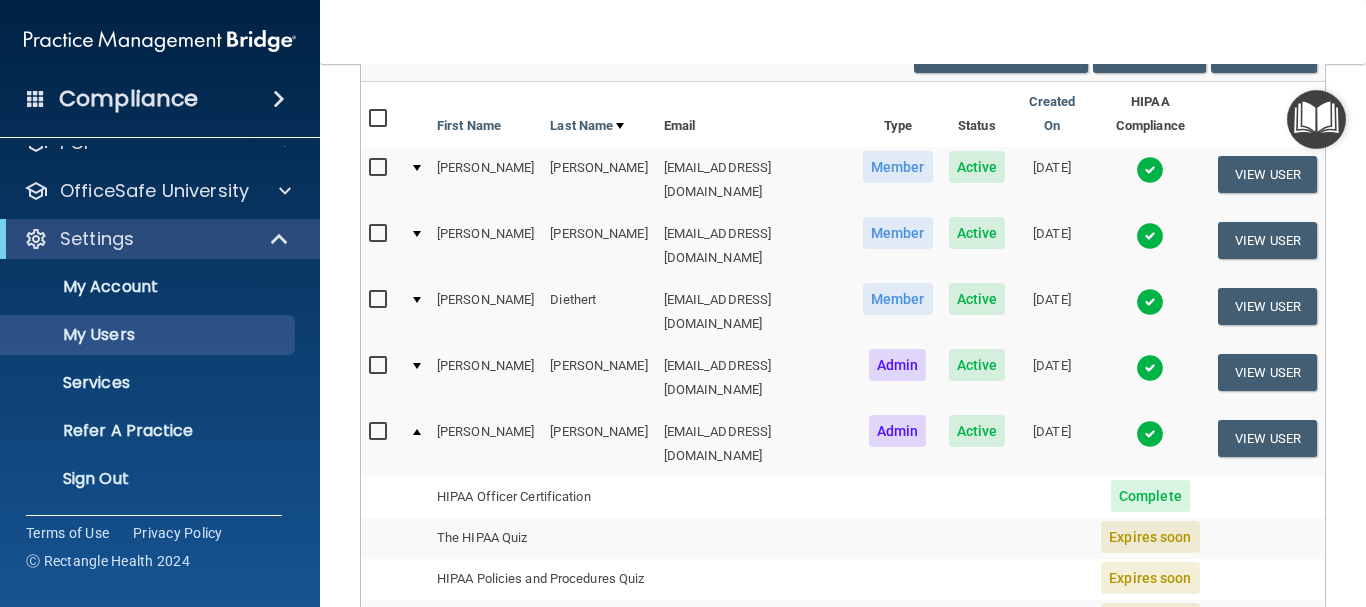 scroll, scrollTop: 300, scrollLeft: 0, axis: vertical 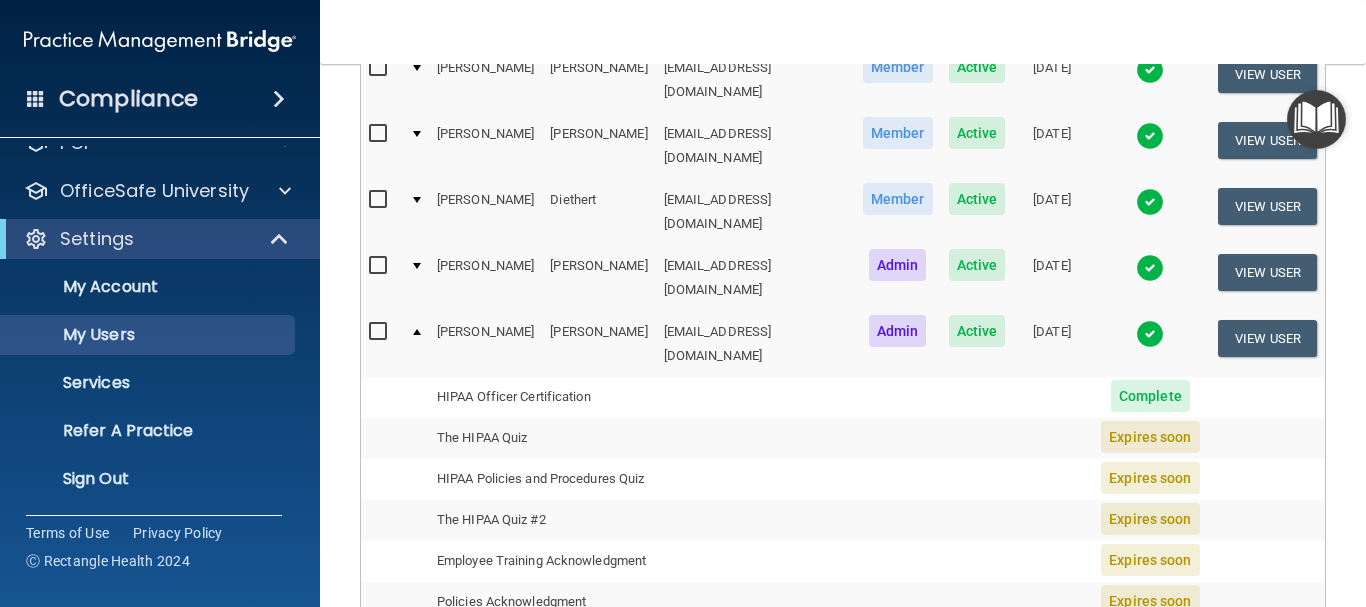 click on "Expires soon" at bounding box center (1150, 437) 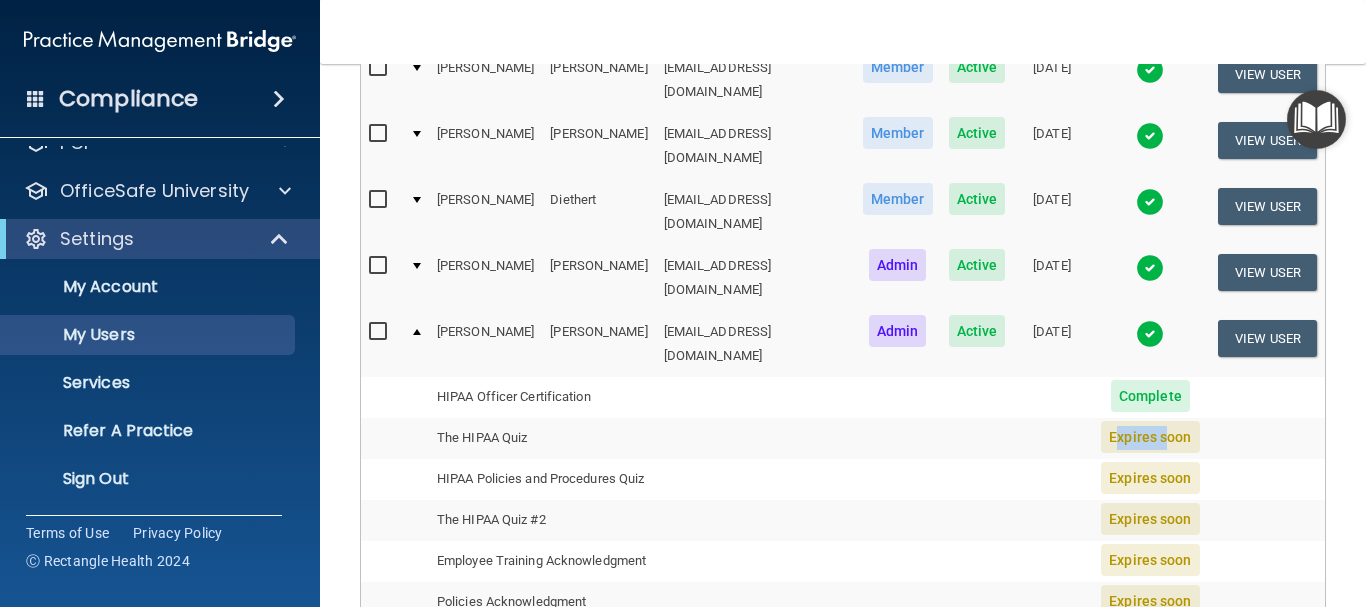 click on "Expires soon" at bounding box center [1150, 437] 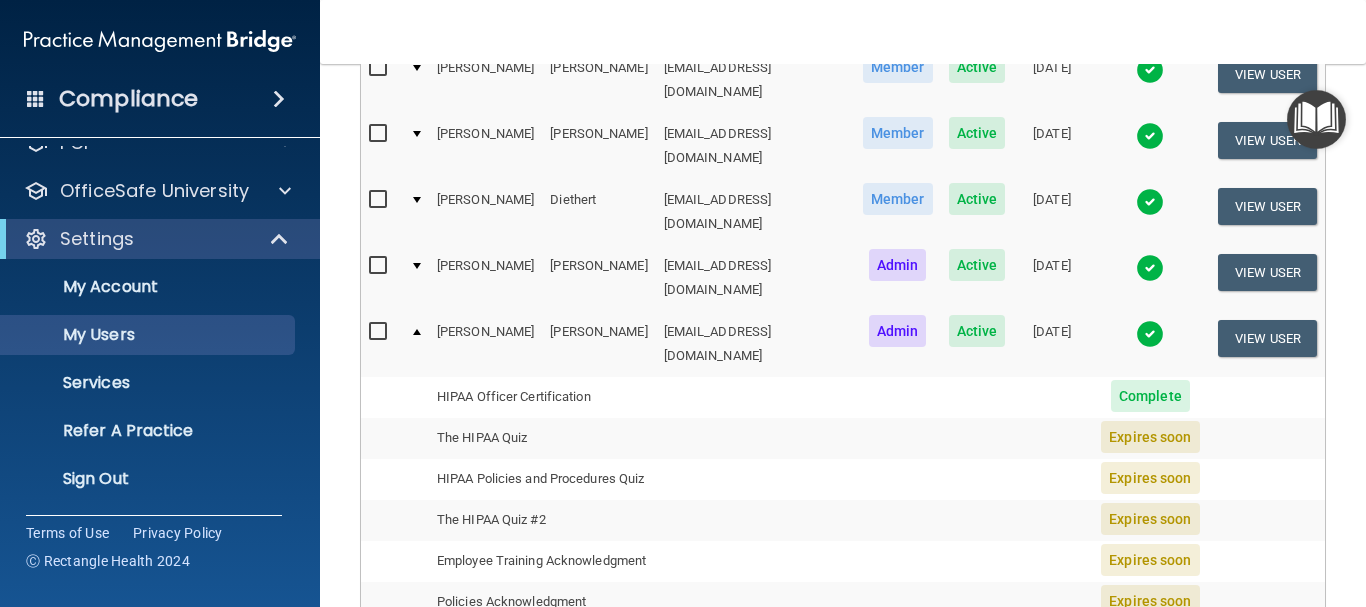 click on "The HIPAA Quiz" at bounding box center (542, 438) 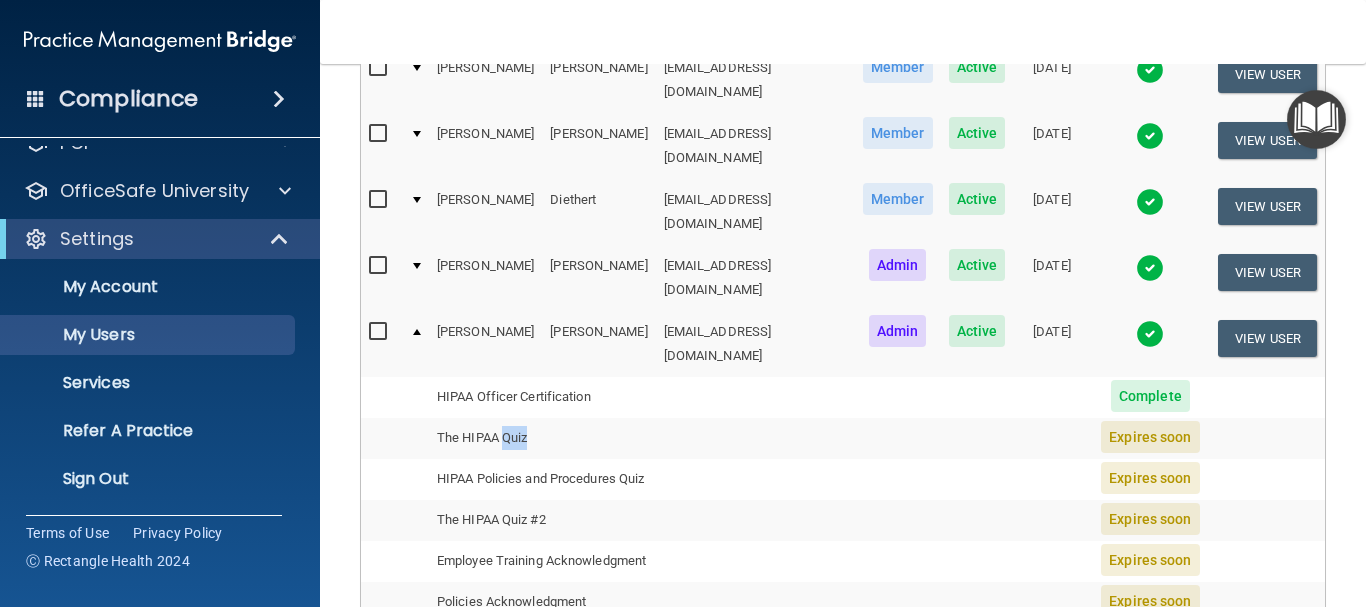 drag, startPoint x: 522, startPoint y: 387, endPoint x: 531, endPoint y: 381, distance: 10.816654 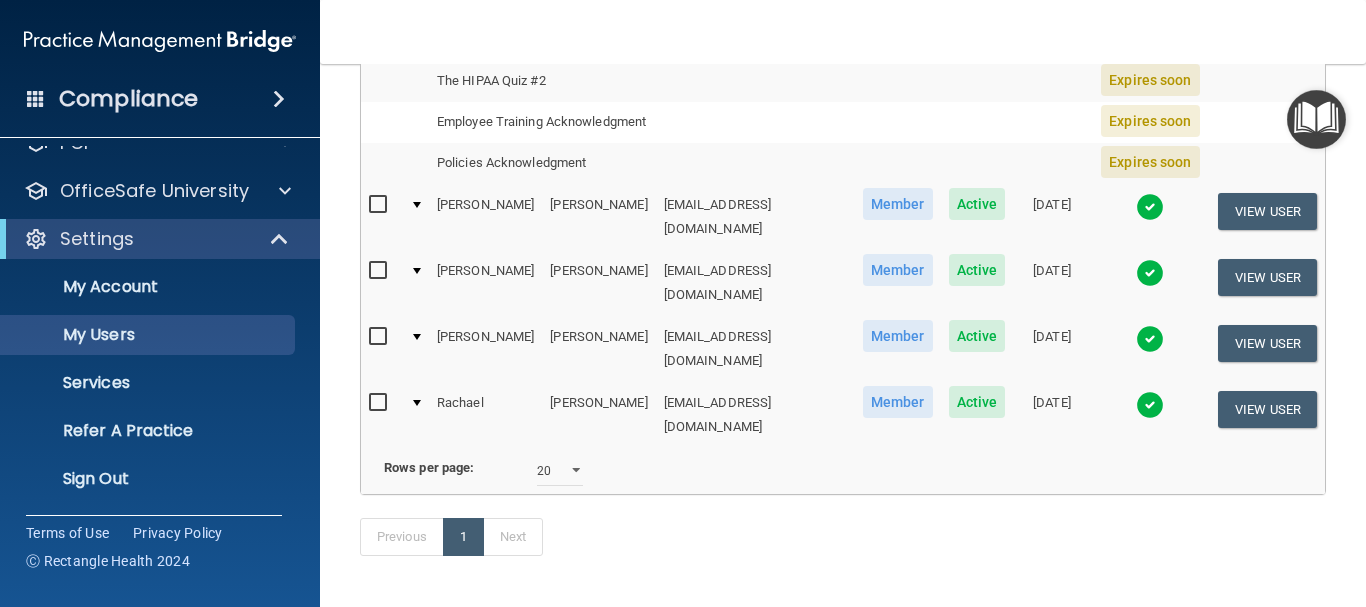 scroll, scrollTop: 778, scrollLeft: 0, axis: vertical 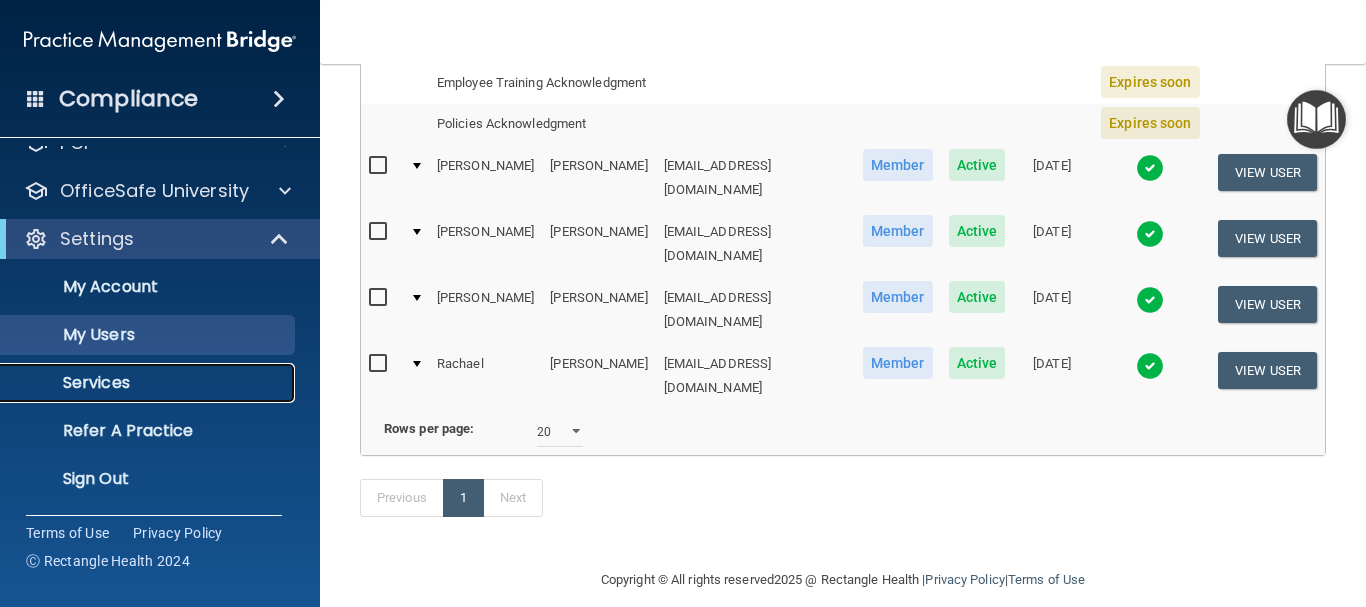 click on "Services" at bounding box center (149, 383) 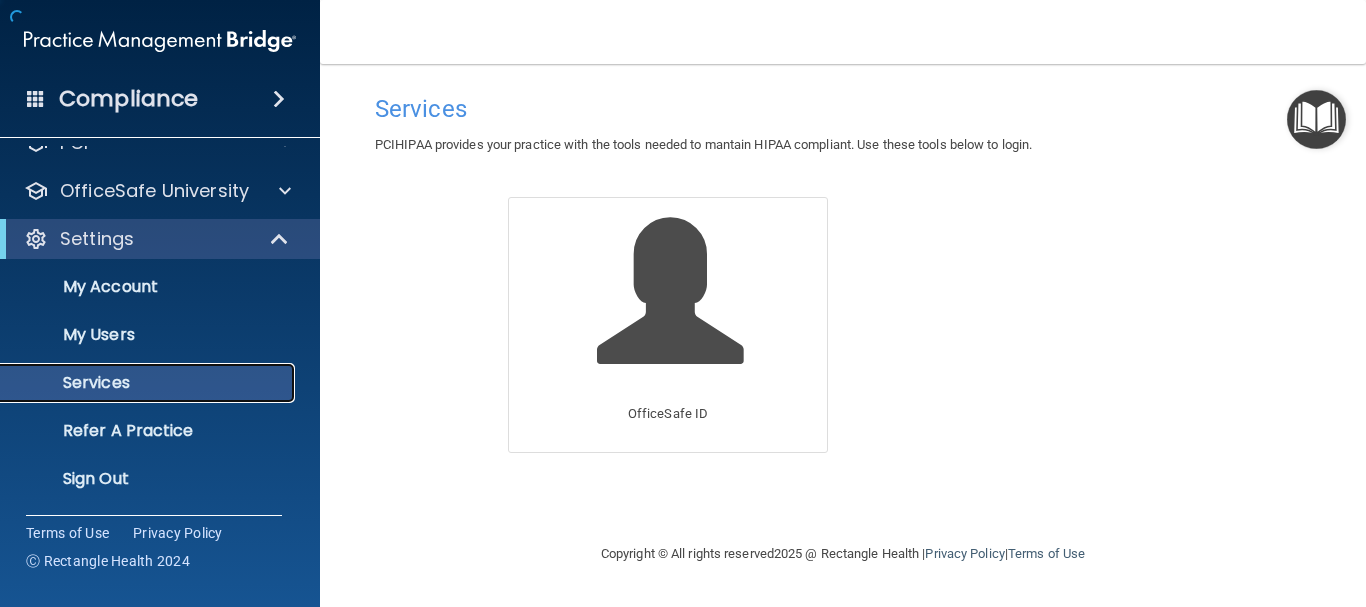 scroll, scrollTop: 0, scrollLeft: 0, axis: both 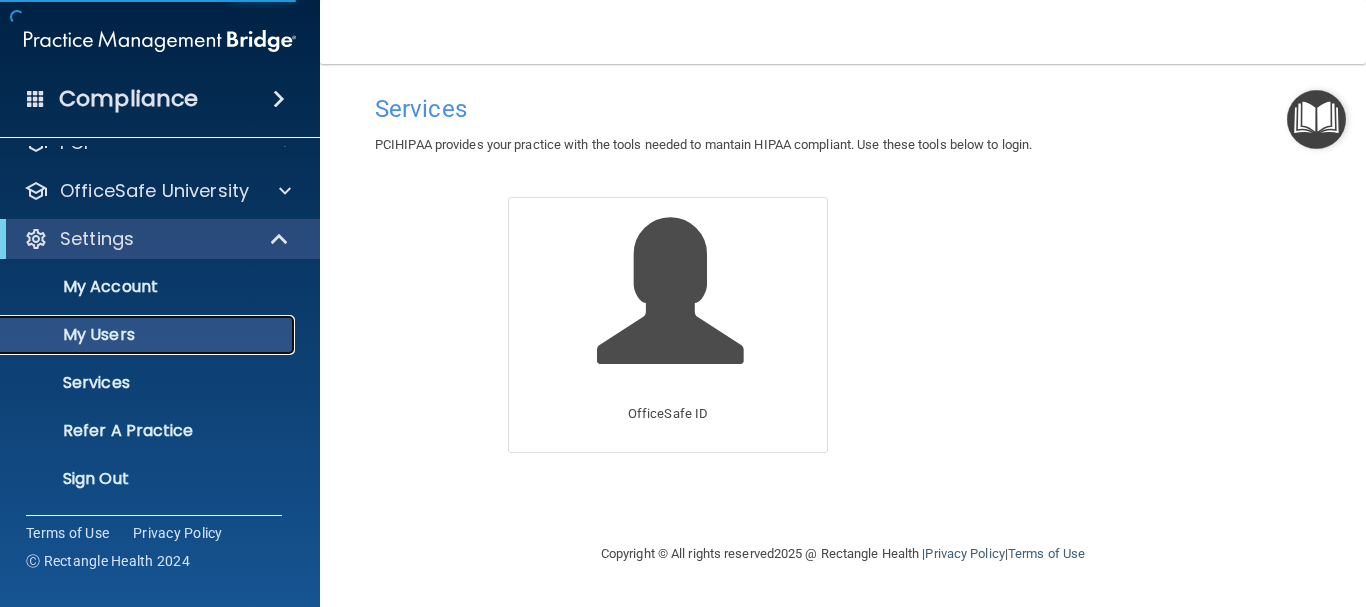 select on "20" 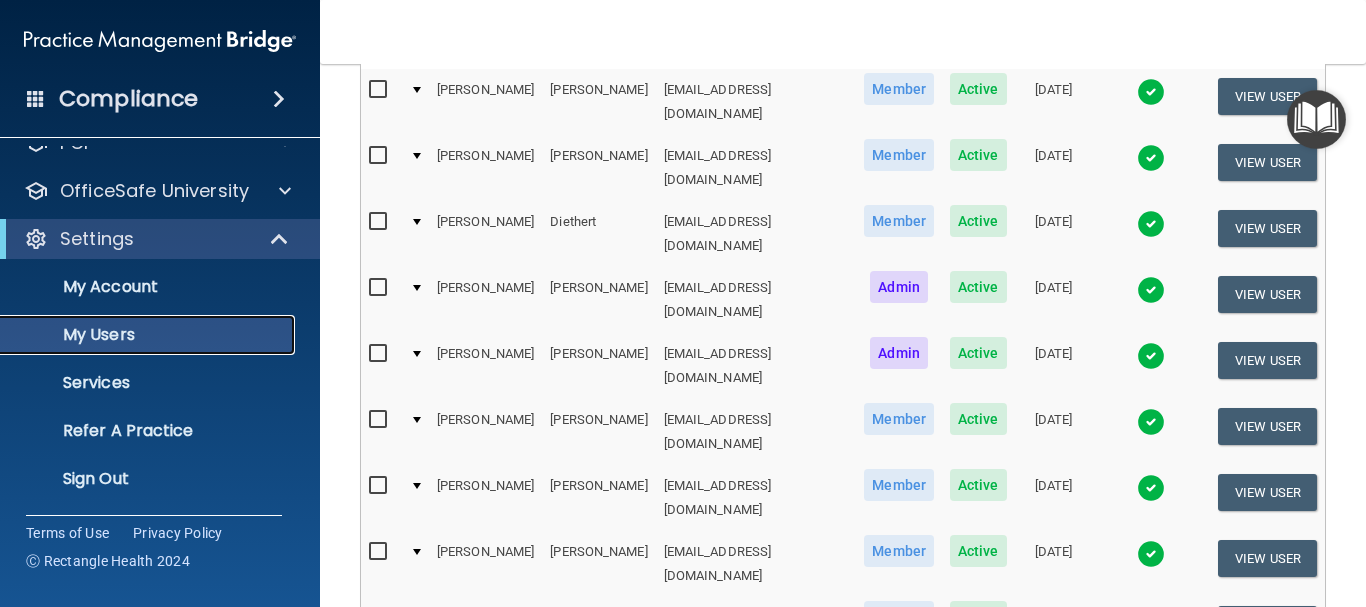 scroll, scrollTop: 400, scrollLeft: 0, axis: vertical 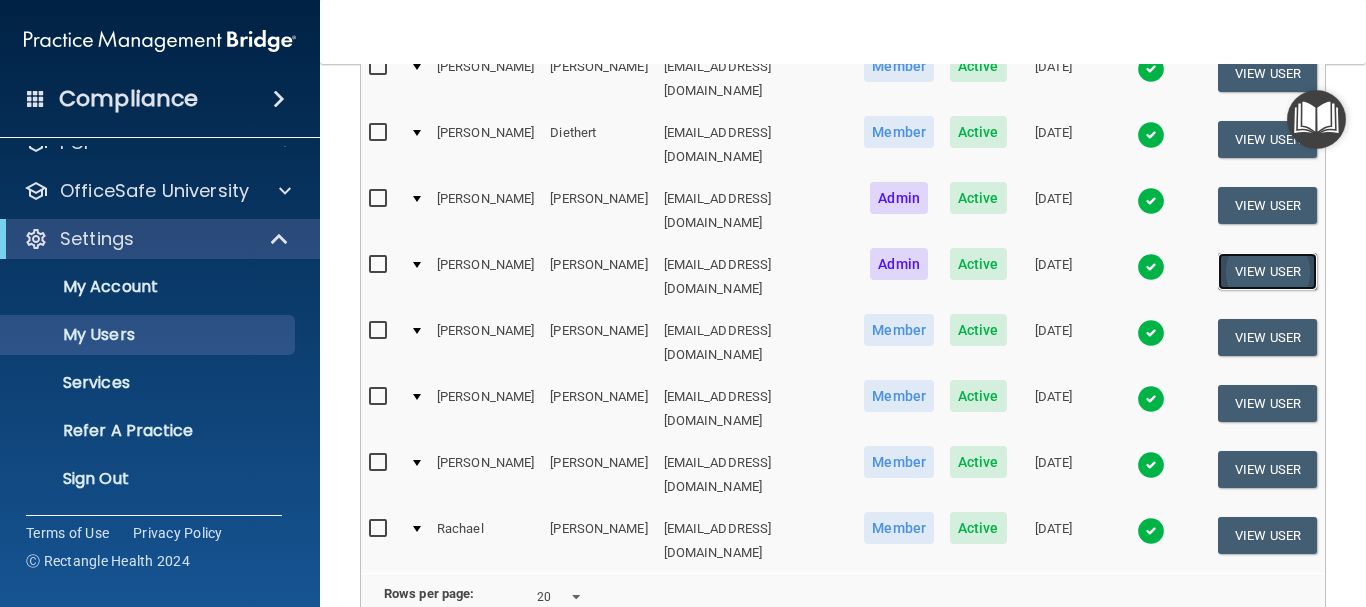 click on "View User" at bounding box center (1267, 271) 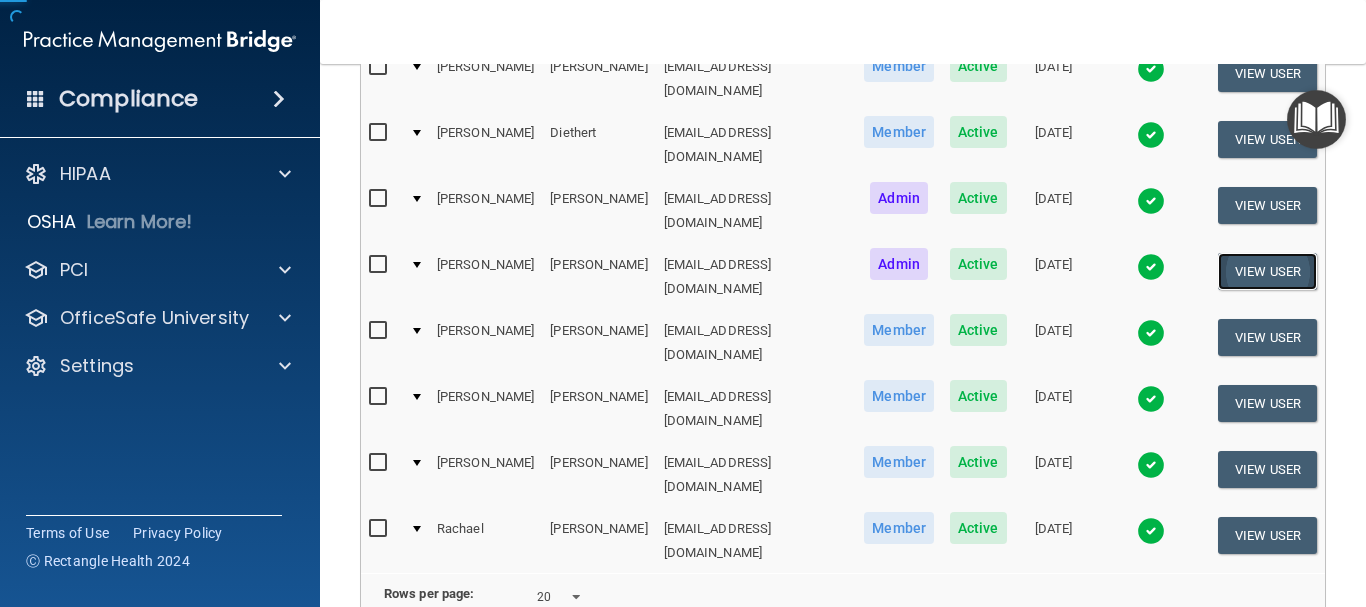 scroll, scrollTop: 0, scrollLeft: 0, axis: both 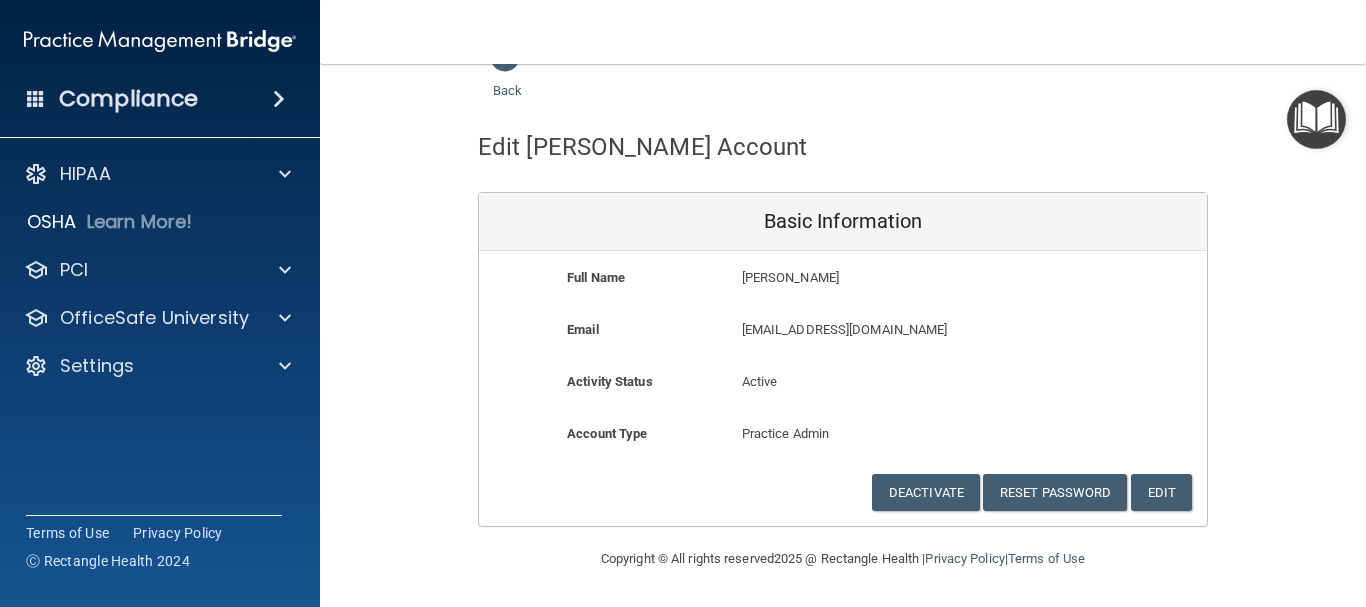 click at bounding box center [1316, 119] 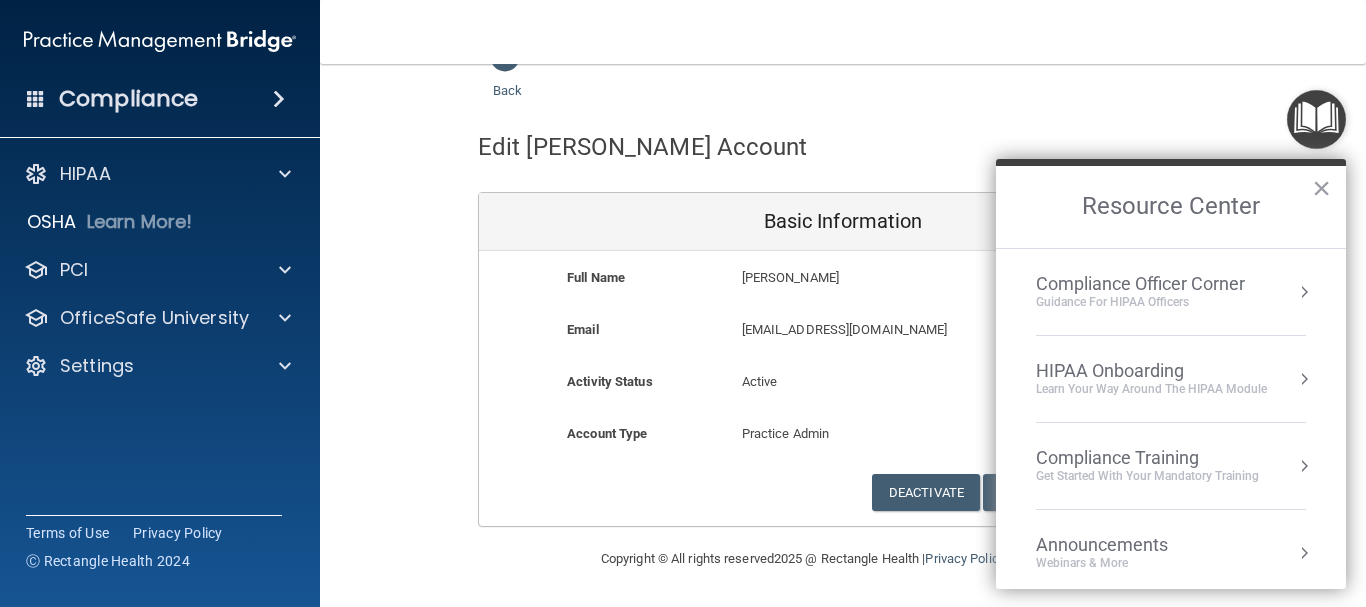 click at bounding box center (1304, 292) 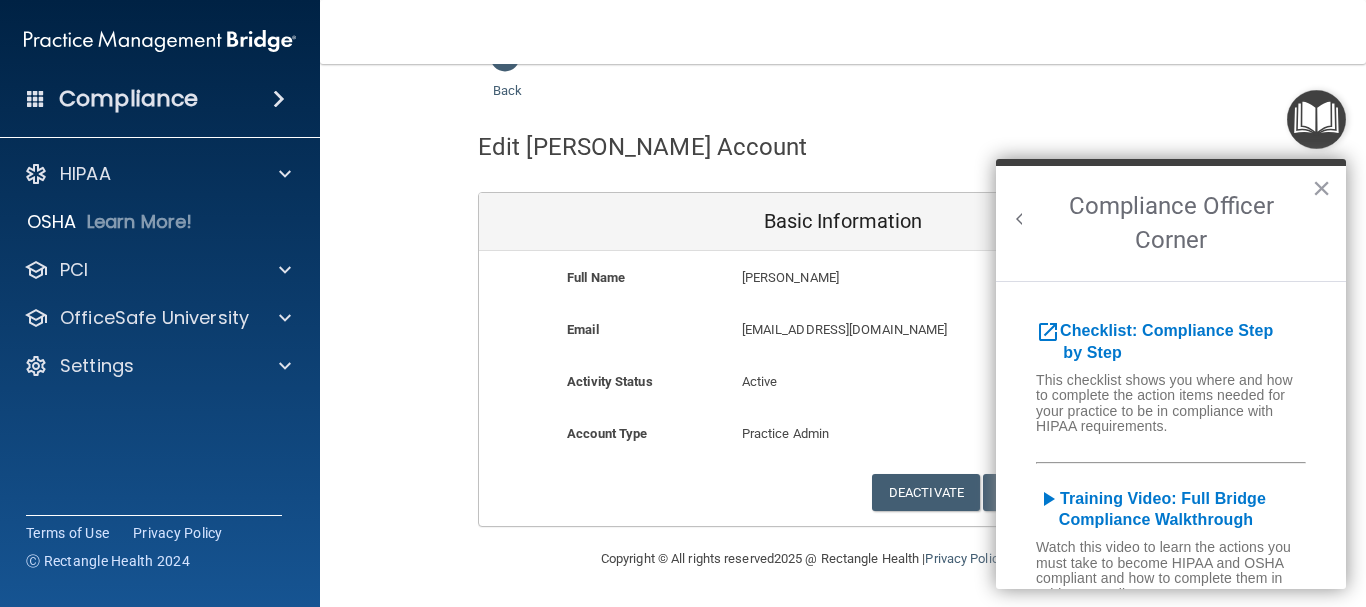 scroll, scrollTop: 0, scrollLeft: 0, axis: both 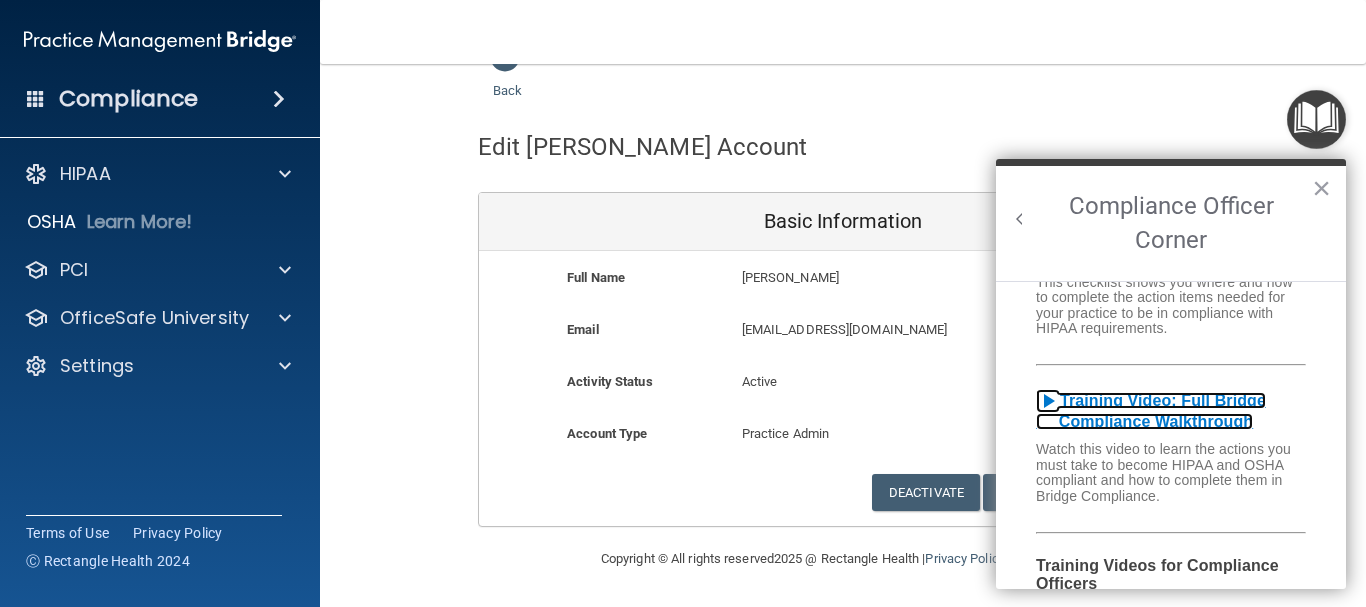 click on "Training Video: Full Bridge      Compliance Walkthrough" at bounding box center (1151, 411) 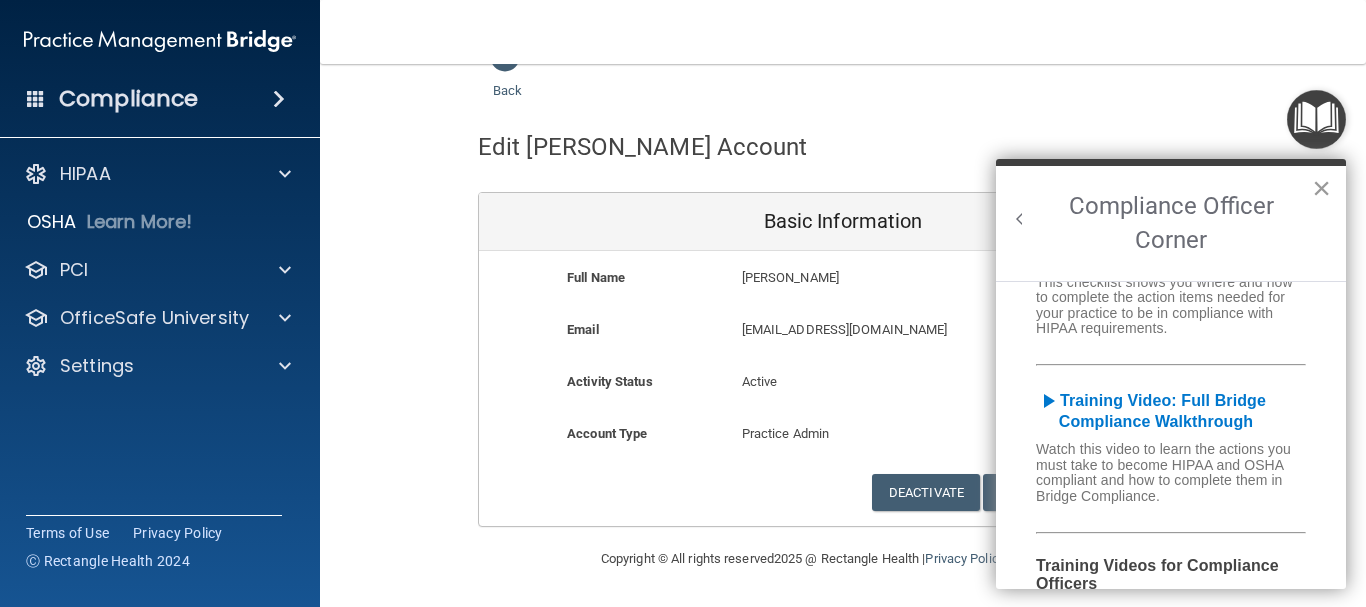 click on "×" at bounding box center (1321, 188) 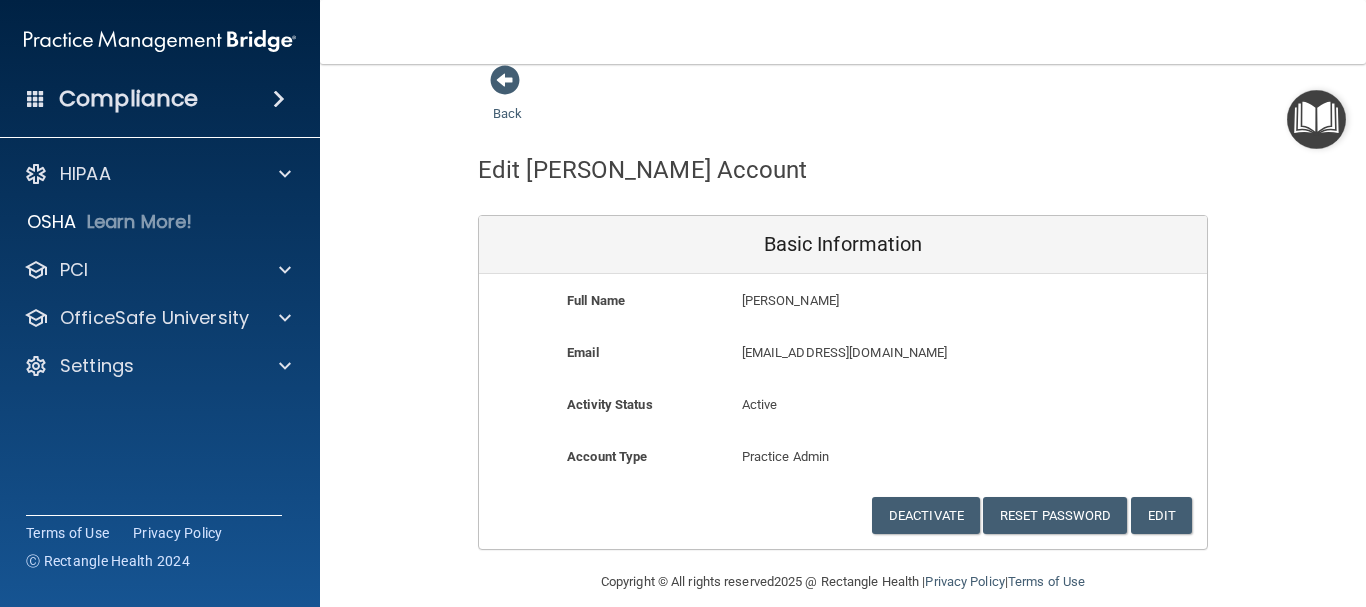 scroll, scrollTop: 0, scrollLeft: 0, axis: both 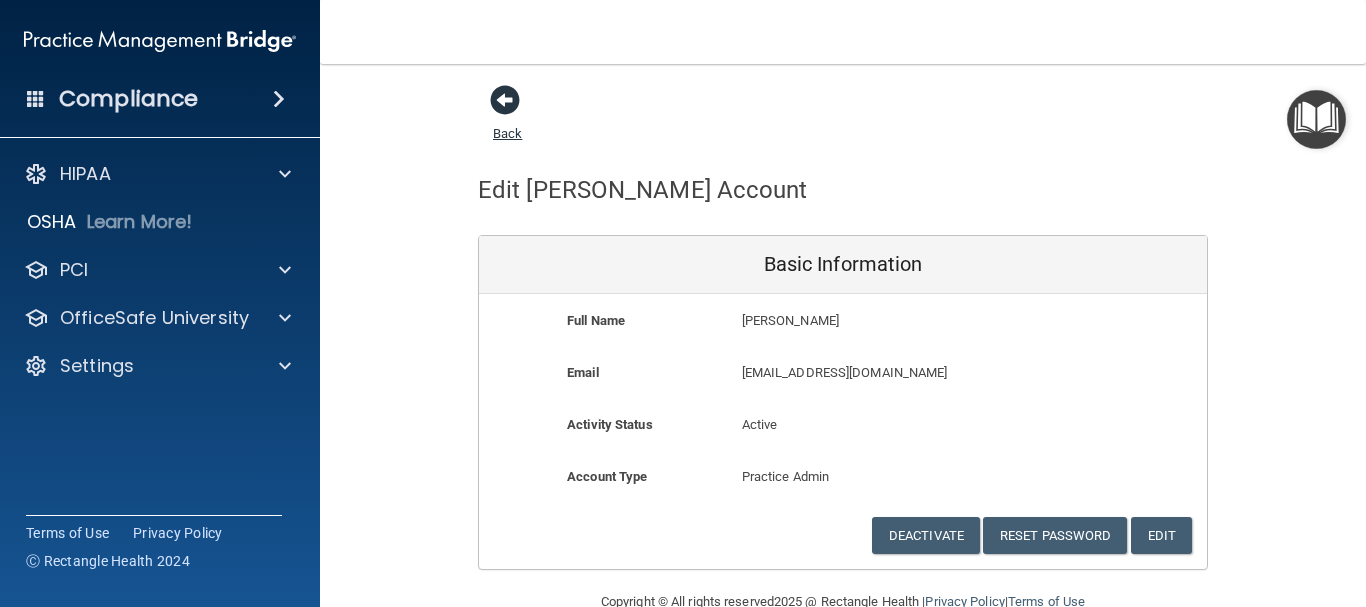 click at bounding box center [505, 100] 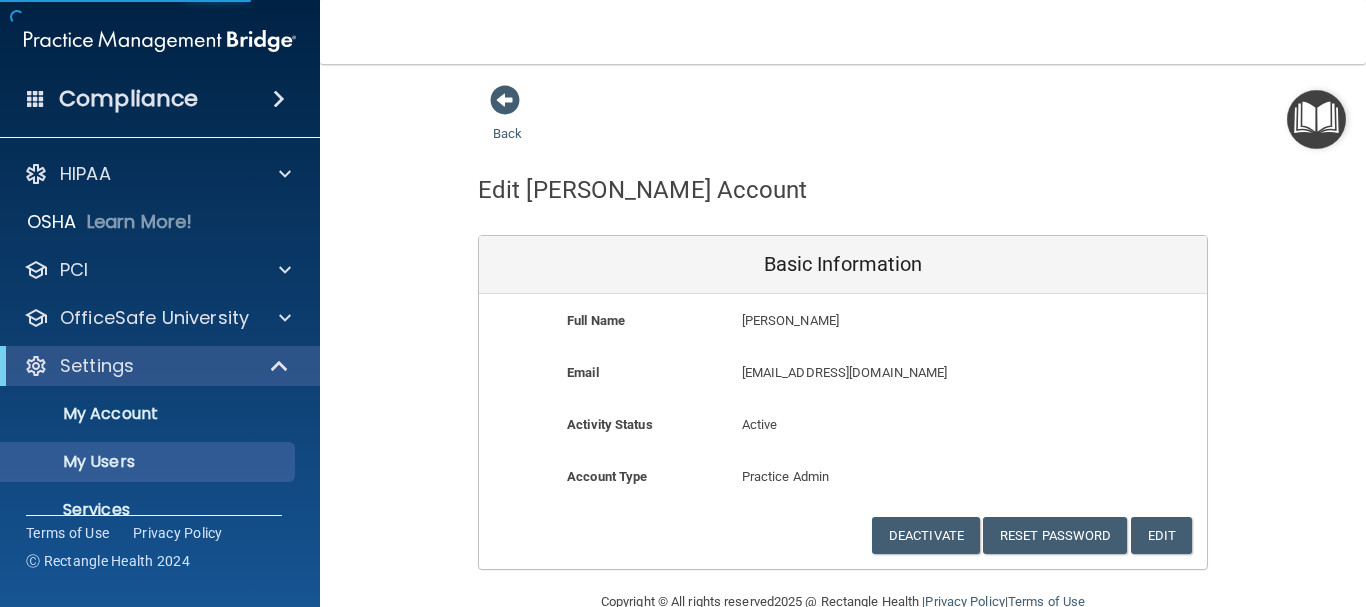 select on "20" 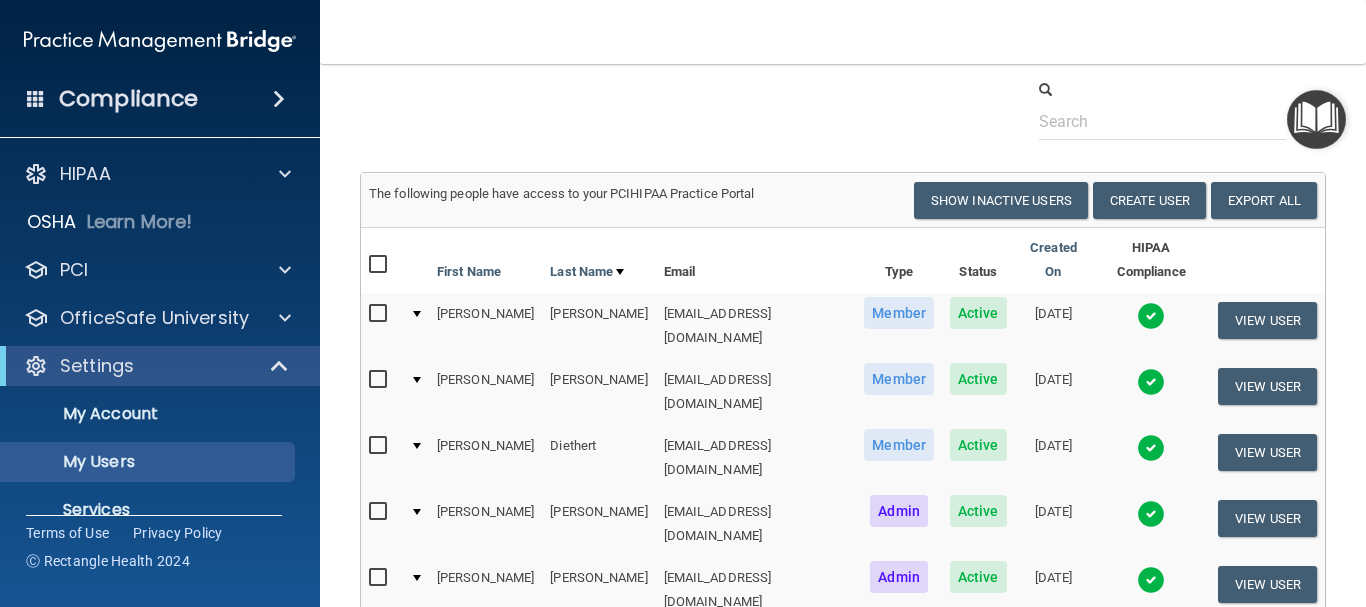 scroll, scrollTop: 100, scrollLeft: 0, axis: vertical 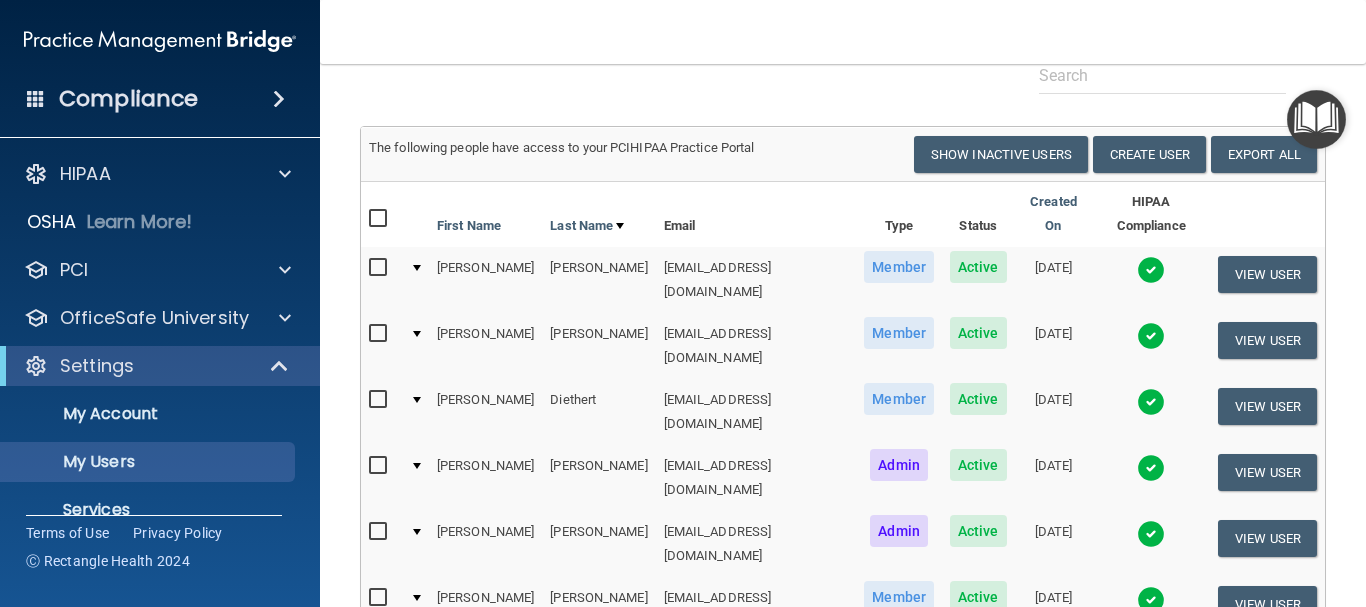 click at bounding box center [380, 532] 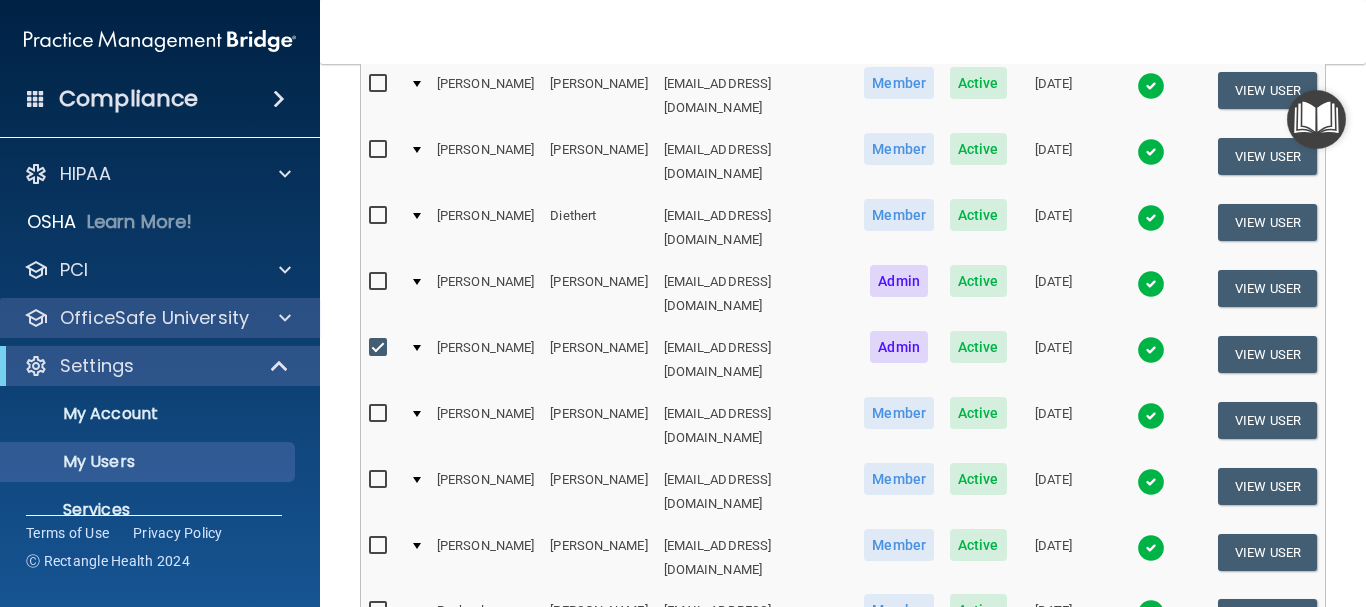 scroll, scrollTop: 269, scrollLeft: 0, axis: vertical 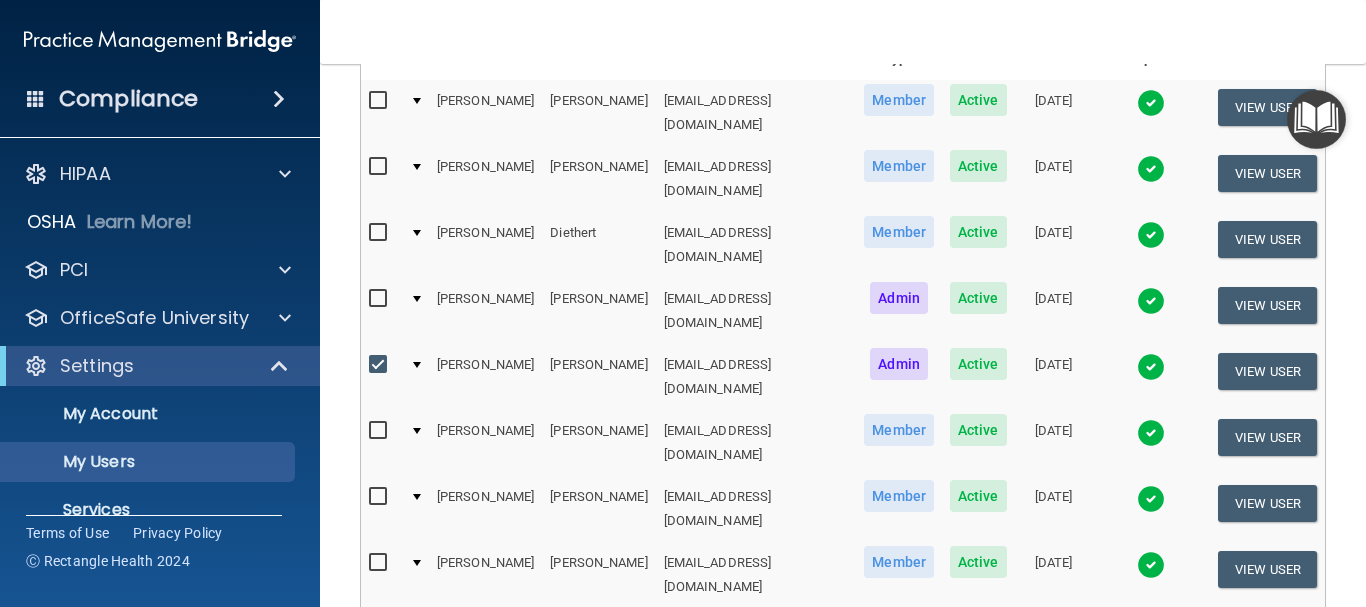 click at bounding box center (380, 365) 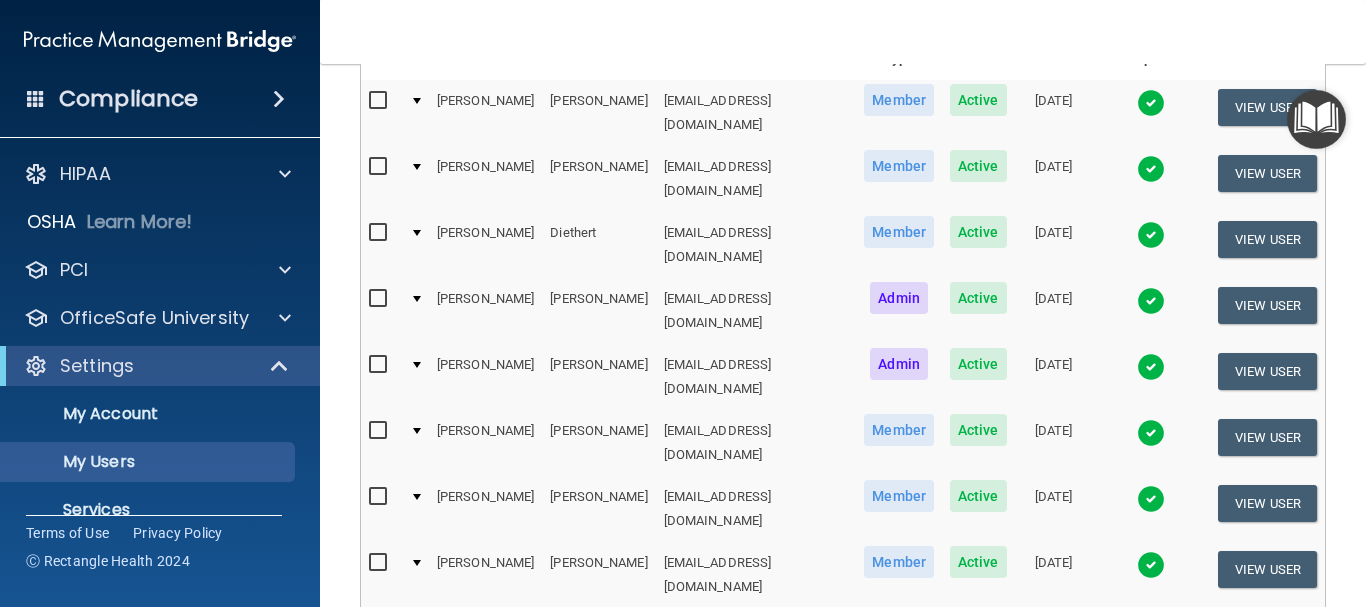 click at bounding box center [380, 365] 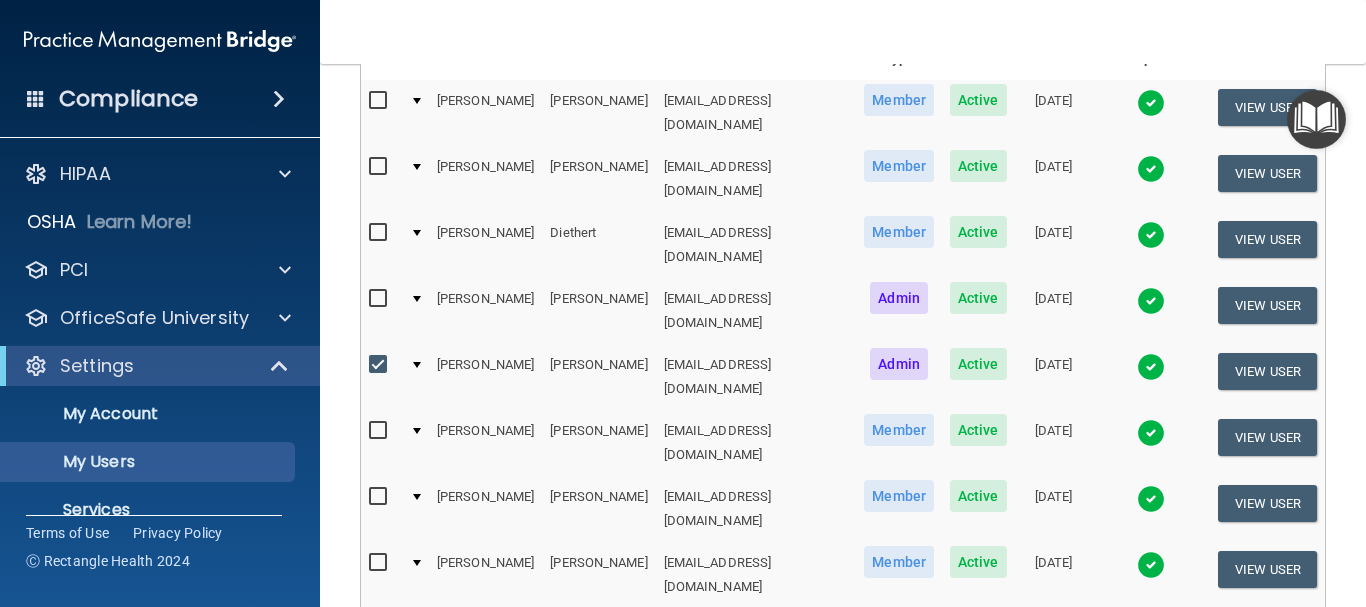 scroll, scrollTop: 269, scrollLeft: 0, axis: vertical 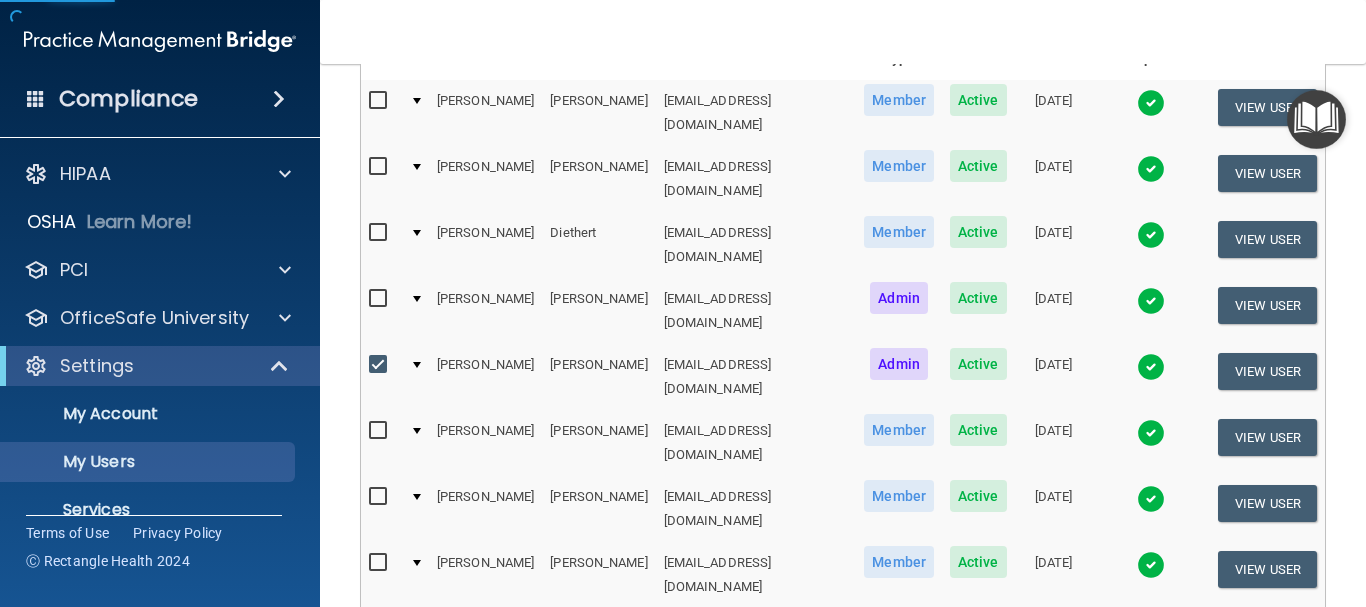 click at bounding box center [380, 365] 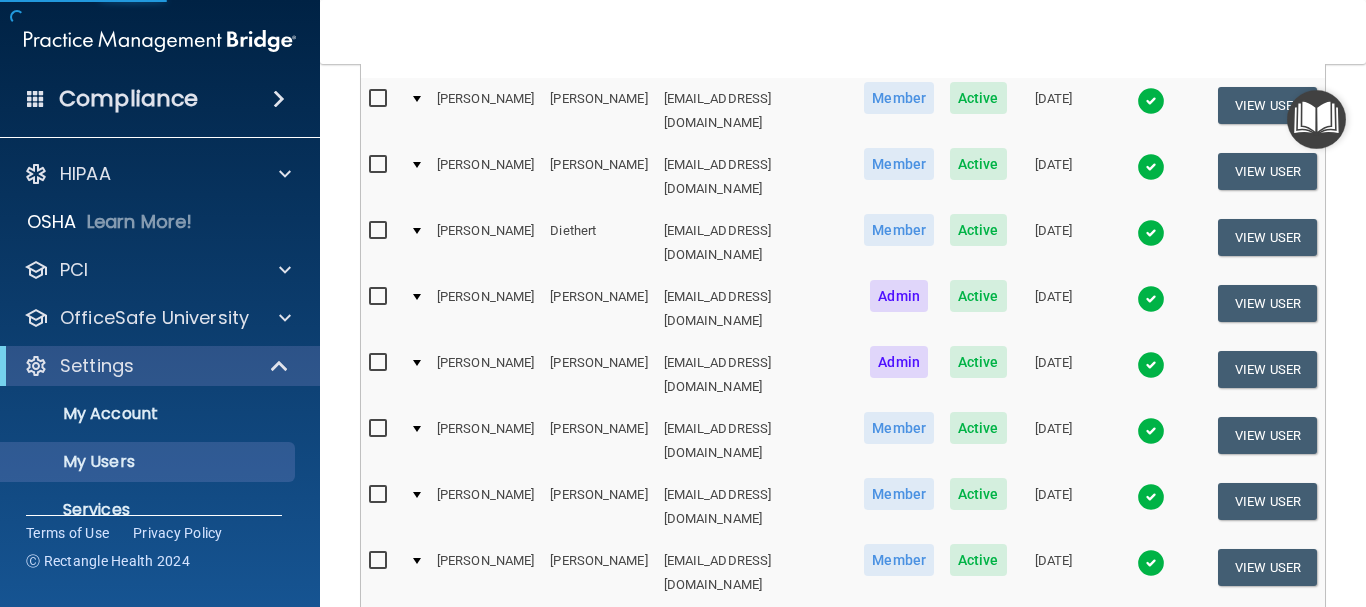 scroll, scrollTop: 267, scrollLeft: 0, axis: vertical 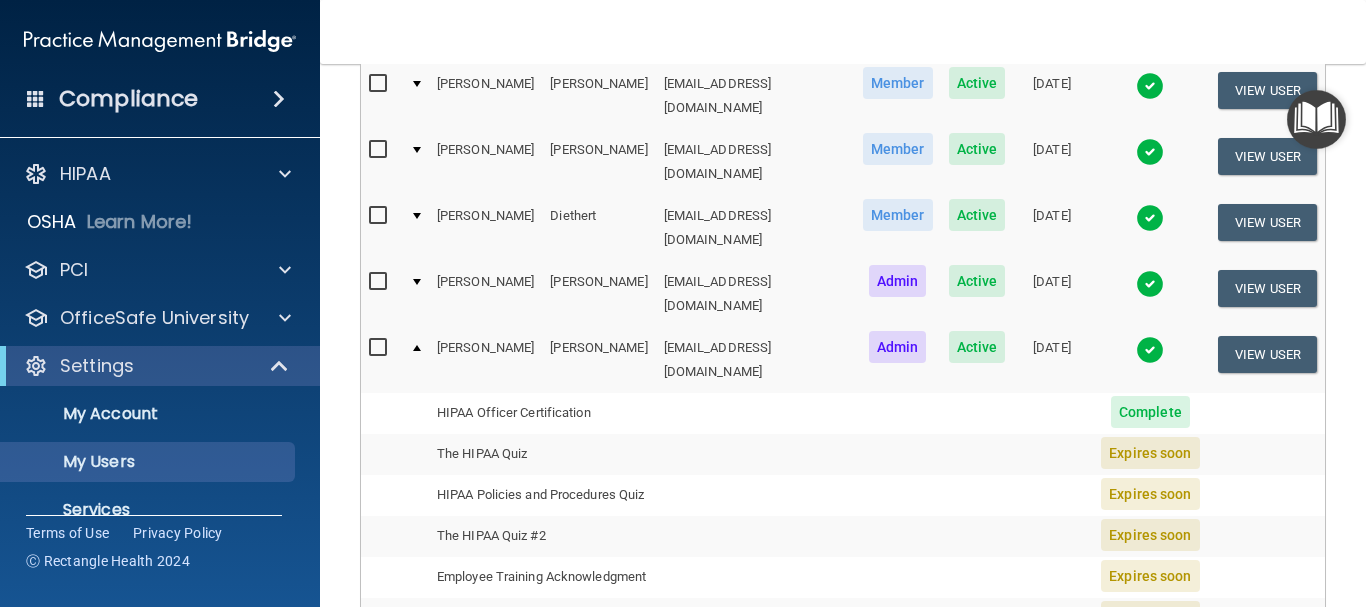drag, startPoint x: 480, startPoint y: 397, endPoint x: 632, endPoint y: 464, distance: 166.1114 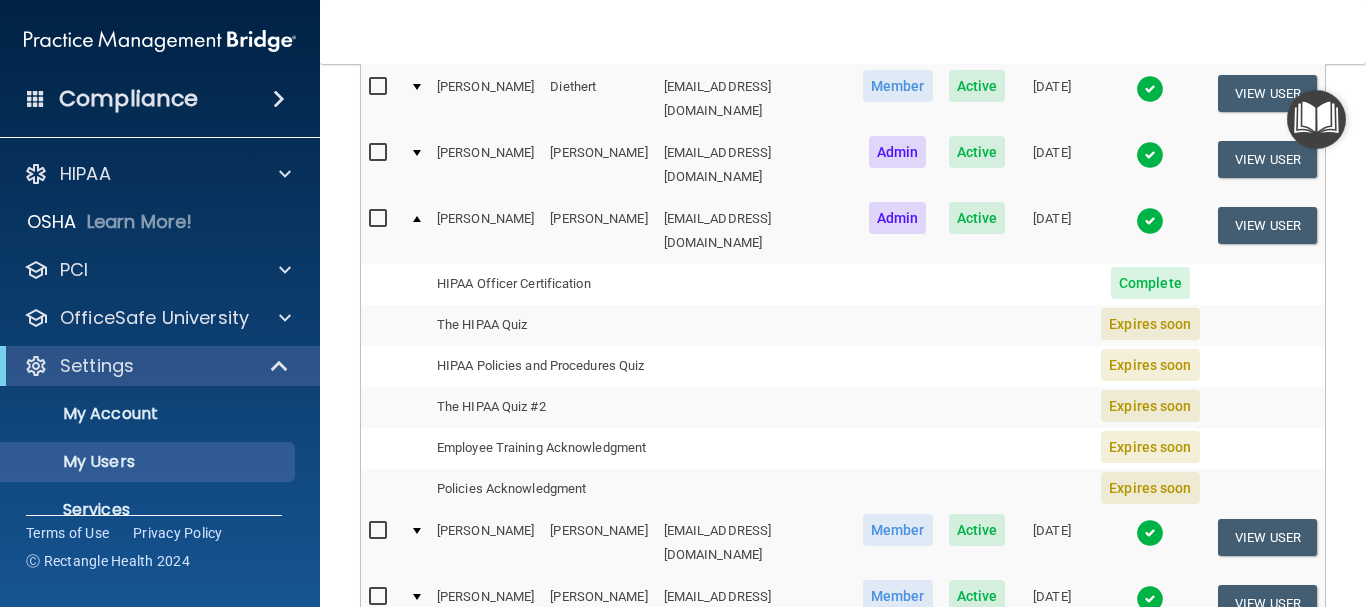 scroll, scrollTop: 378, scrollLeft: 0, axis: vertical 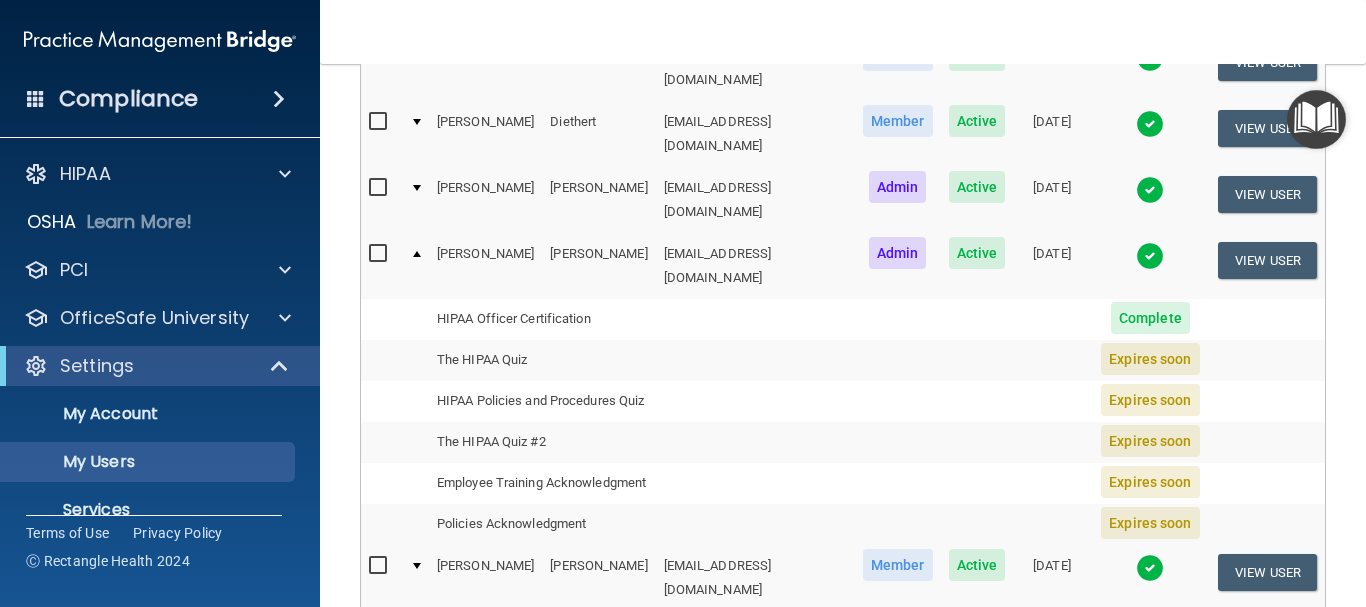 click at bounding box center (415, 360) 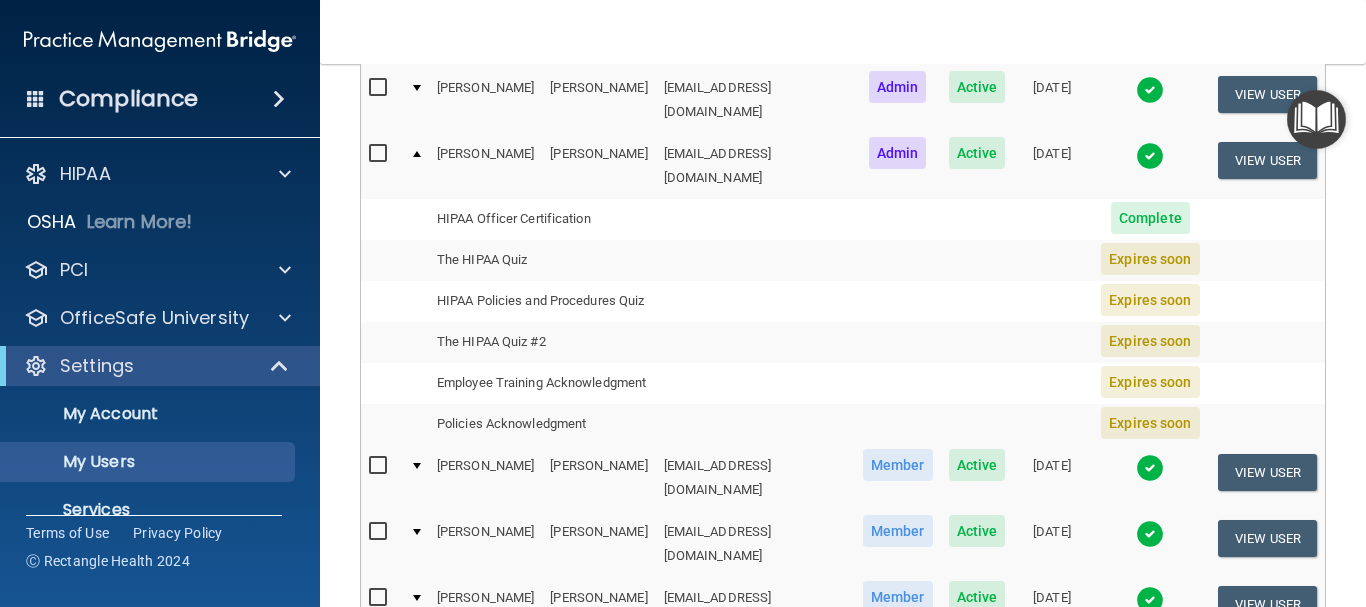 click on "The HIPAA Quiz #2" at bounding box center [542, 342] 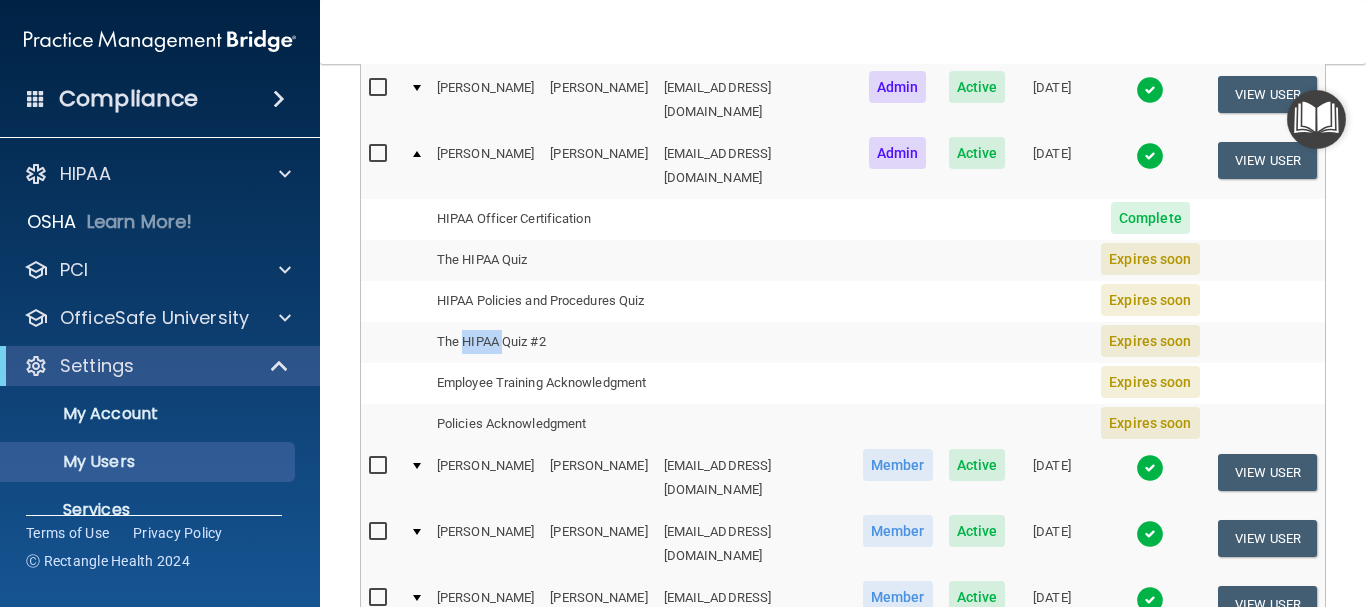click on "The HIPAA Quiz #2" at bounding box center (542, 342) 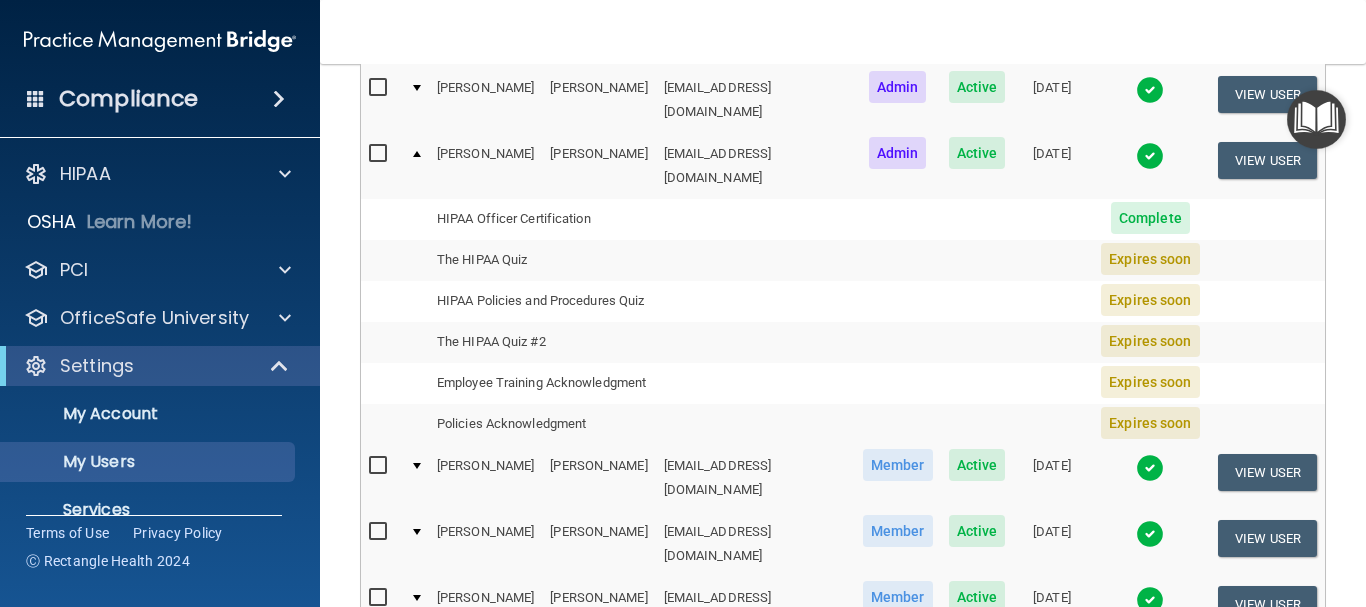 click at bounding box center [755, 342] 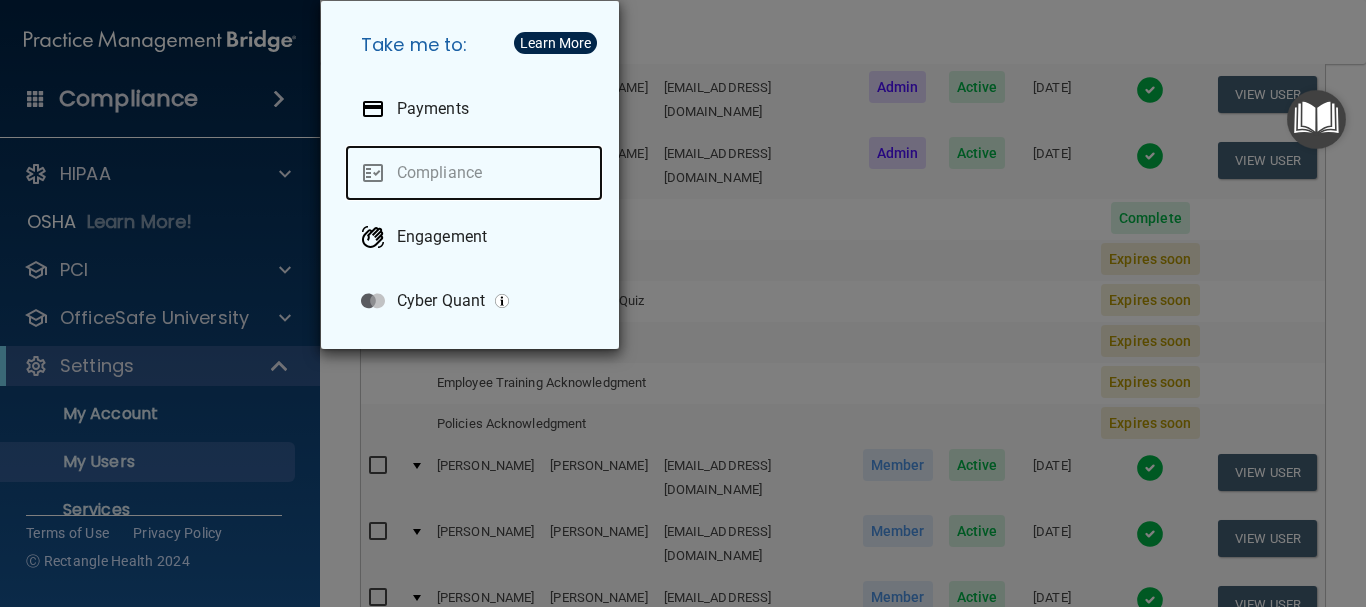 click on "Compliance" at bounding box center (474, 173) 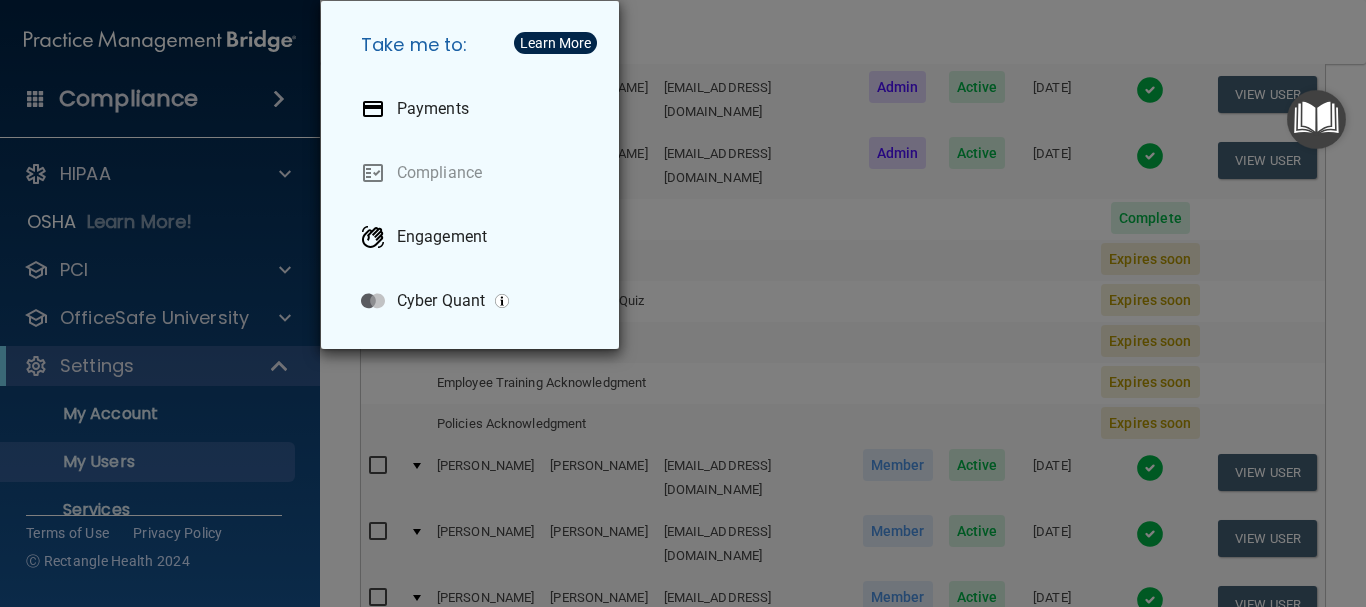 click on "Take me to:             Payments                   Compliance                     Engagement                     Cyber Quant" at bounding box center (683, 303) 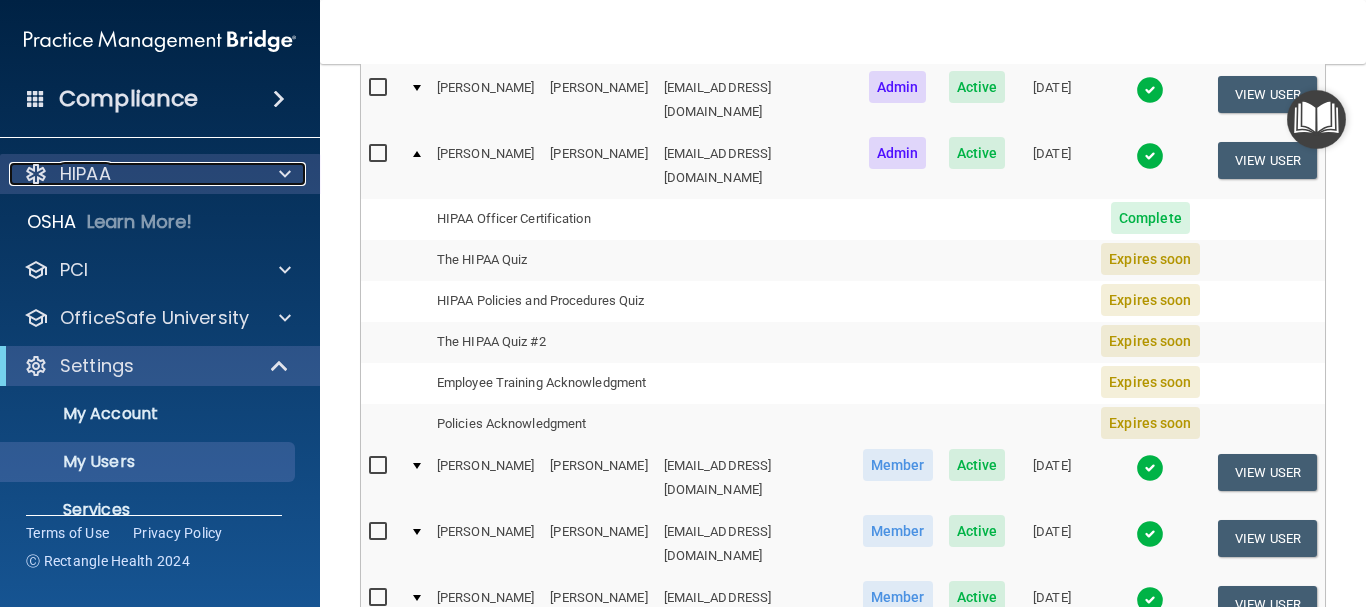 click at bounding box center (285, 174) 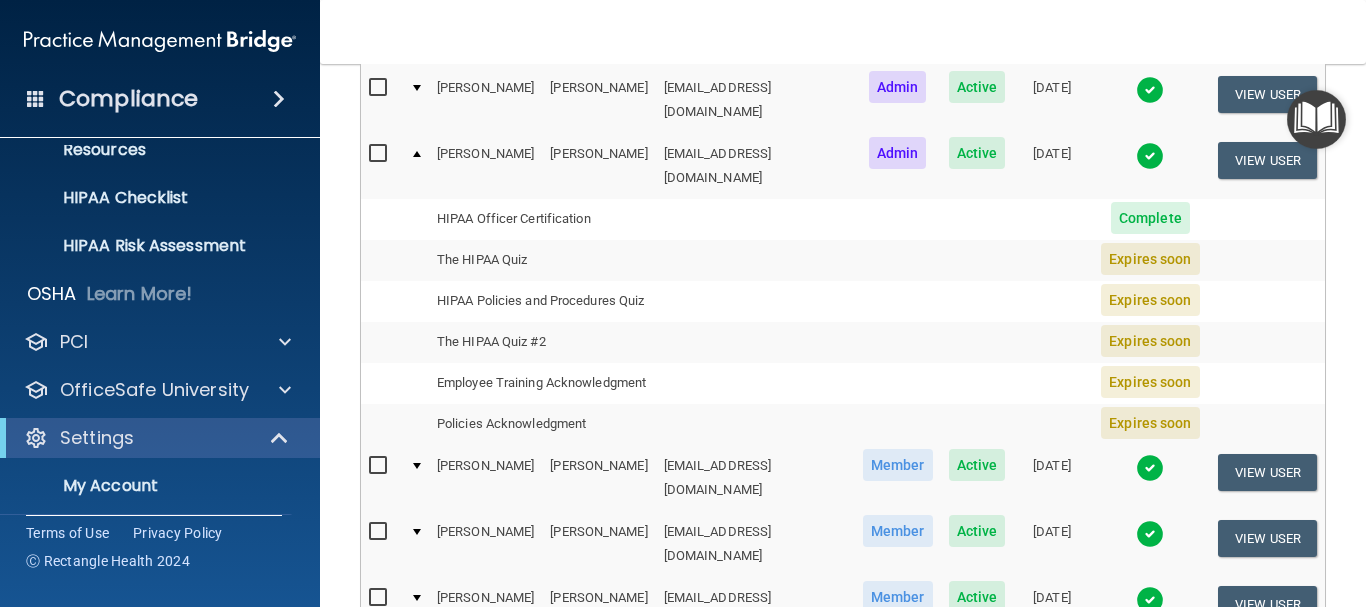 scroll, scrollTop: 262, scrollLeft: 0, axis: vertical 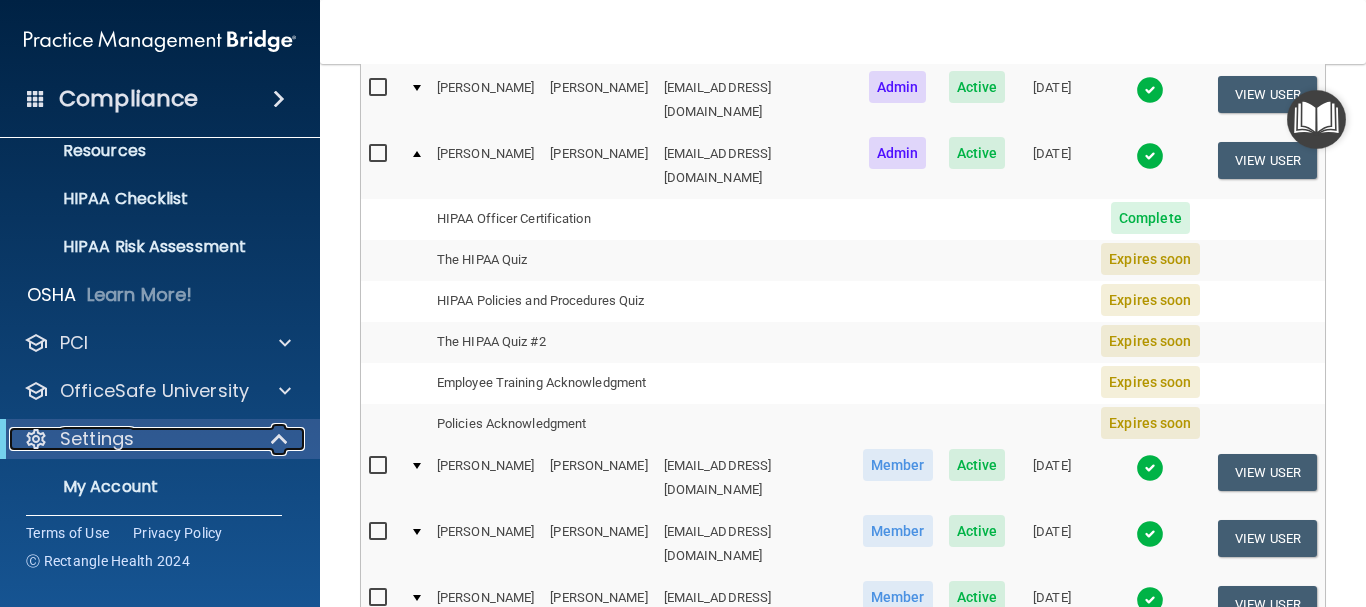 click at bounding box center [36, 439] 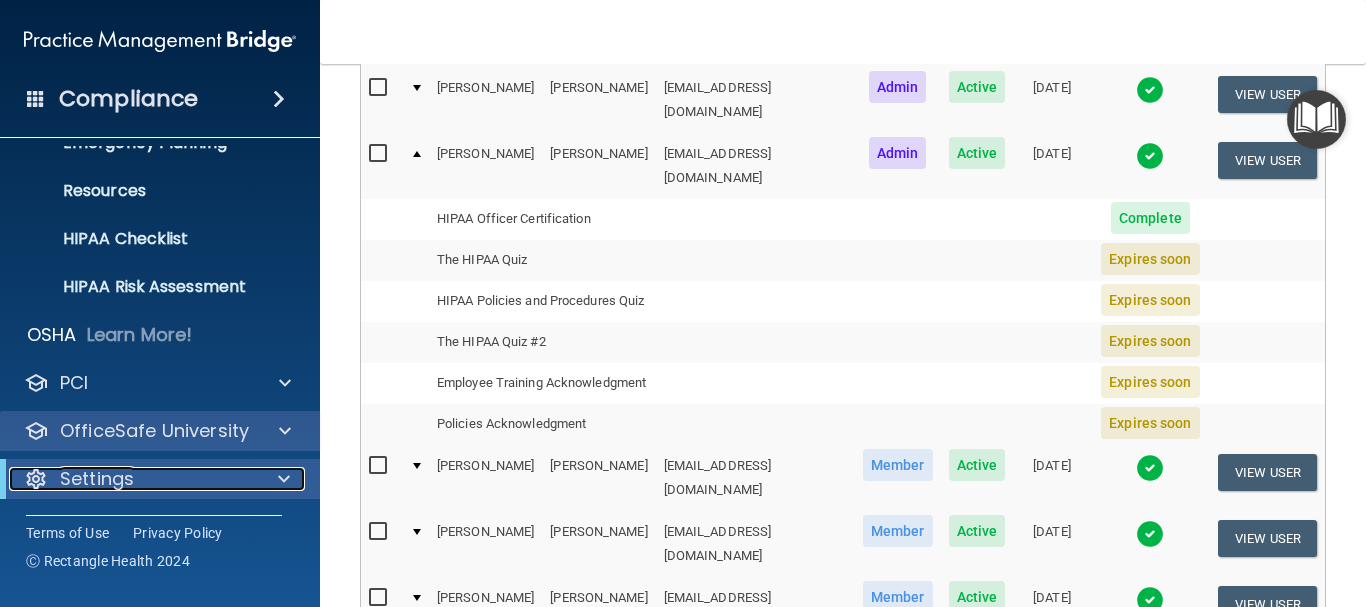 scroll, scrollTop: 223, scrollLeft: 0, axis: vertical 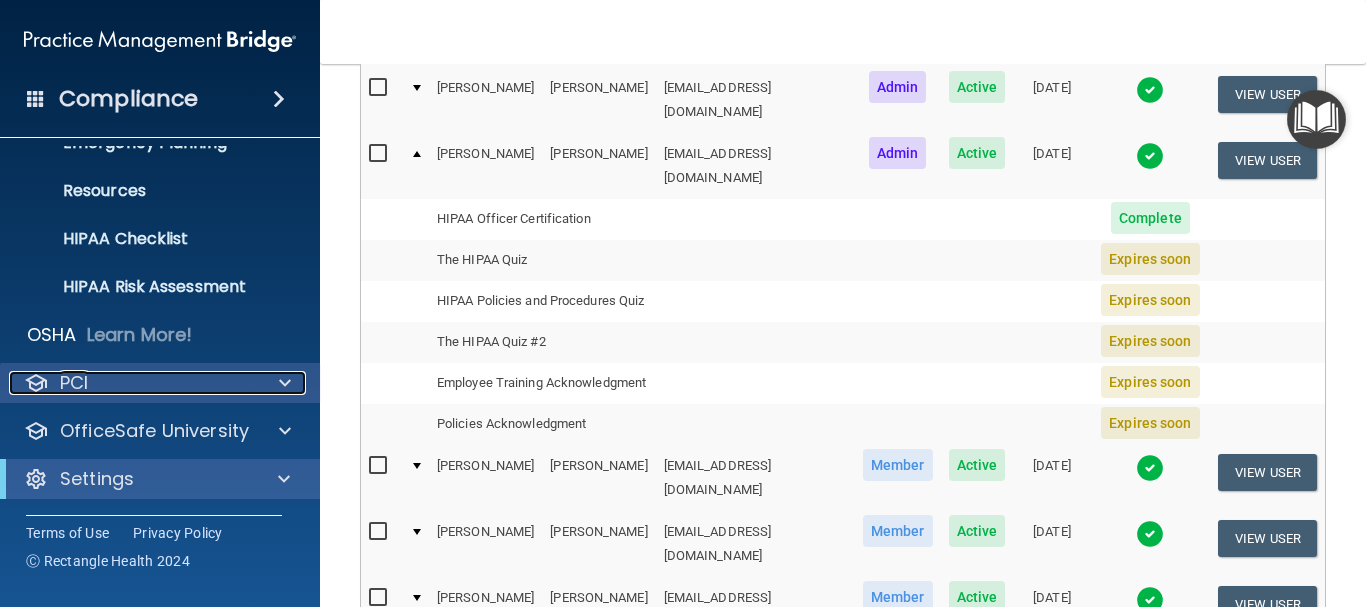 click on "PCI" at bounding box center [133, 383] 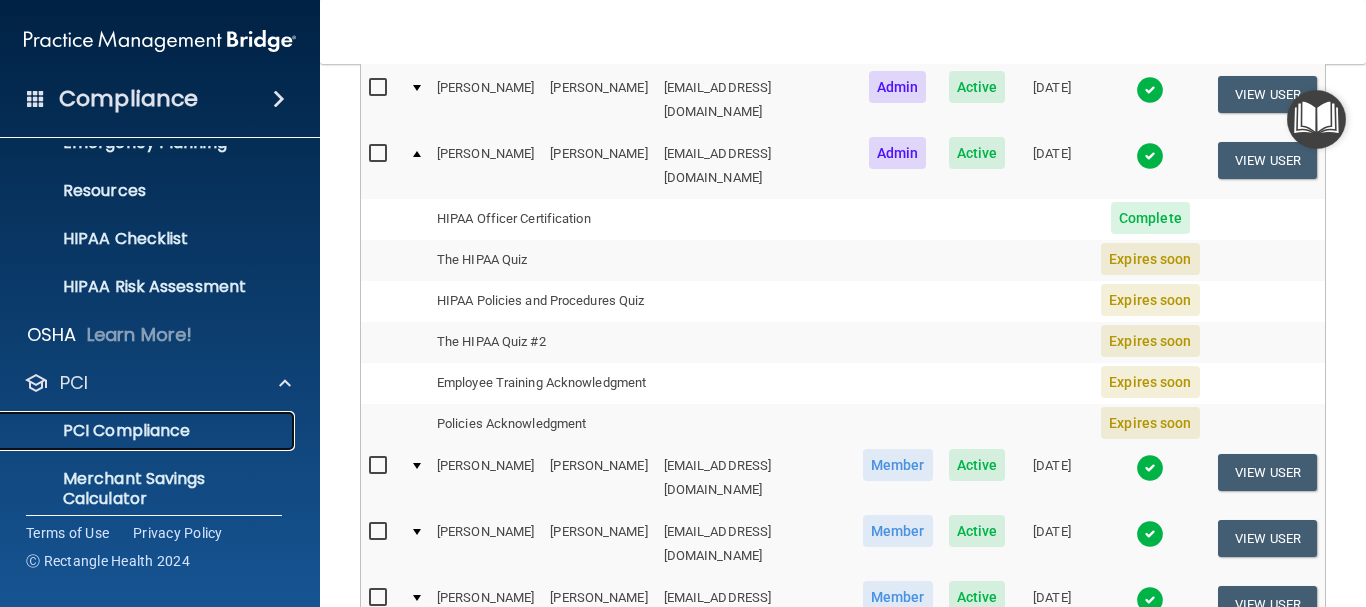 click on "PCI Compliance" at bounding box center (149, 431) 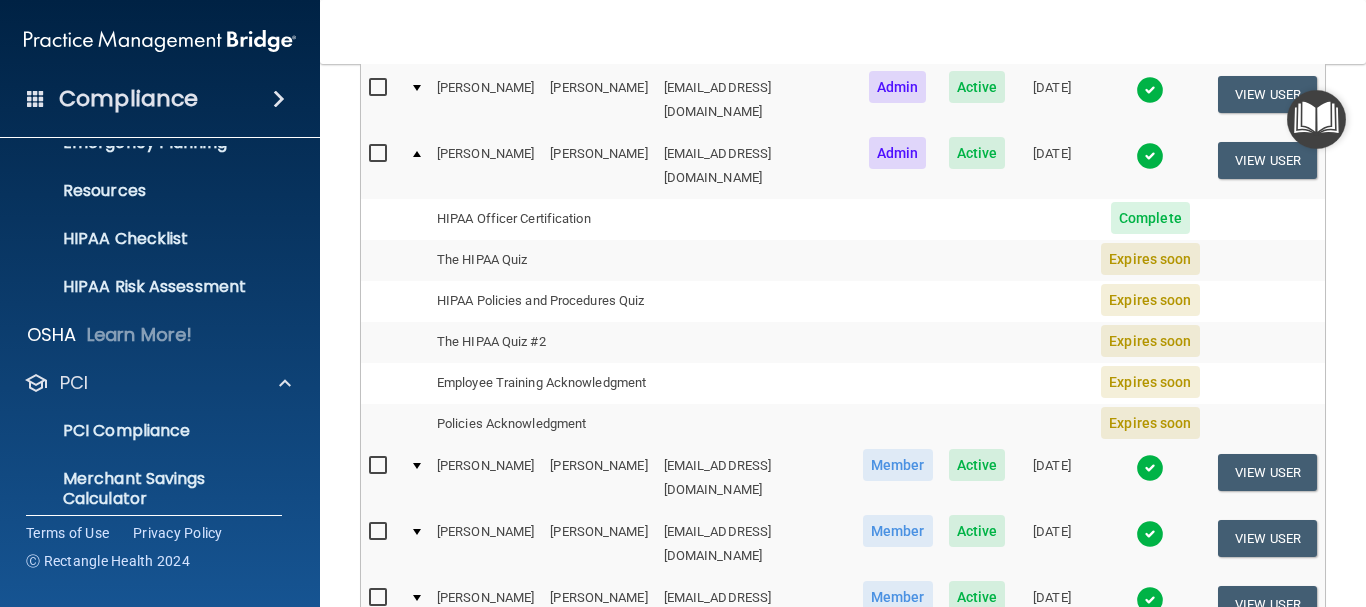 click at bounding box center (160, 41) 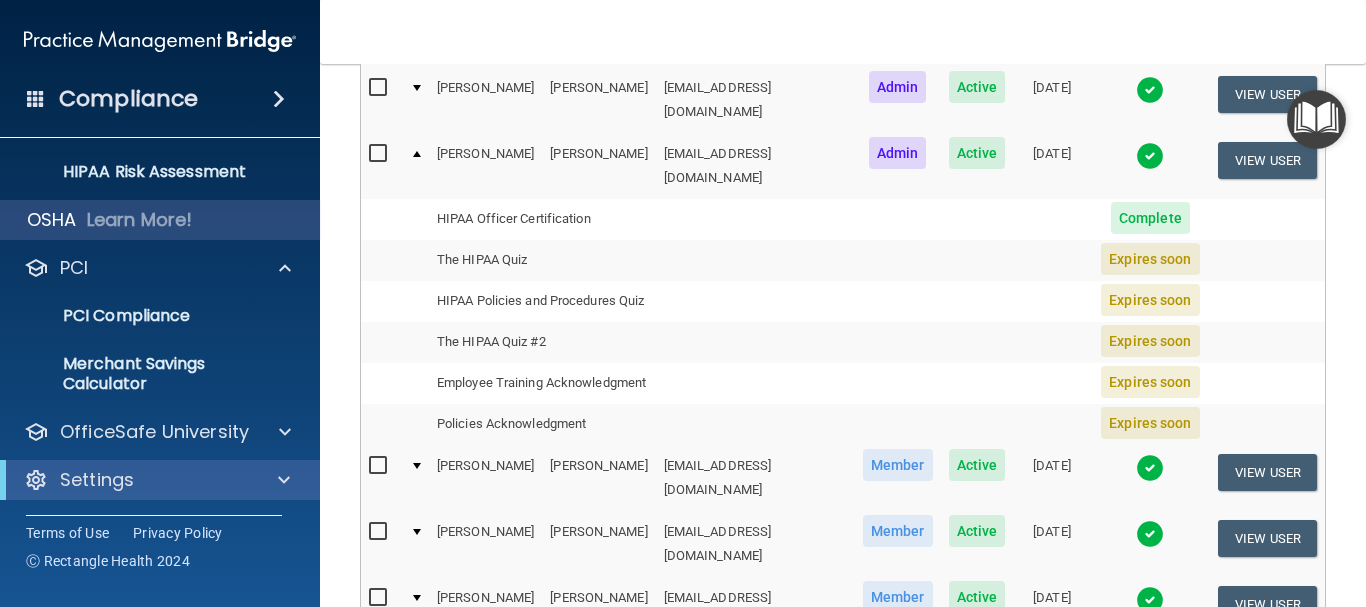 scroll, scrollTop: 339, scrollLeft: 0, axis: vertical 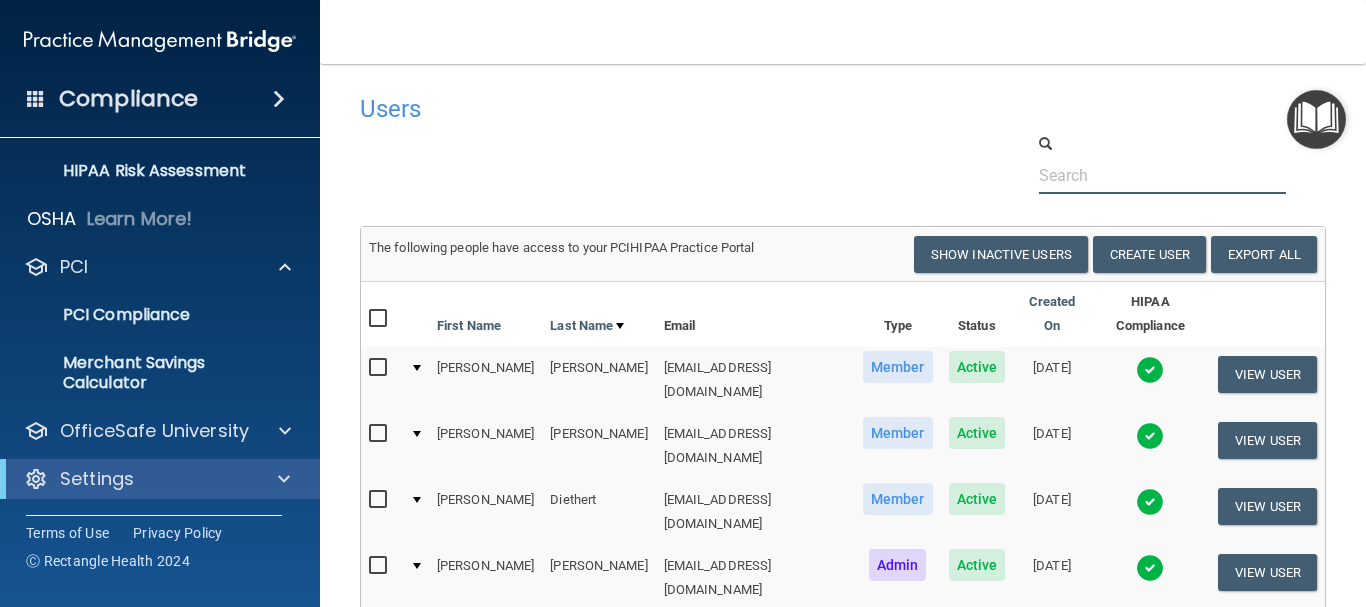 click at bounding box center (1162, 175) 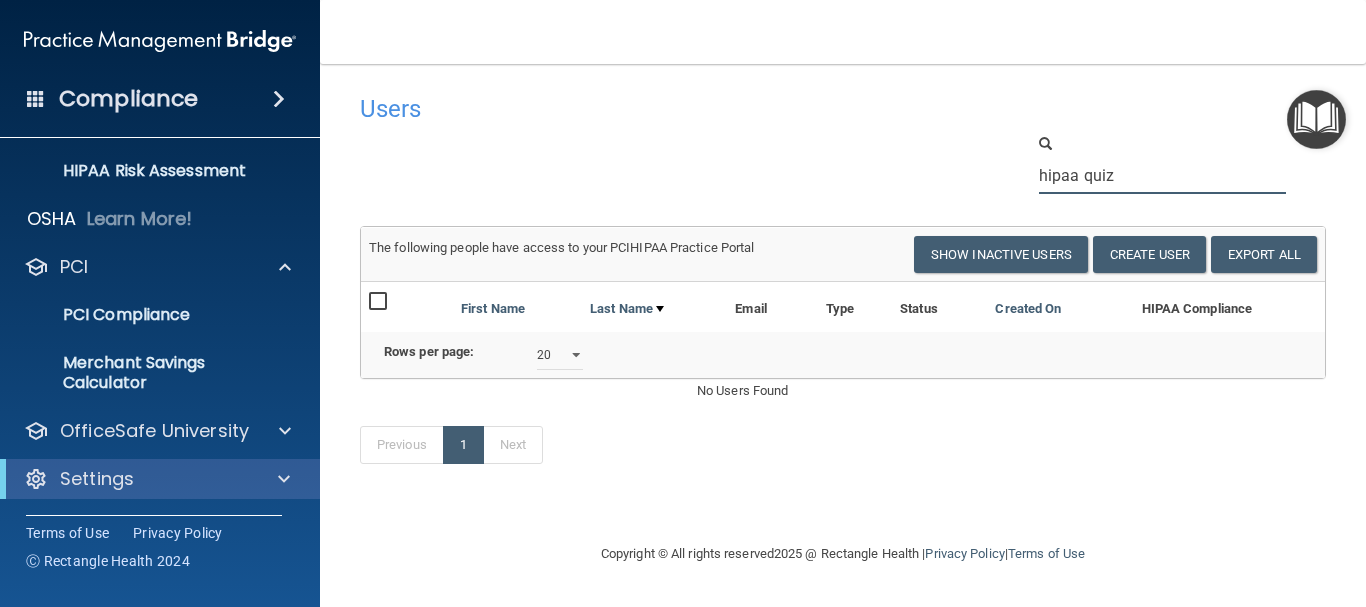 type on "hipaa quiz" 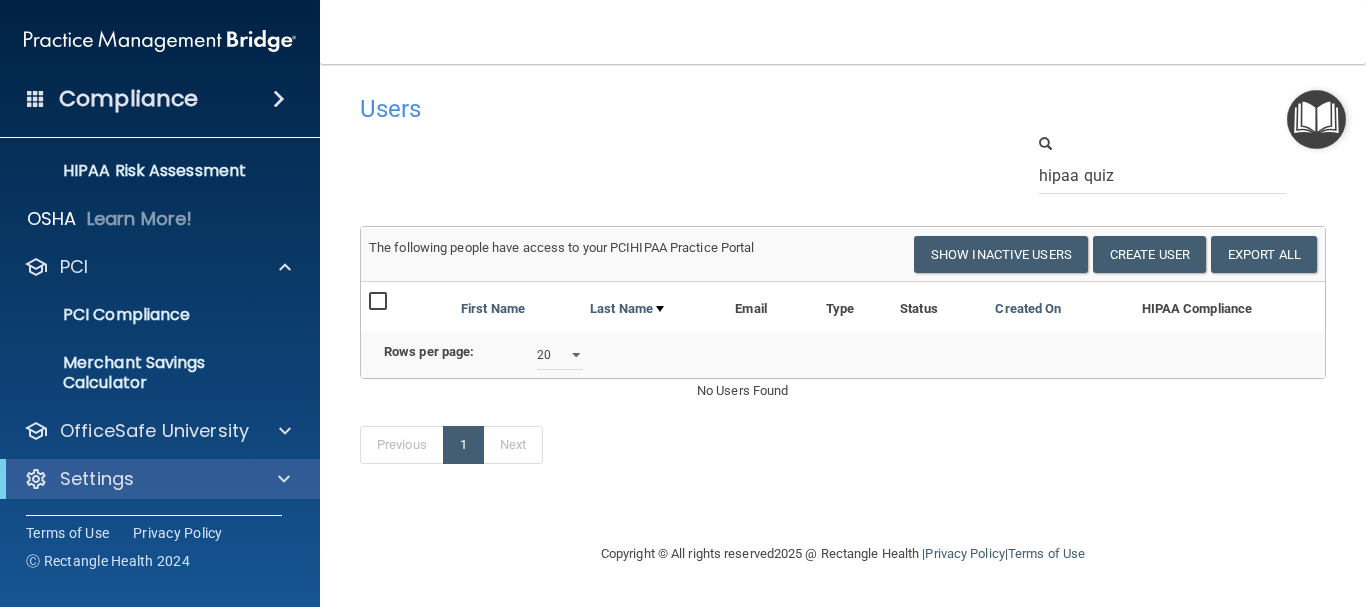 drag, startPoint x: 1042, startPoint y: 142, endPoint x: 1058, endPoint y: 210, distance: 69.856995 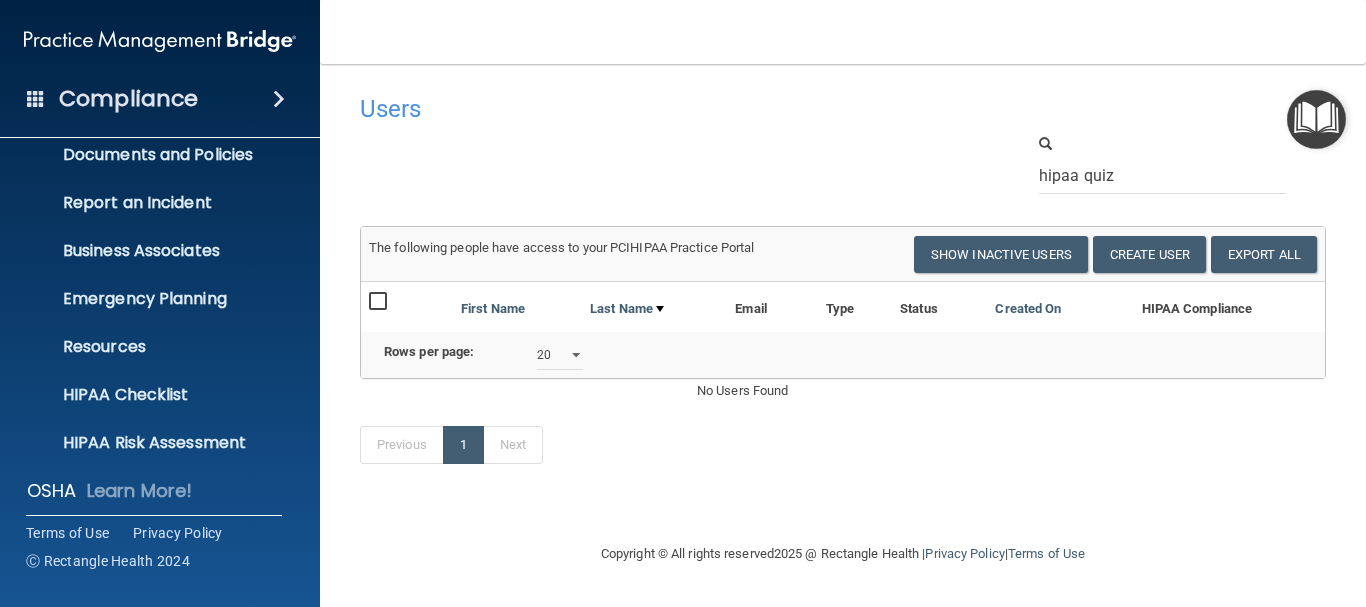 scroll, scrollTop: 0, scrollLeft: 0, axis: both 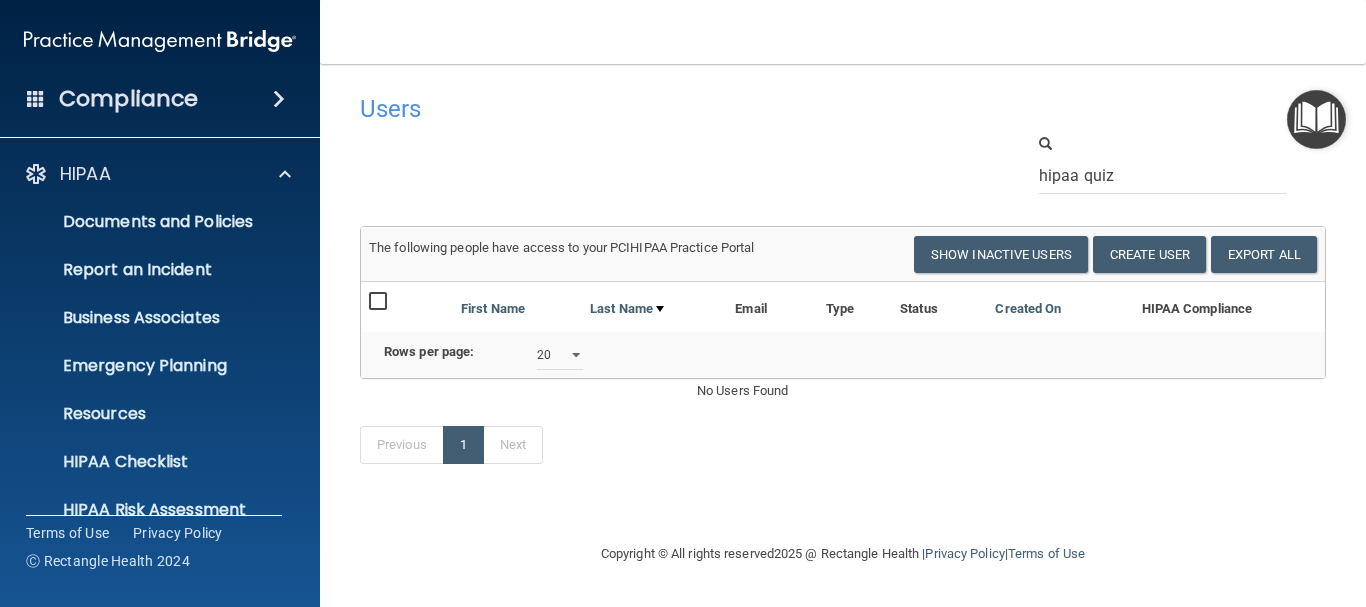click at bounding box center (279, 99) 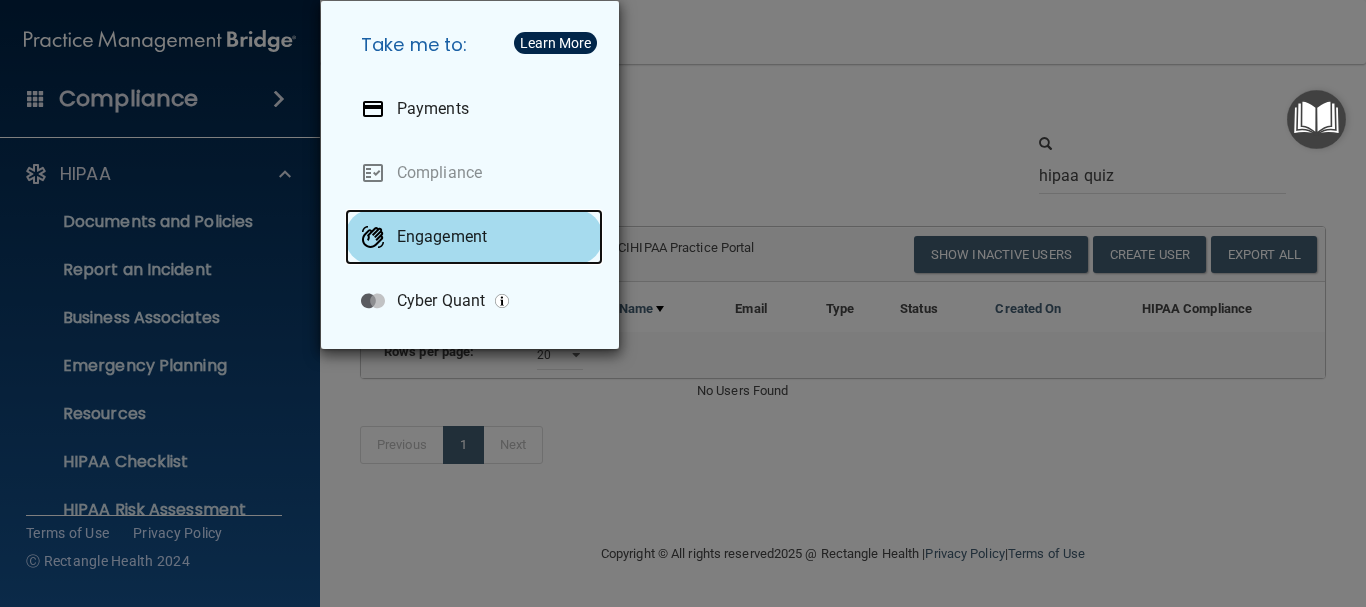 click on "Engagement" at bounding box center [442, 237] 